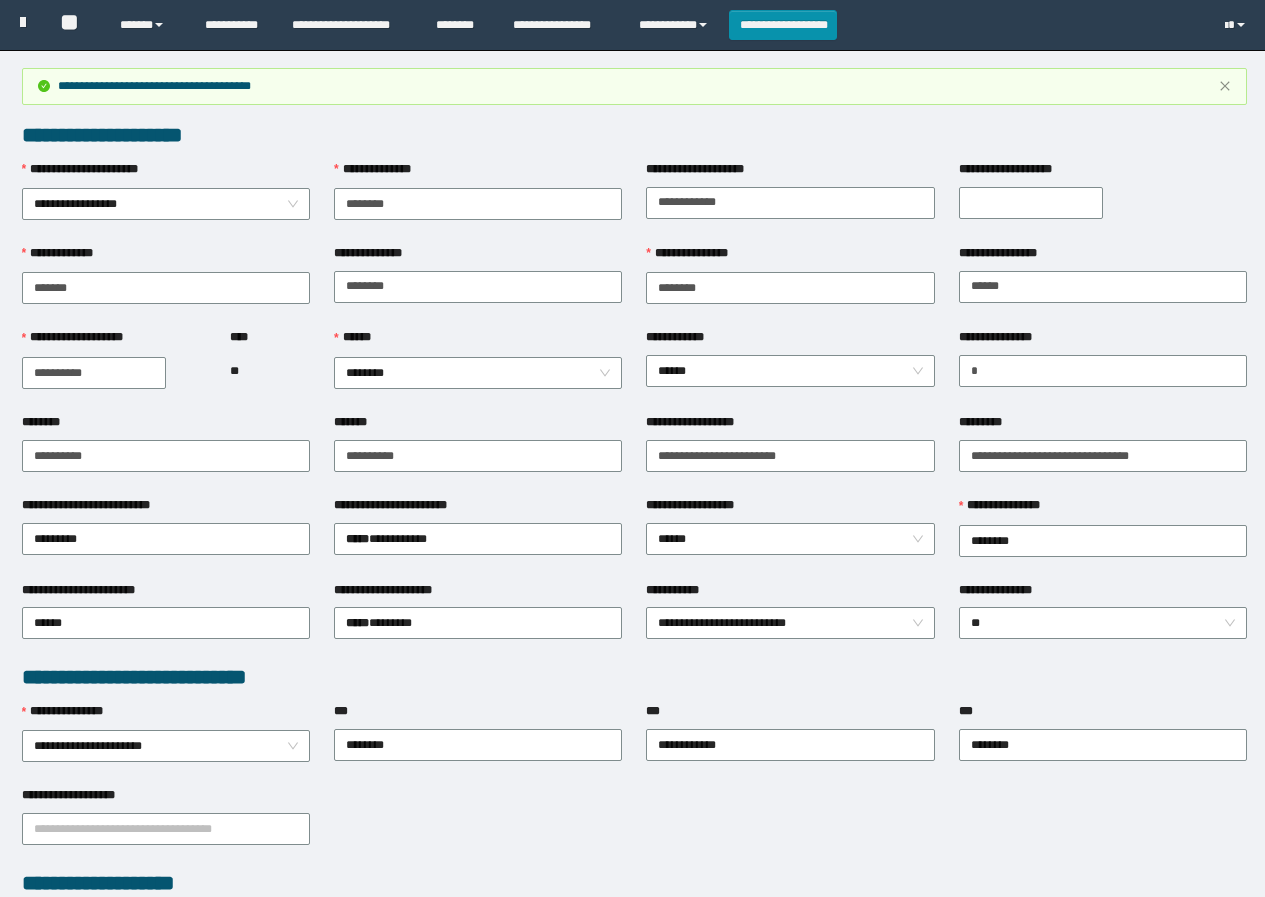scroll, scrollTop: 0, scrollLeft: 0, axis: both 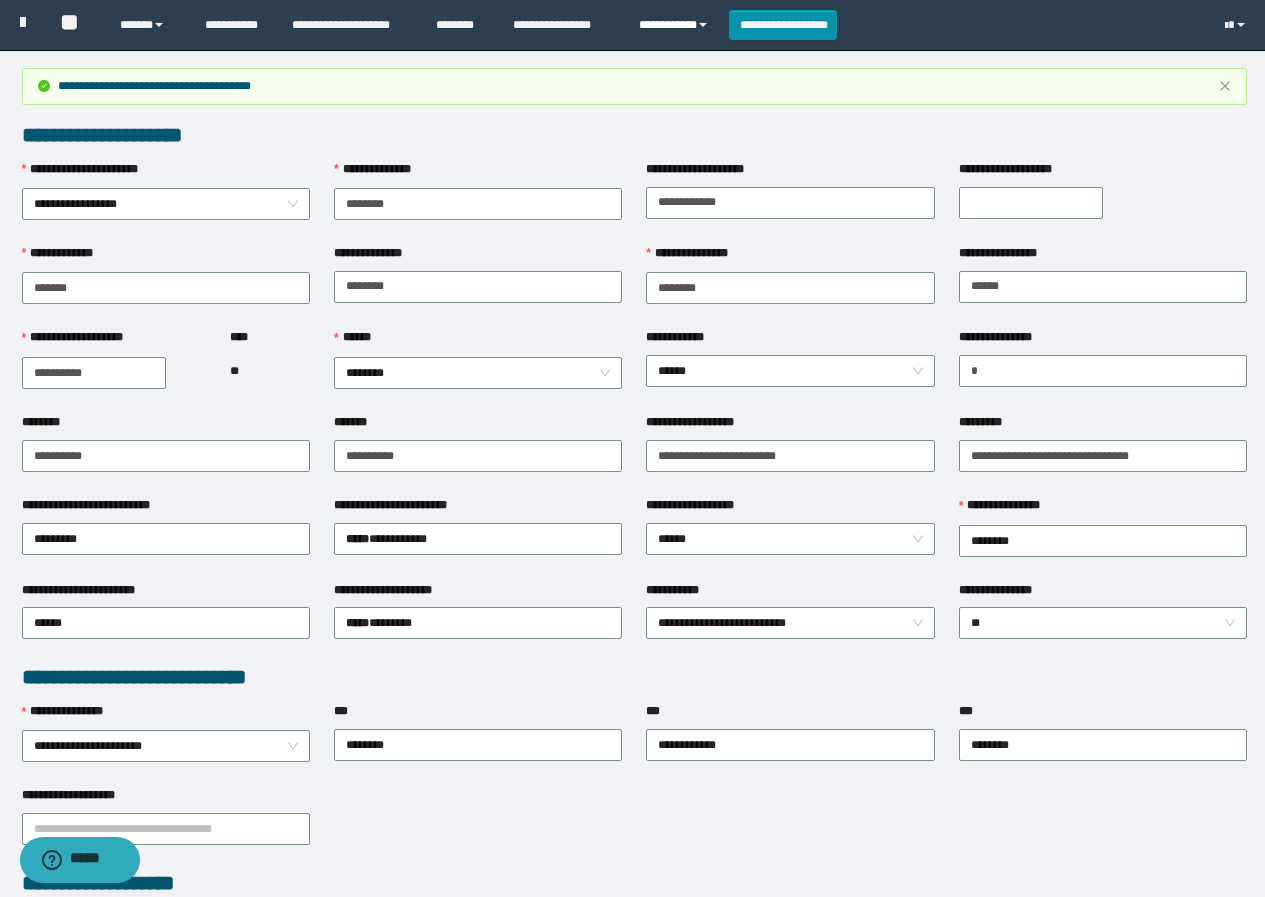 click on "**********" at bounding box center [676, 25] 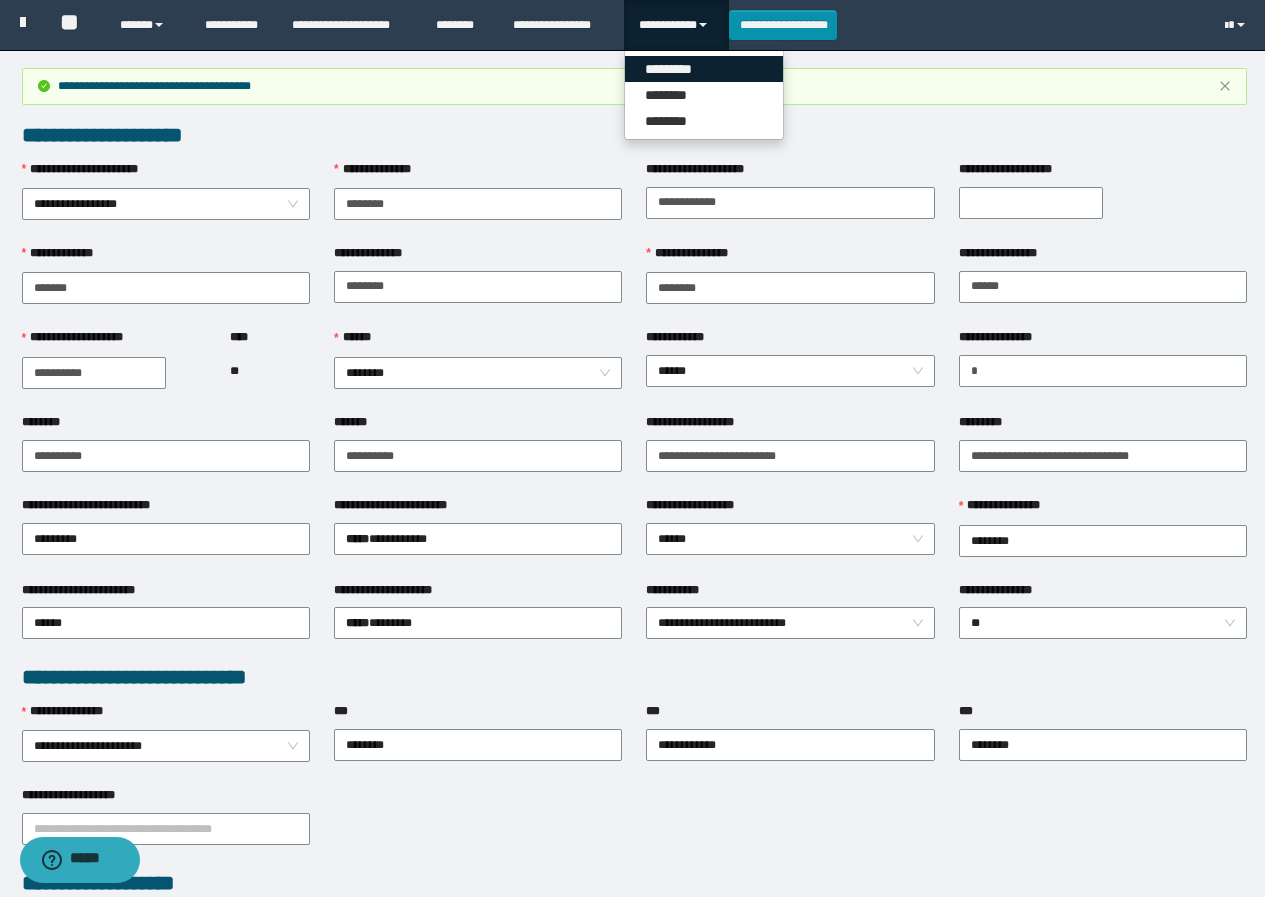 click on "*********" at bounding box center [704, 69] 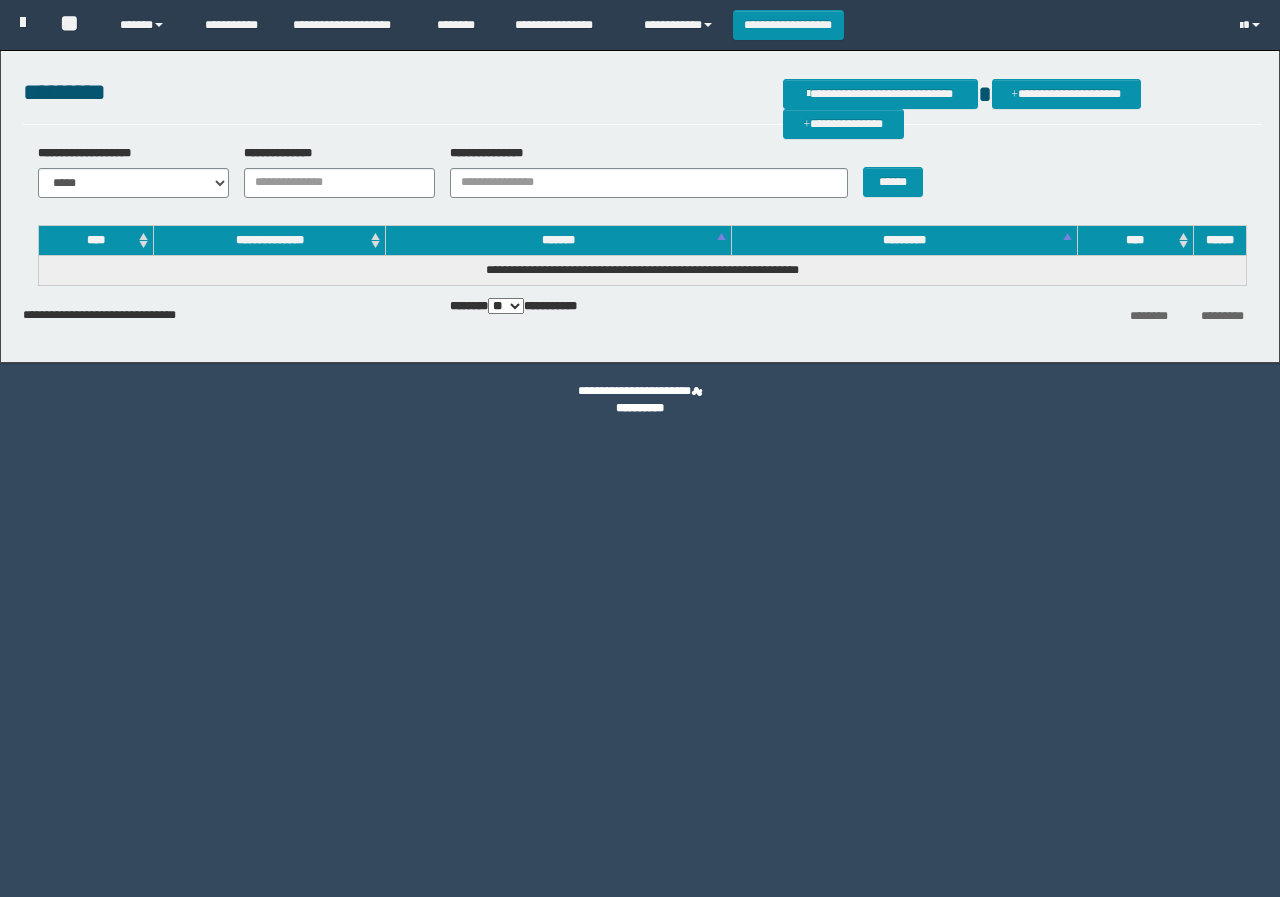scroll, scrollTop: 0, scrollLeft: 0, axis: both 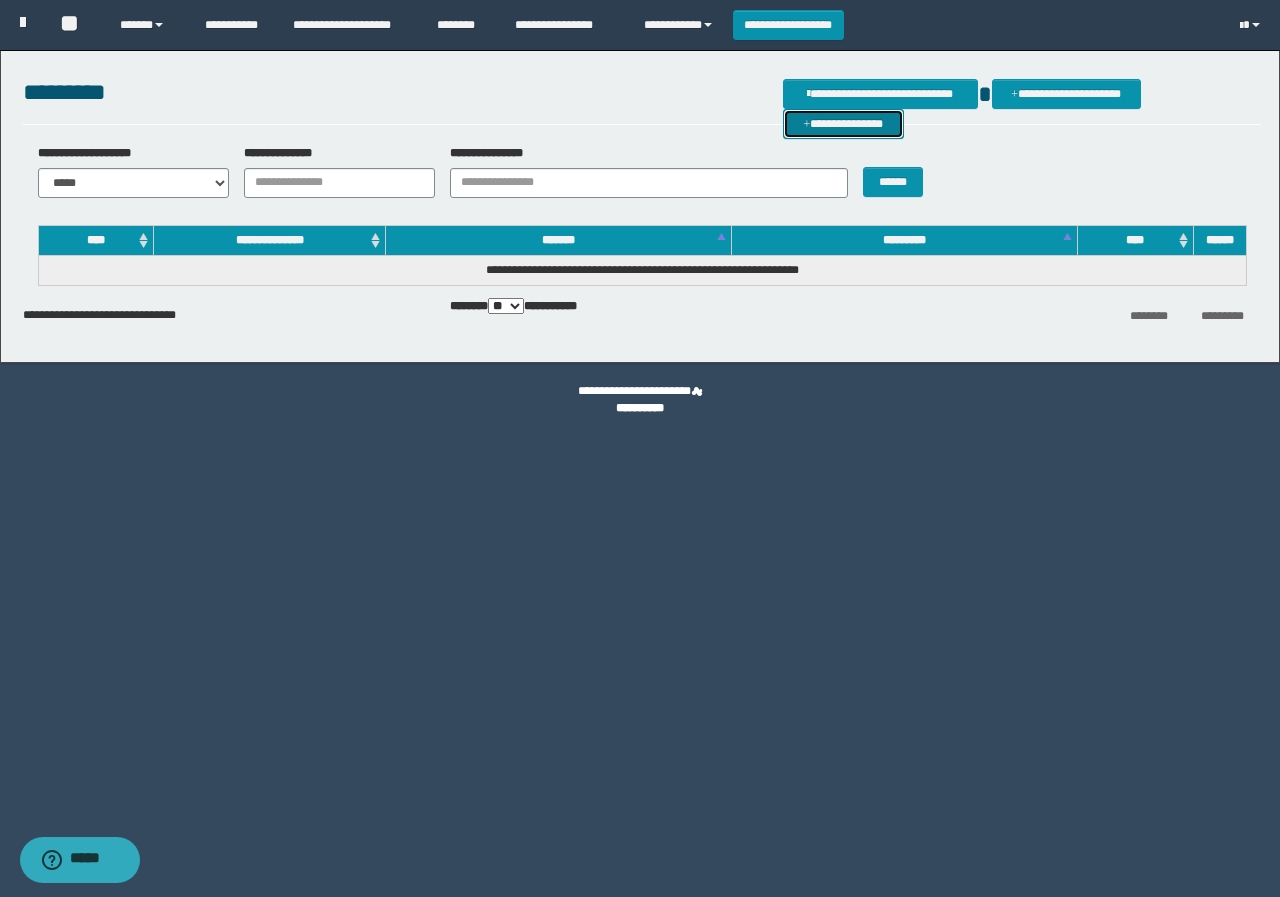 click on "**********" at bounding box center [843, 124] 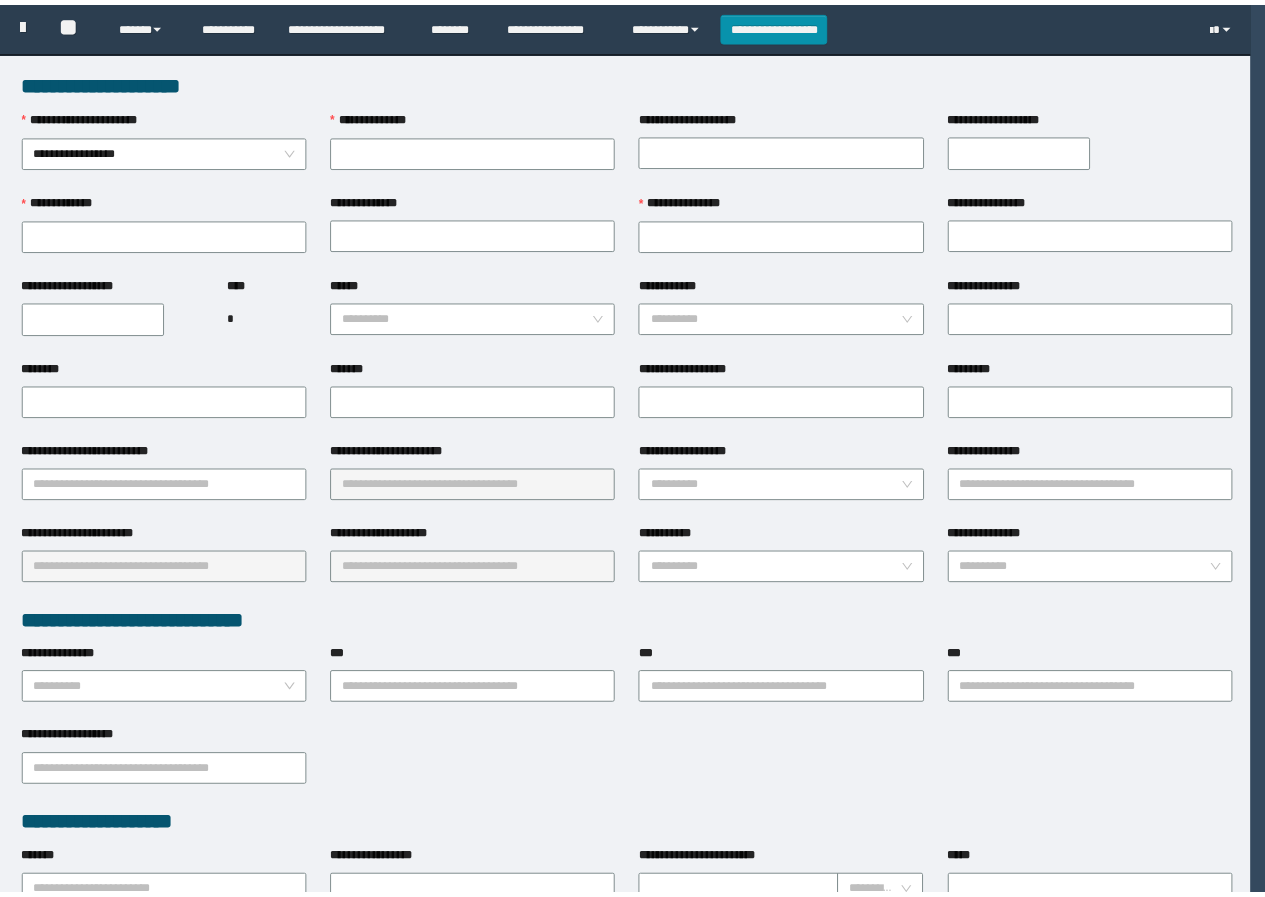 scroll, scrollTop: 0, scrollLeft: 0, axis: both 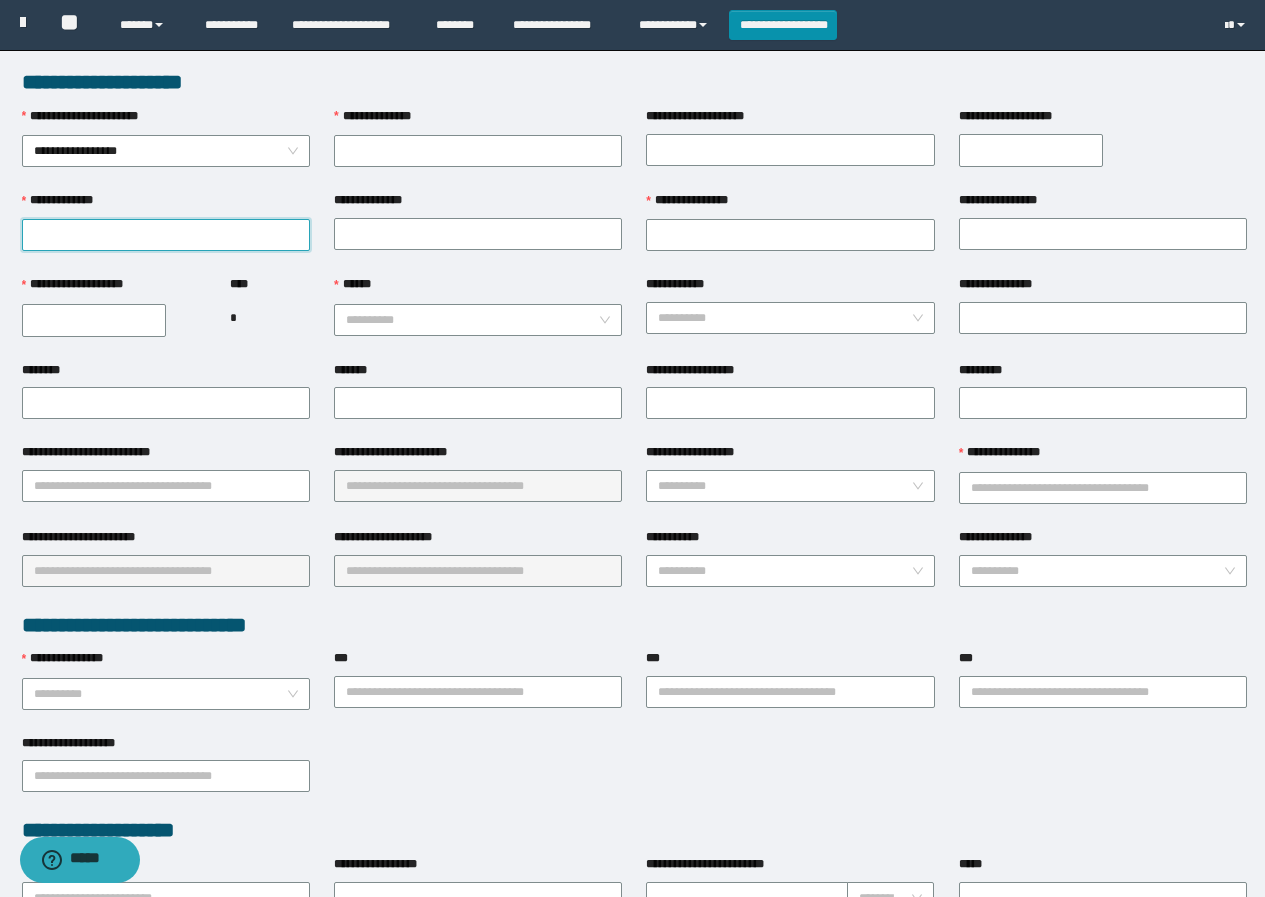 click on "**********" at bounding box center [166, 235] 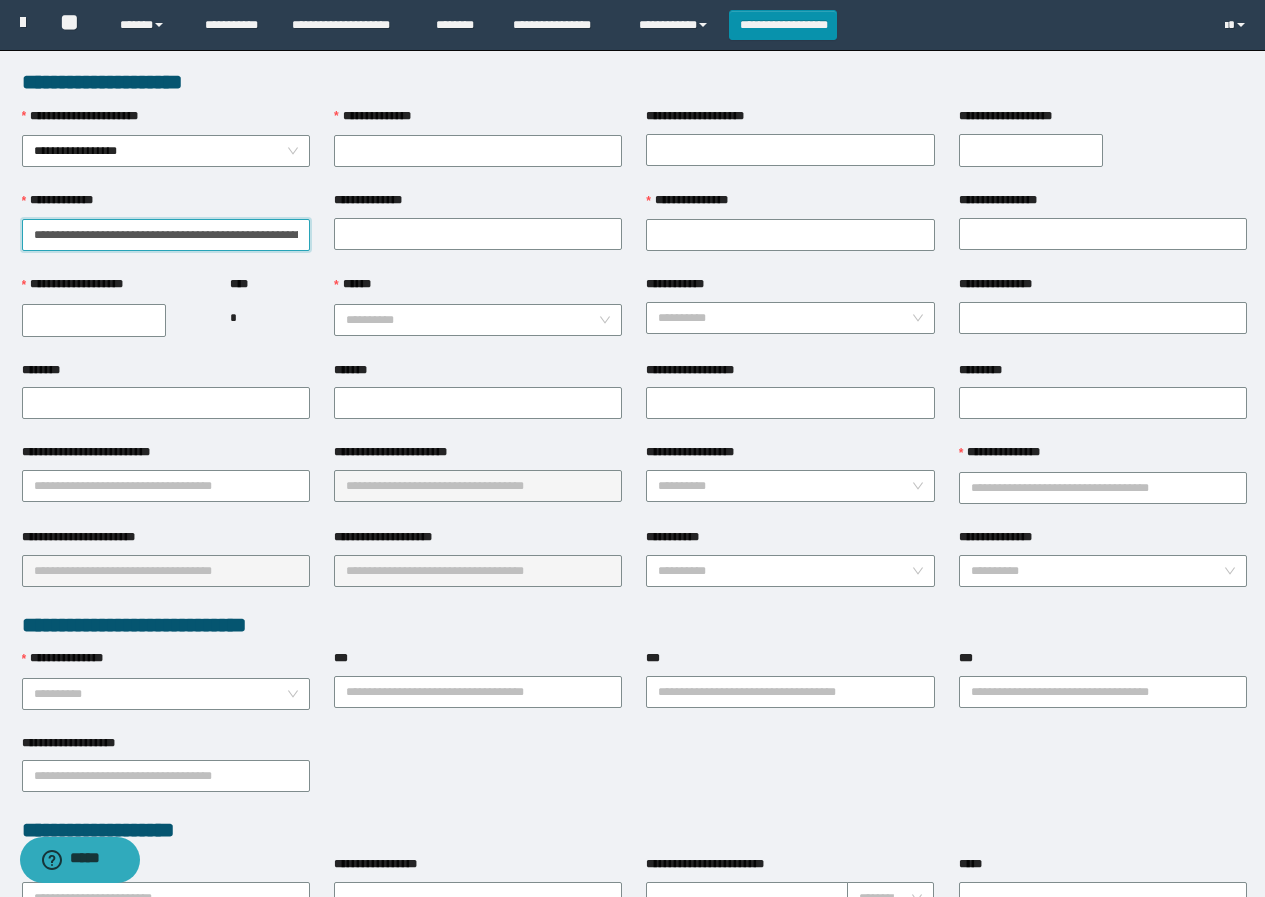 scroll, scrollTop: 0, scrollLeft: 98, axis: horizontal 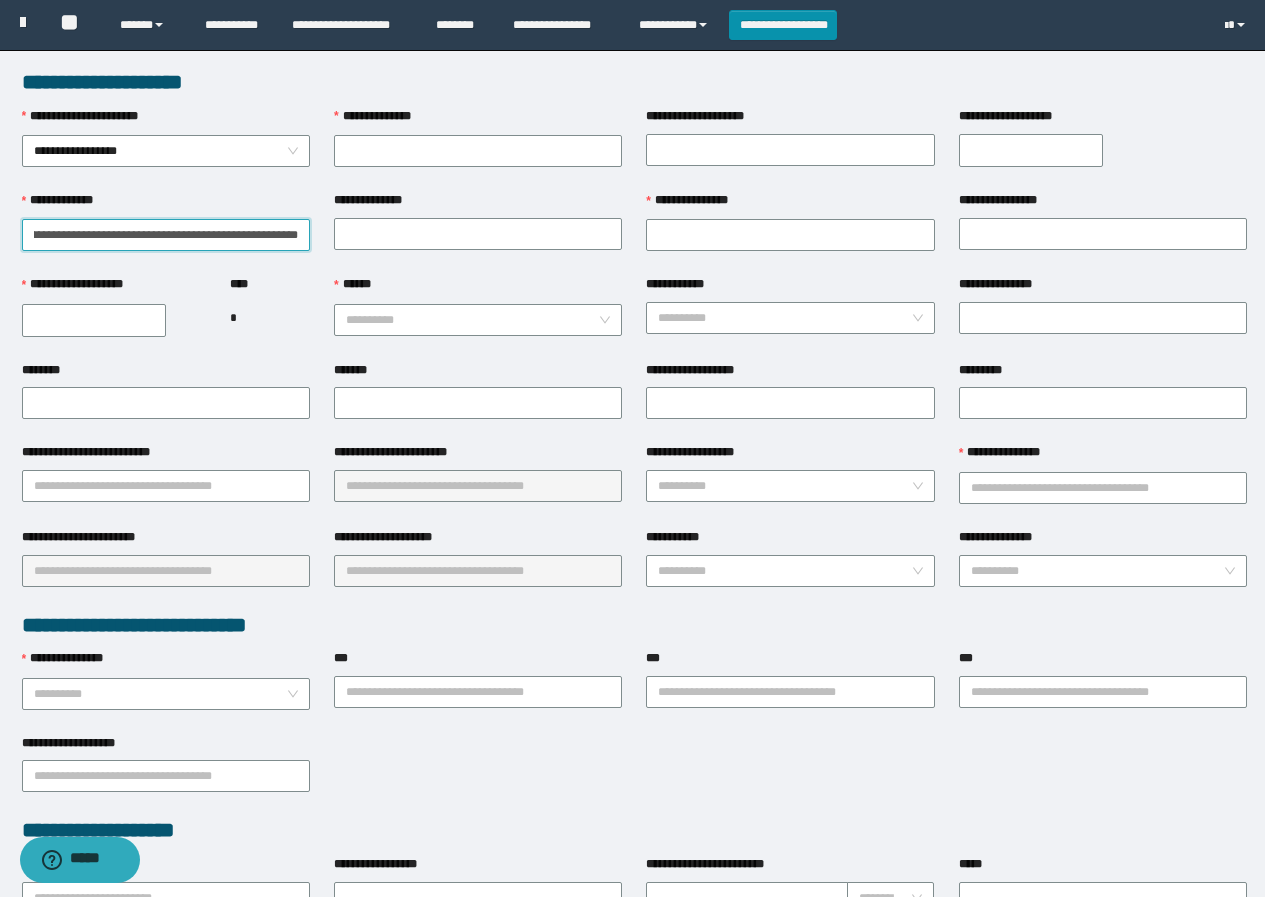 drag, startPoint x: 122, startPoint y: 229, endPoint x: 187, endPoint y: 246, distance: 67.18631 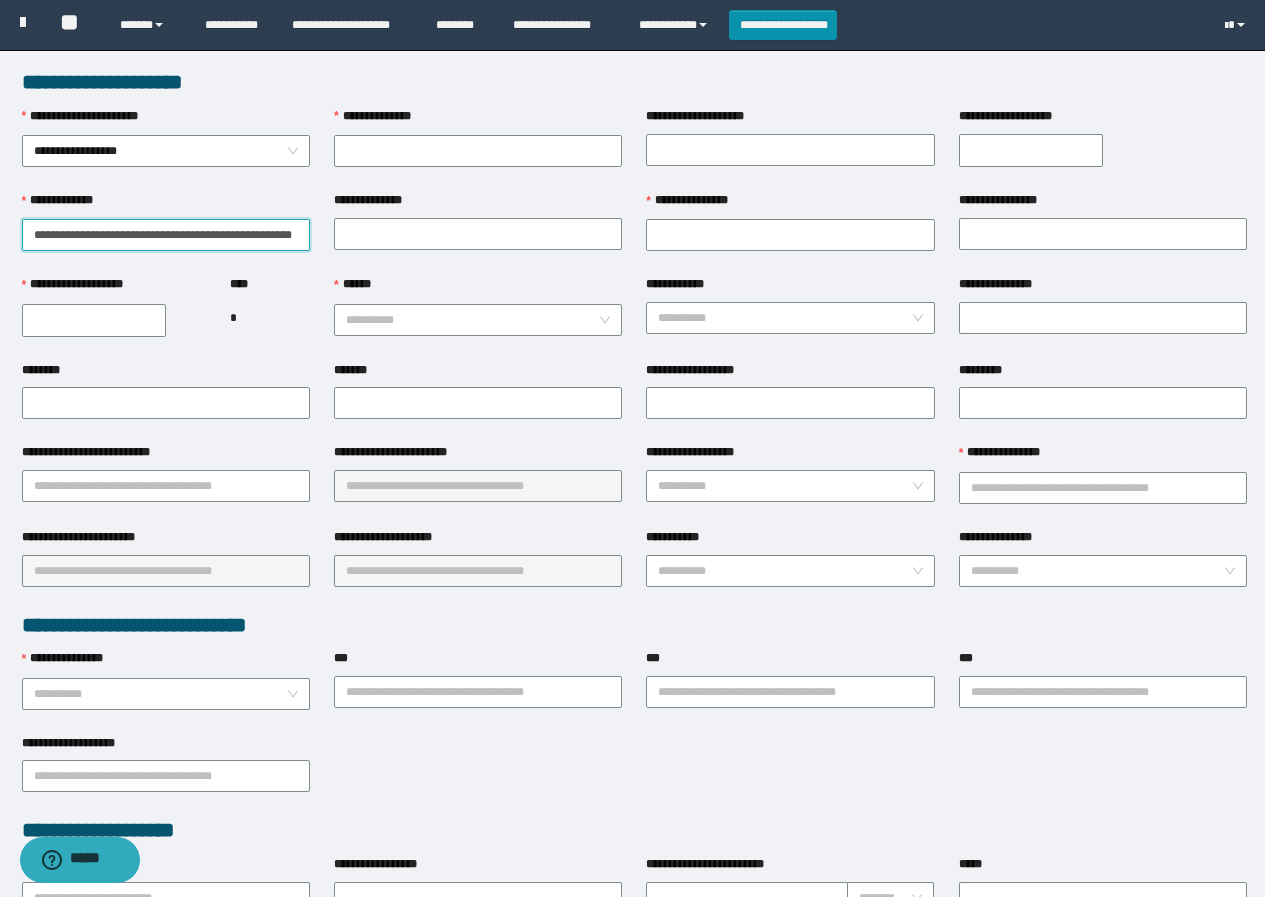 scroll, scrollTop: 0, scrollLeft: 34, axis: horizontal 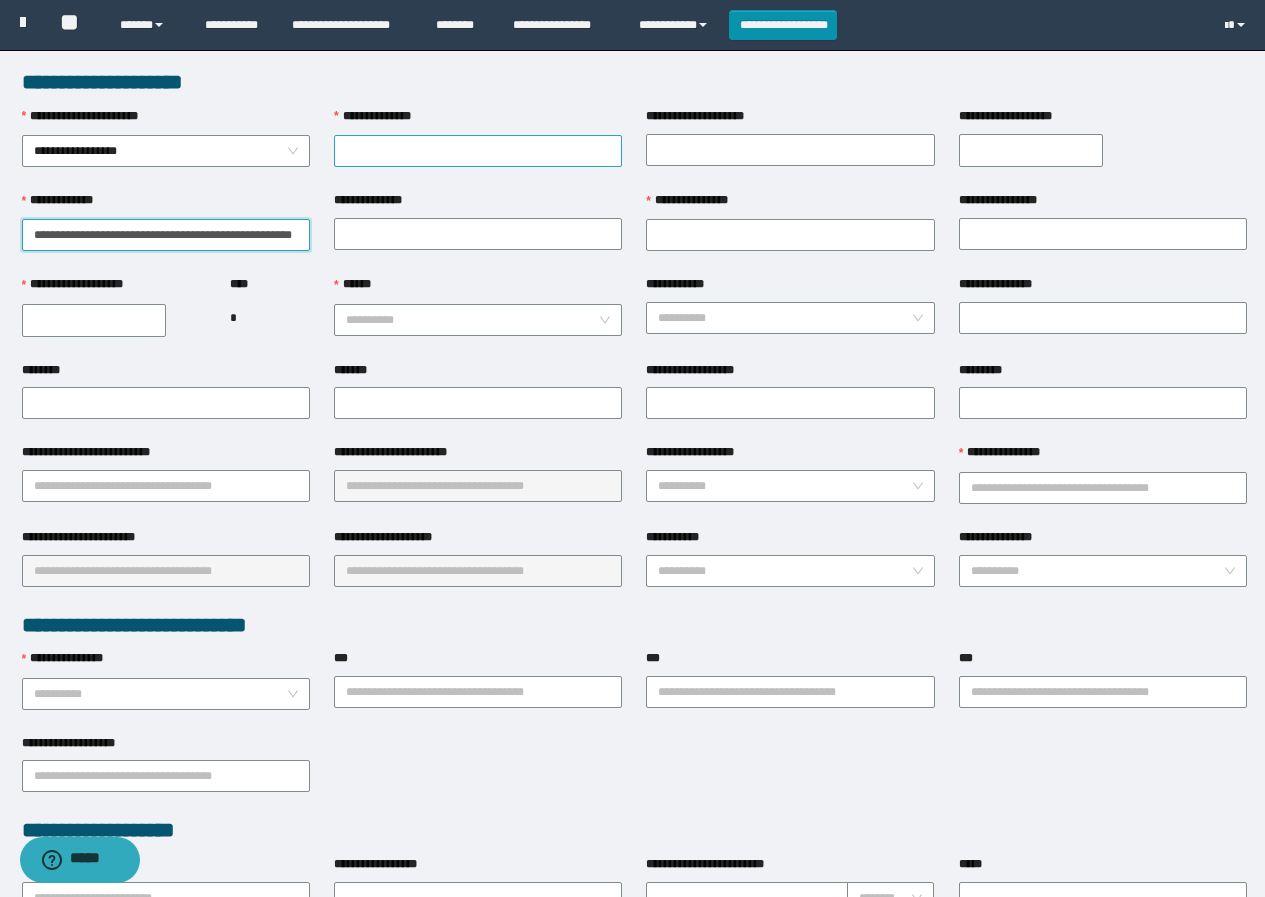 type on "**********" 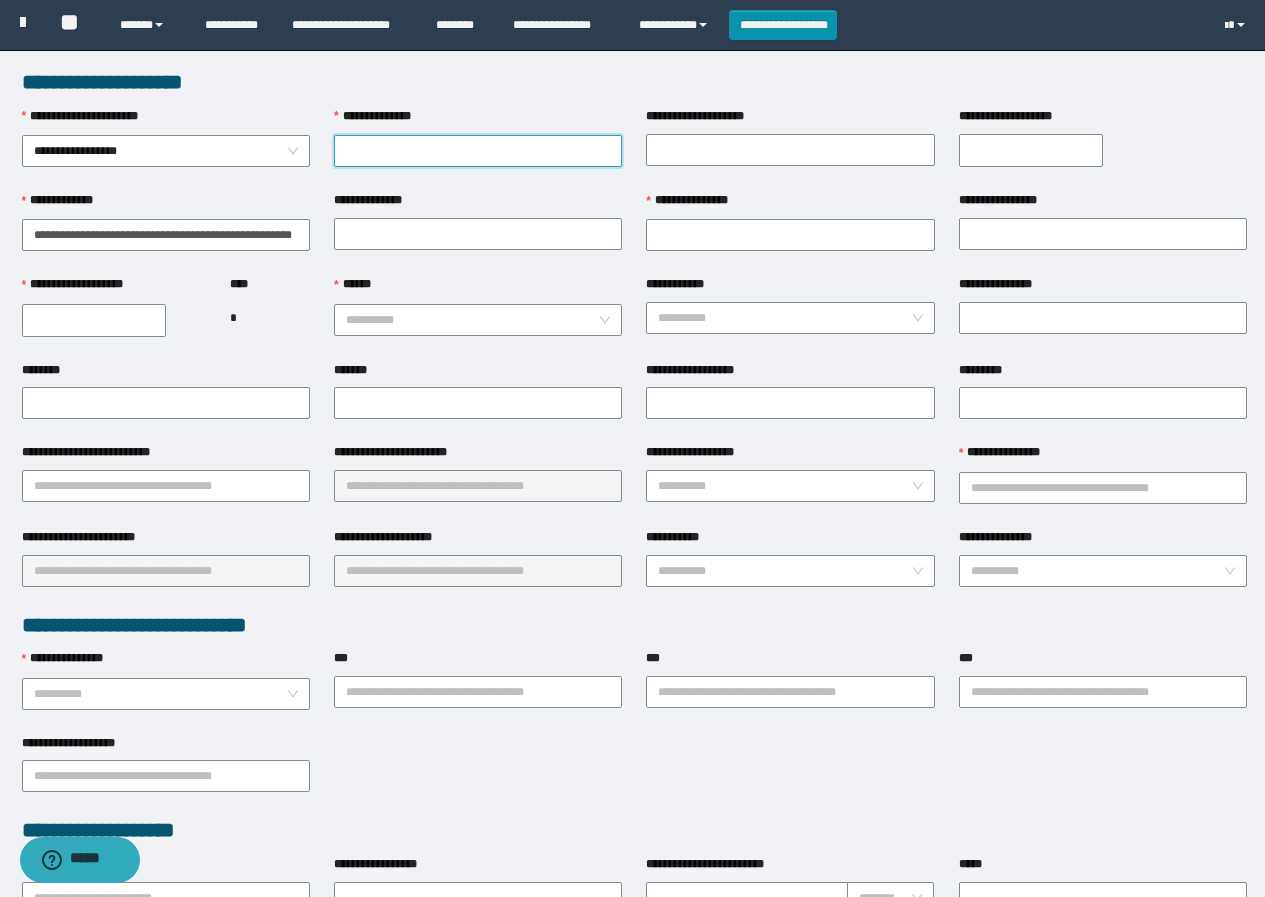 scroll, scrollTop: 0, scrollLeft: 0, axis: both 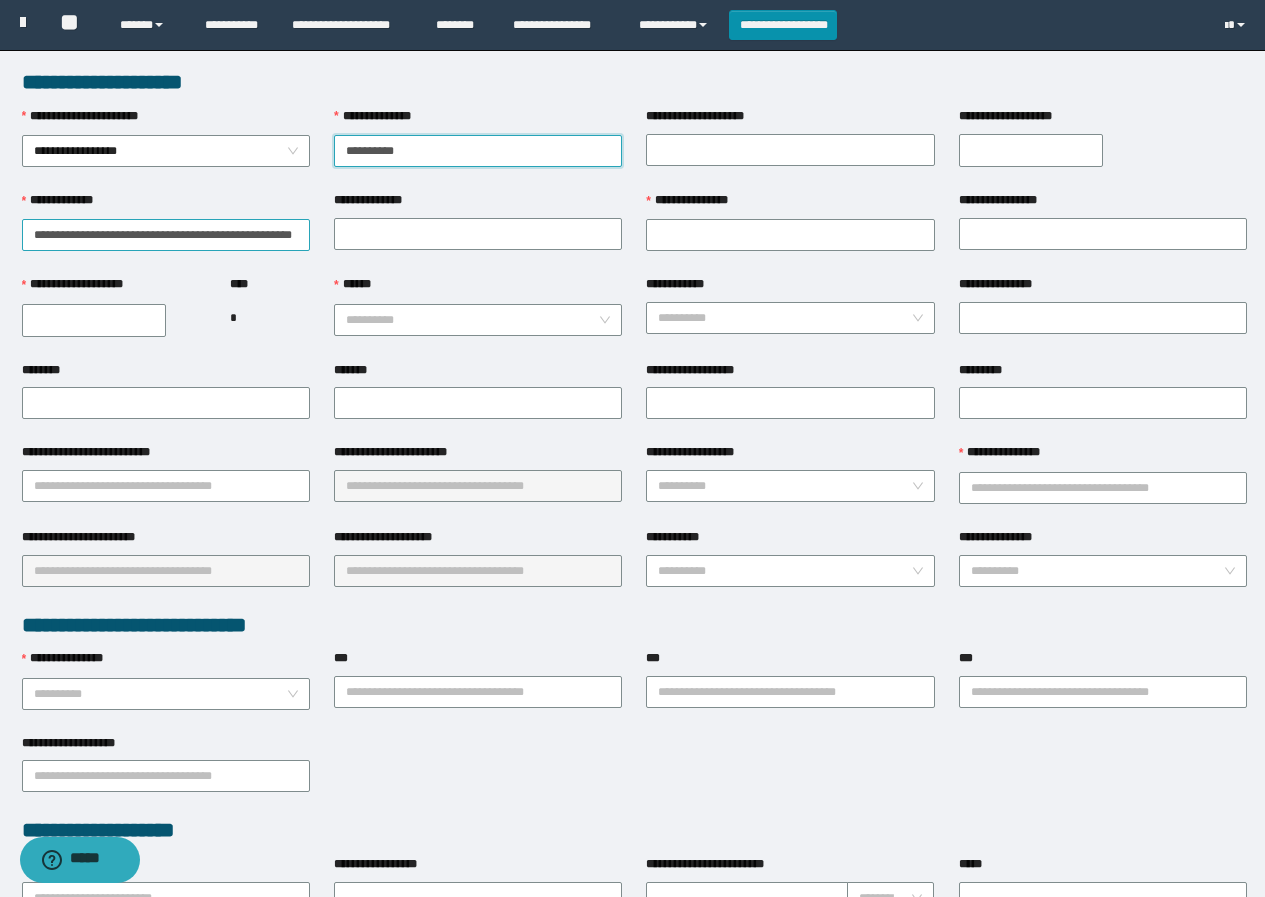 type on "**********" 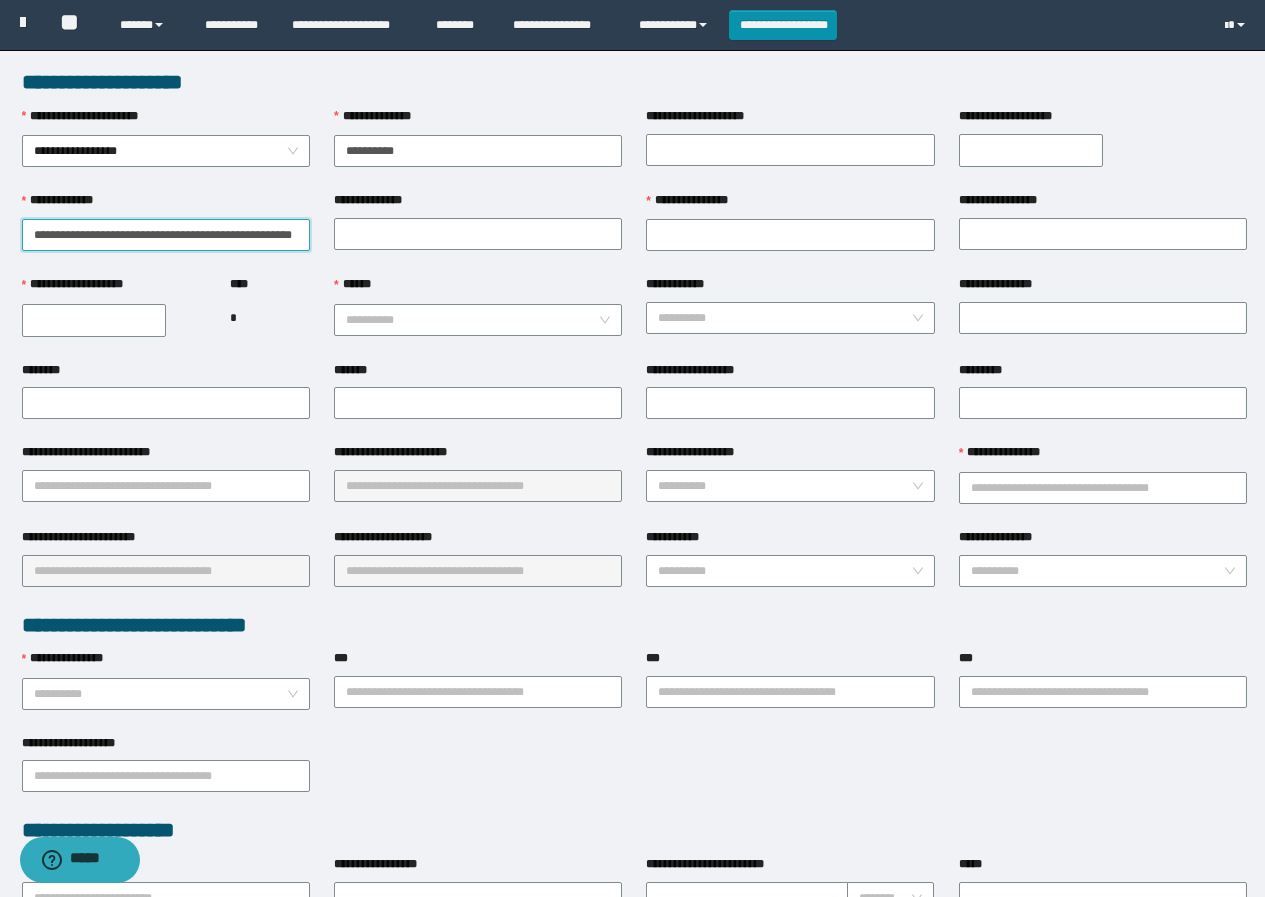 scroll, scrollTop: 0, scrollLeft: 34, axis: horizontal 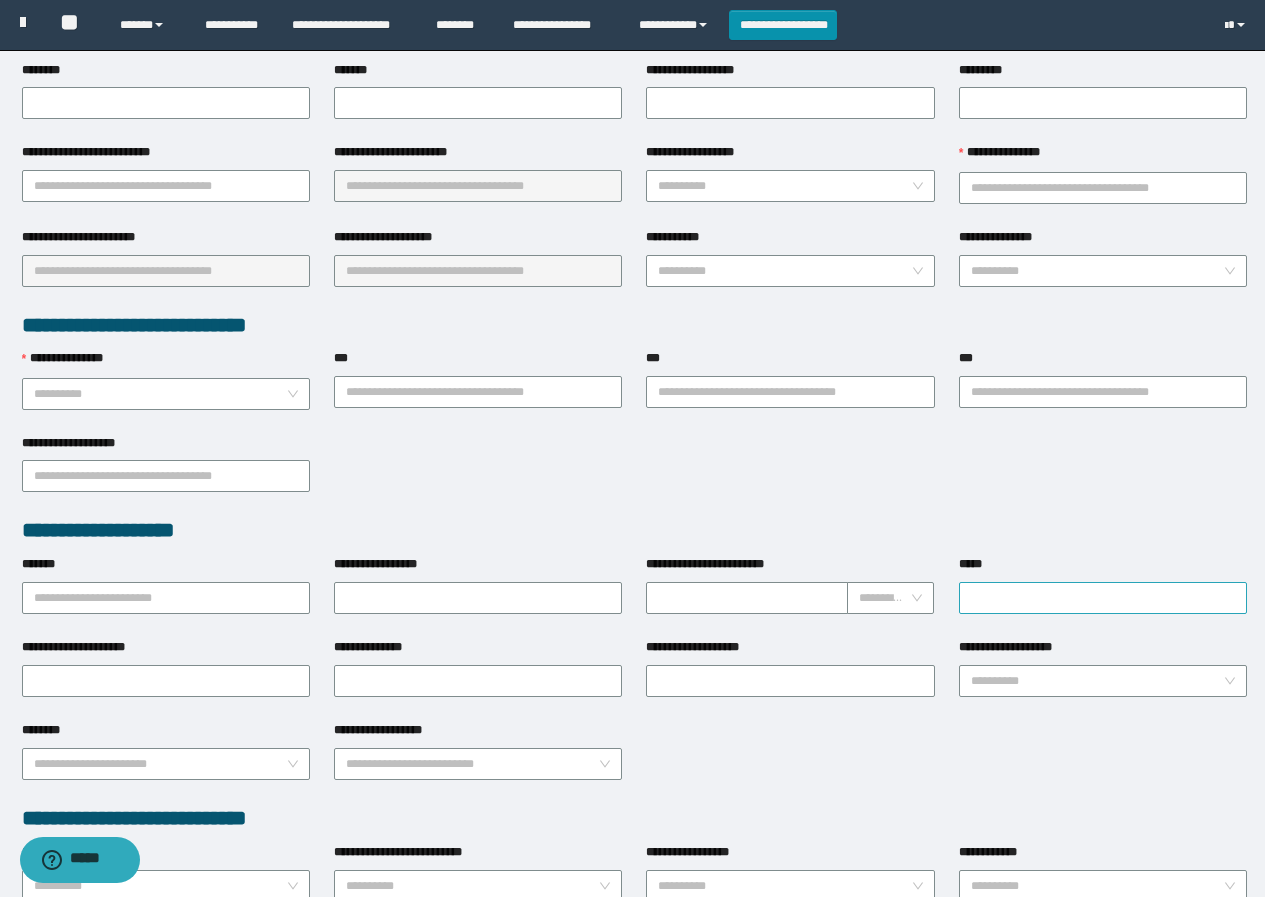 type on "**********" 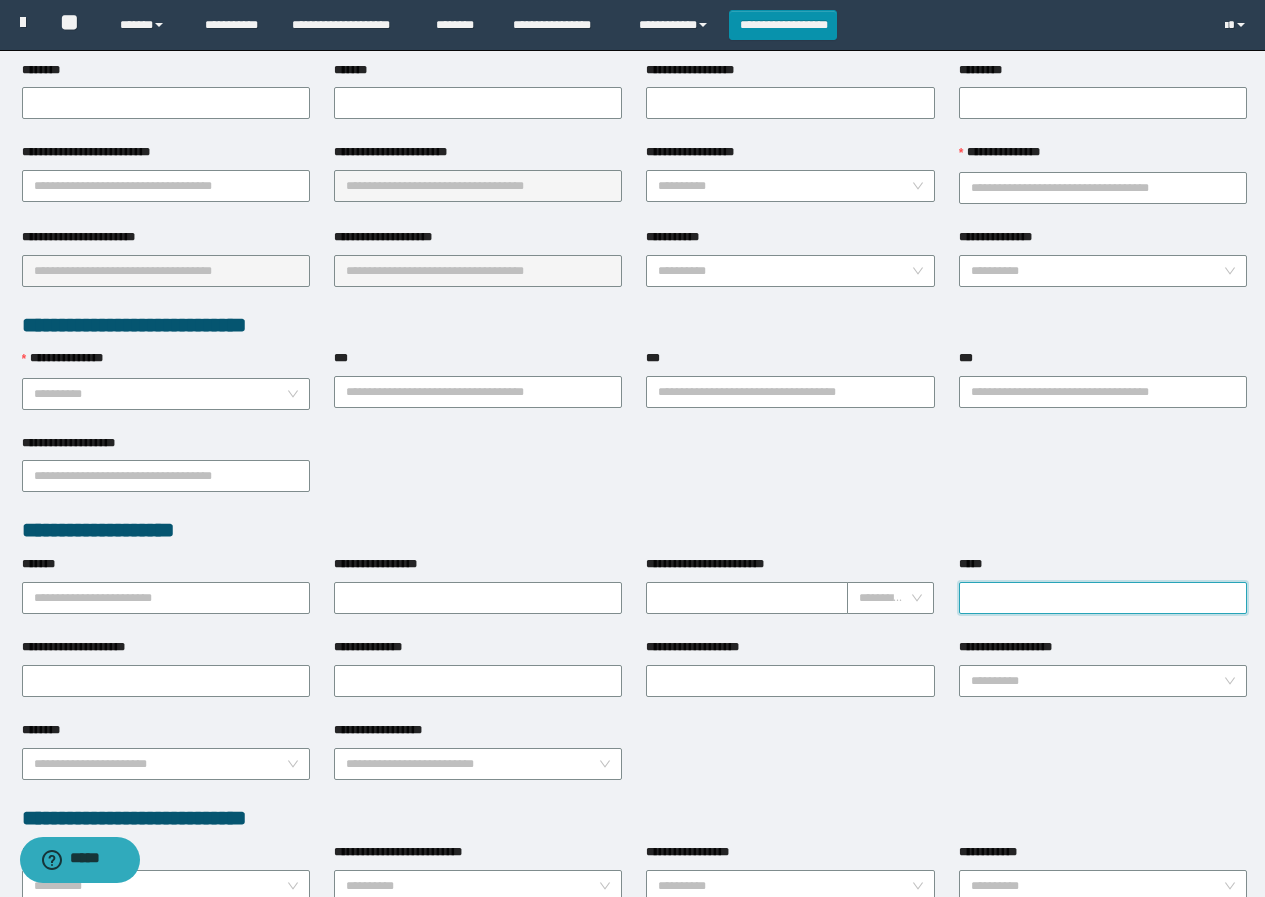 click on "*****" at bounding box center (1103, 598) 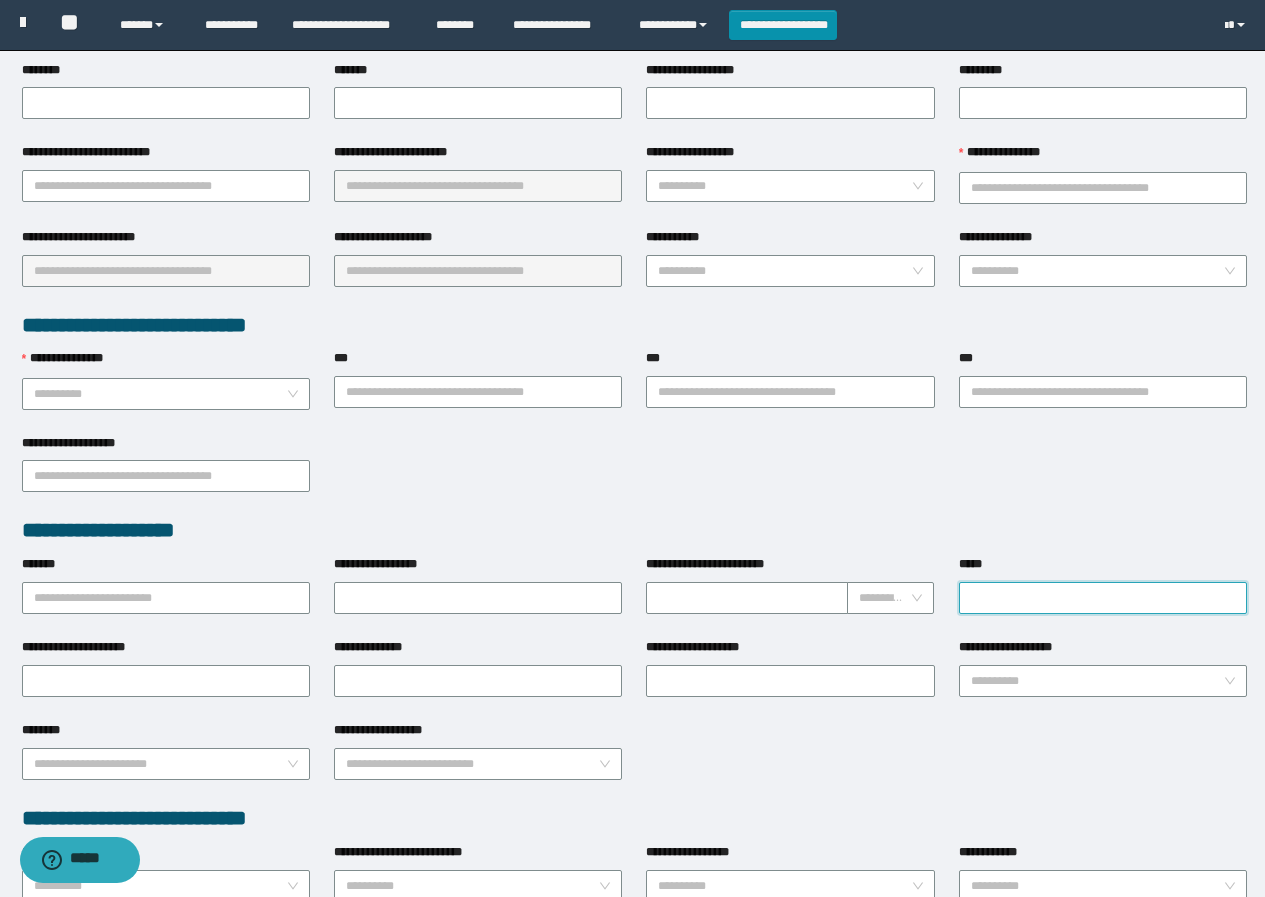 paste on "**********" 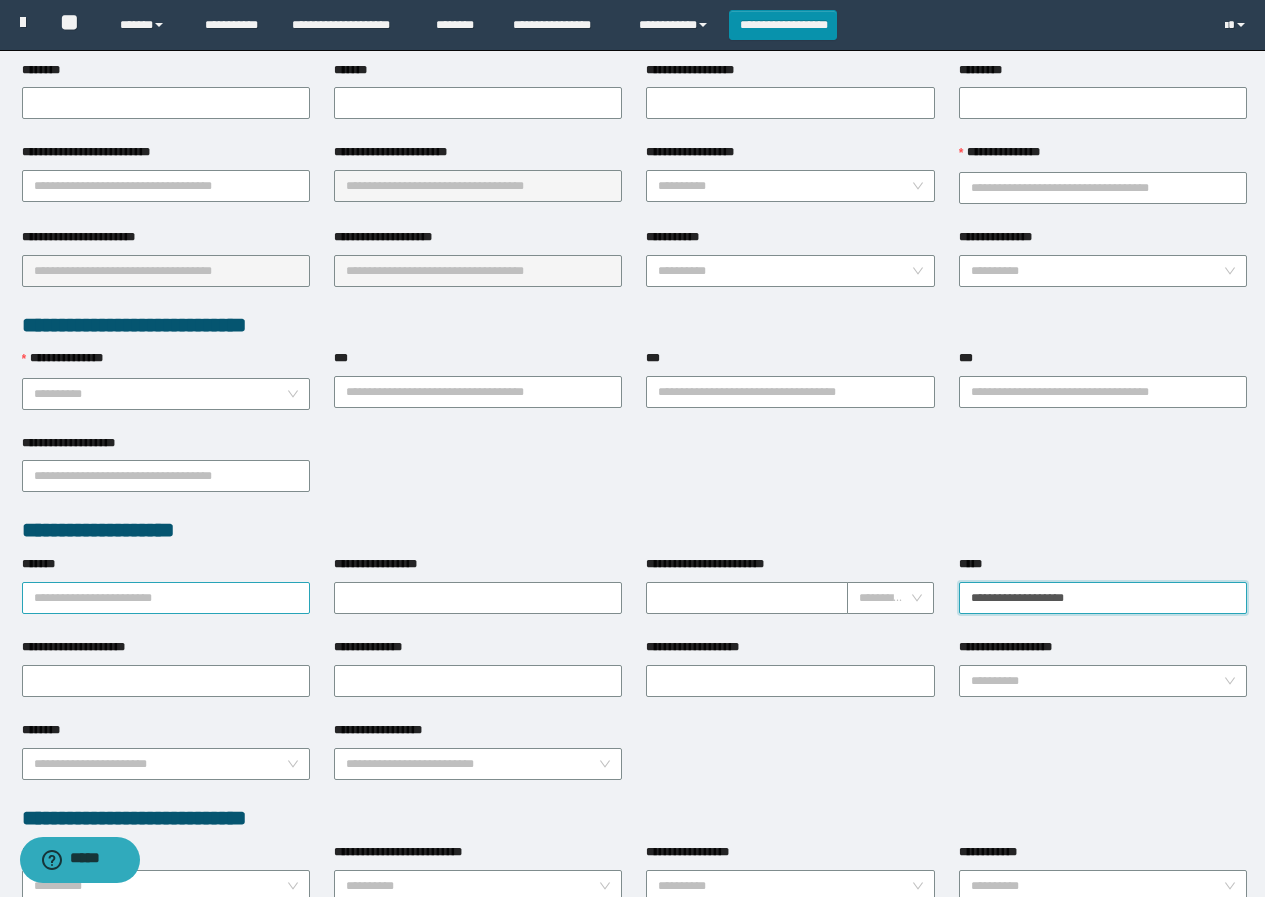 type on "**********" 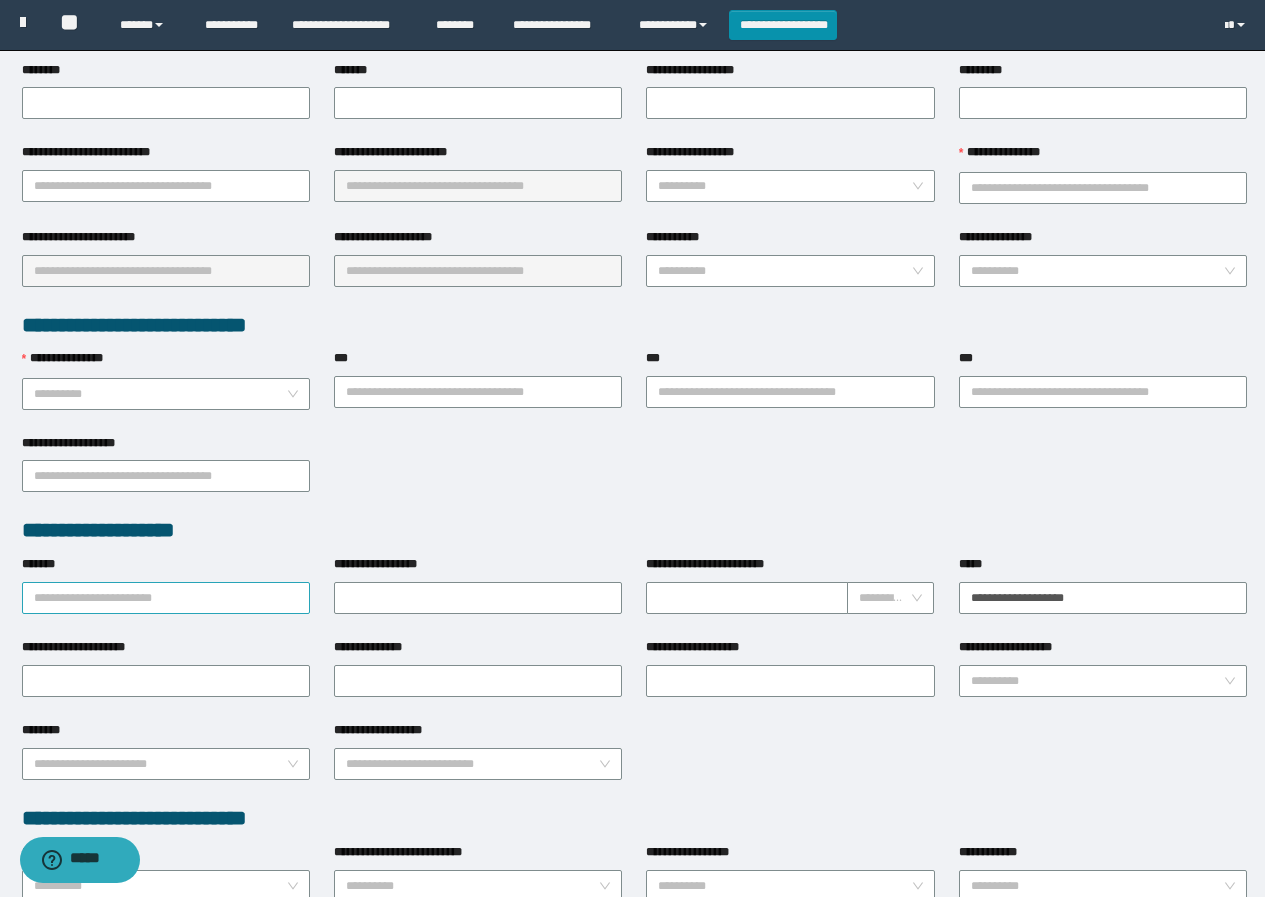 click on "*******" at bounding box center (166, 598) 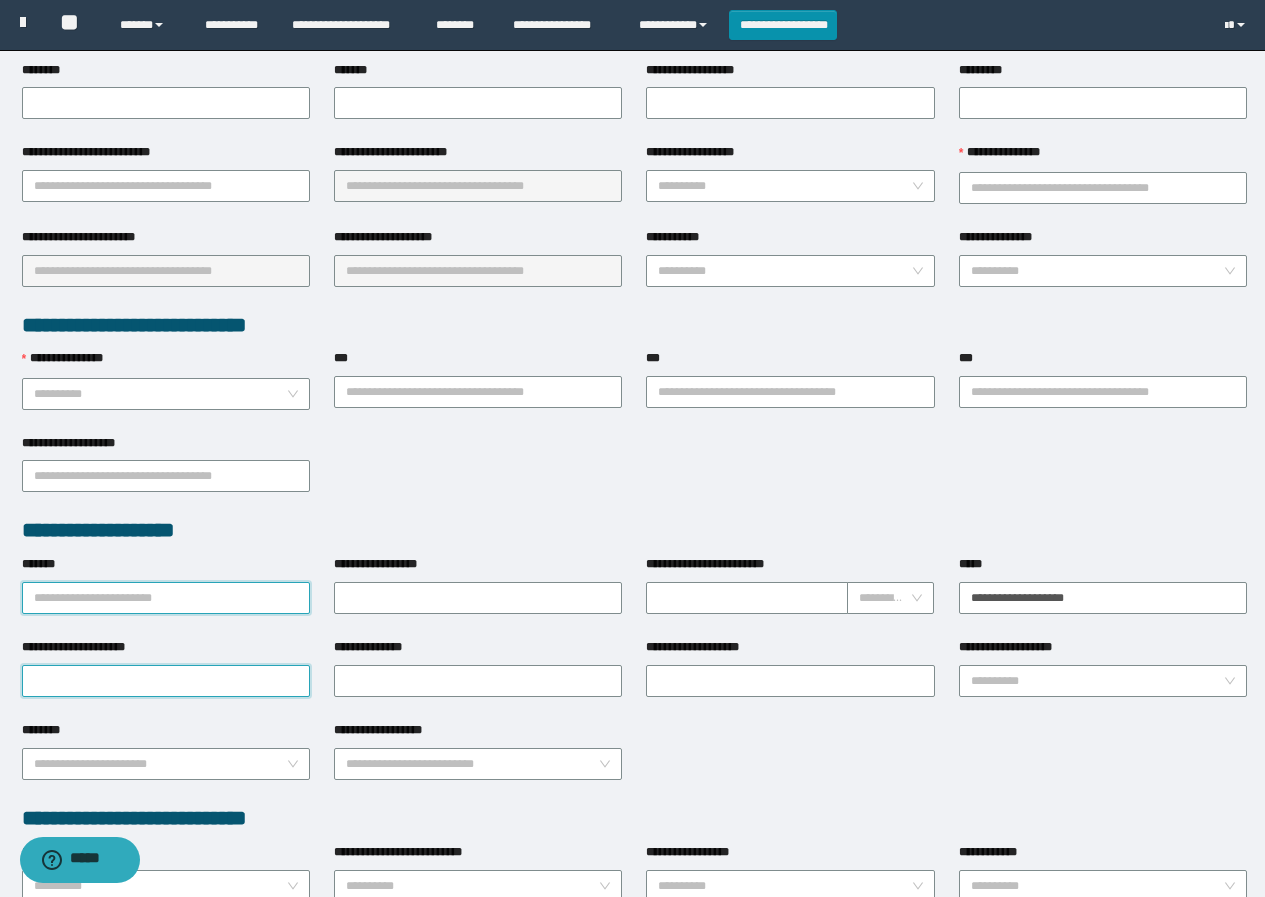 click on "**********" at bounding box center (166, 667) 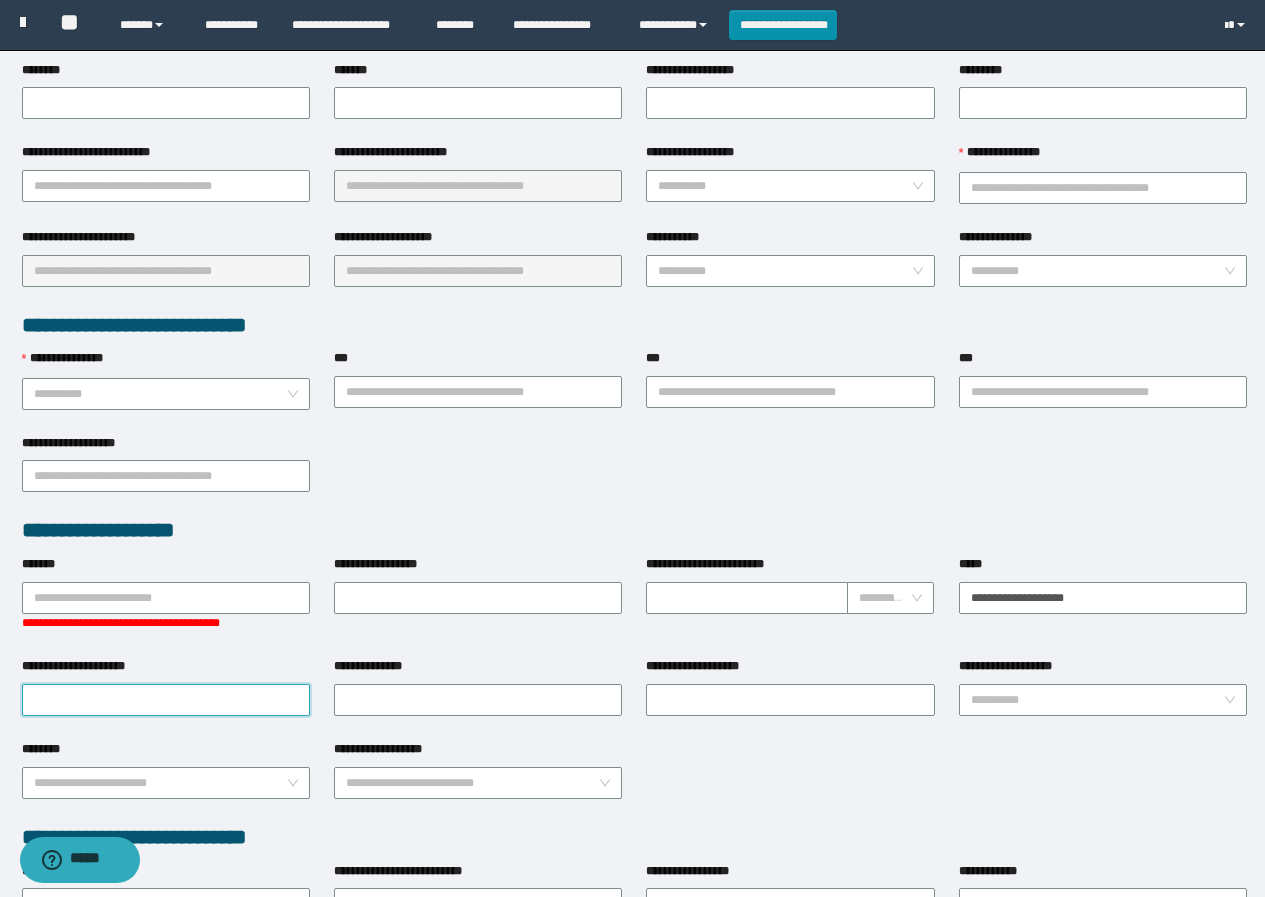 click on "**********" at bounding box center [166, 700] 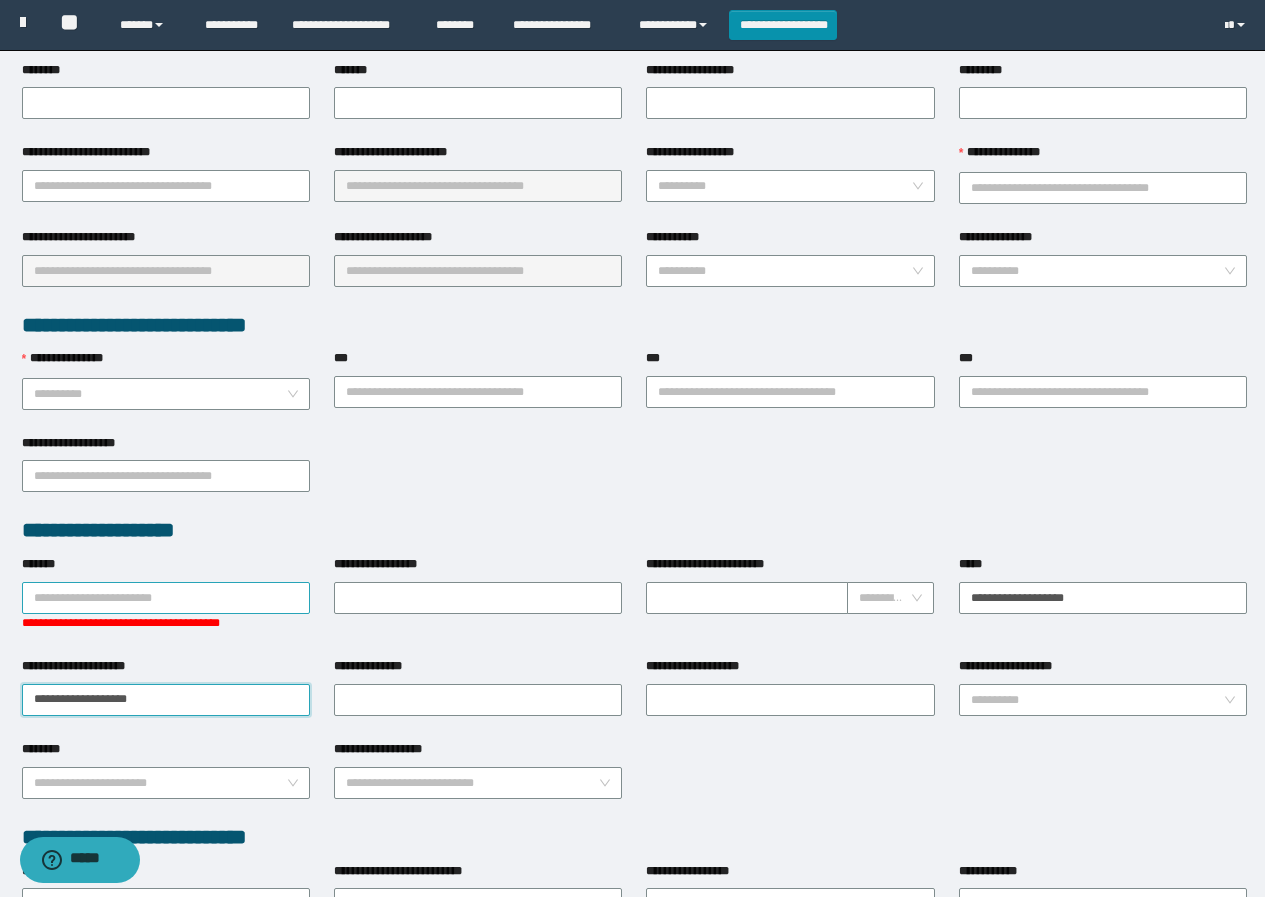 type on "**********" 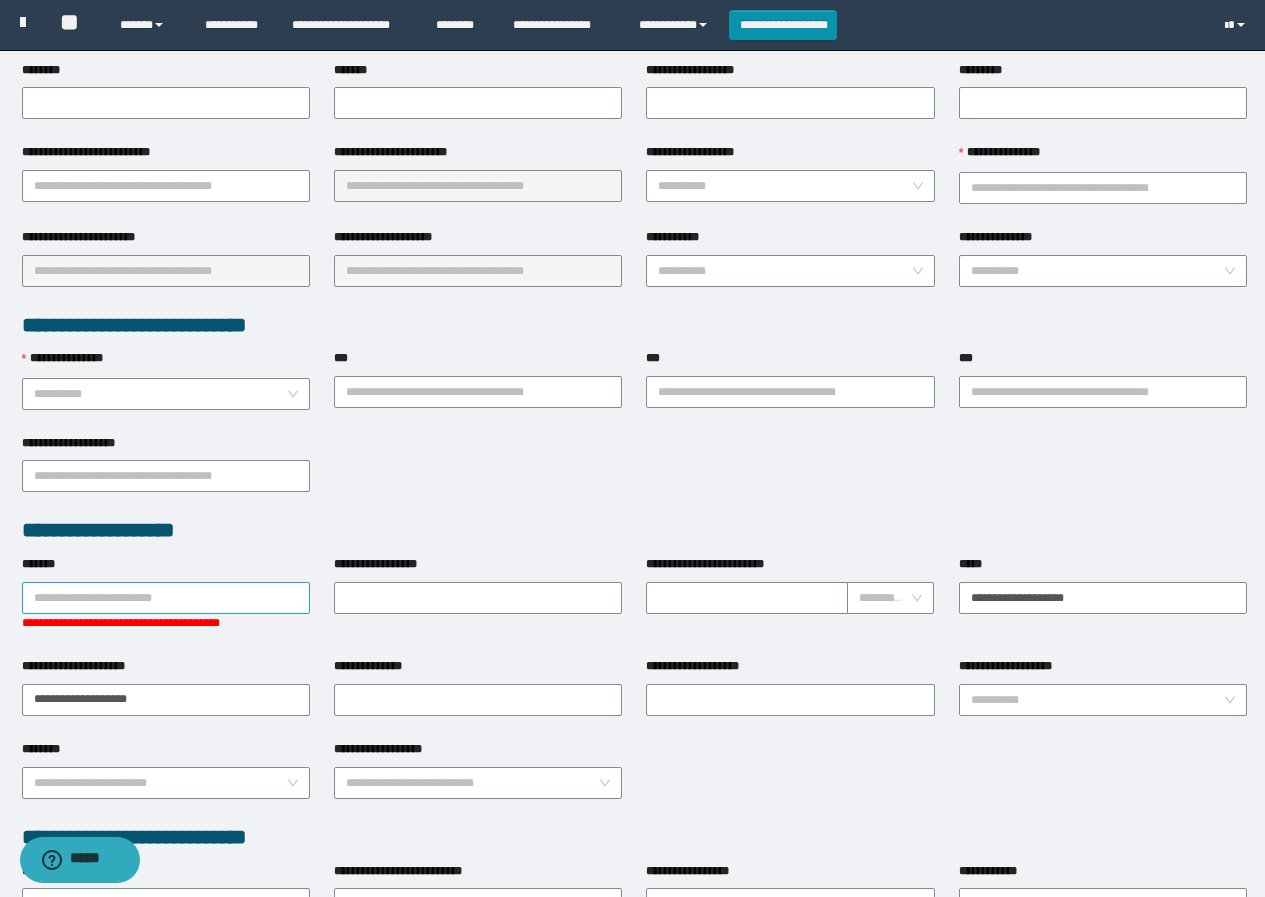 click on "*******" at bounding box center (166, 598) 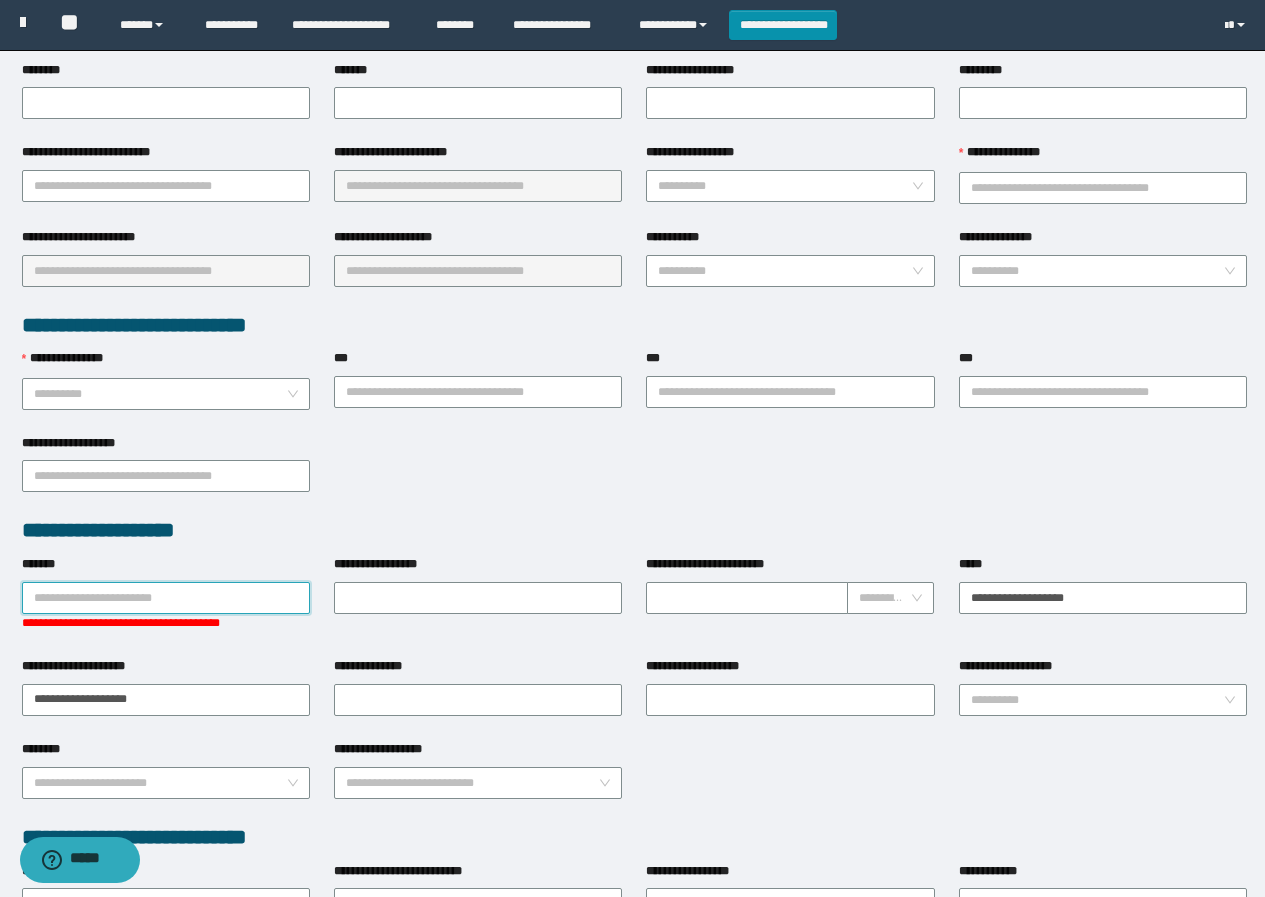 type on "*" 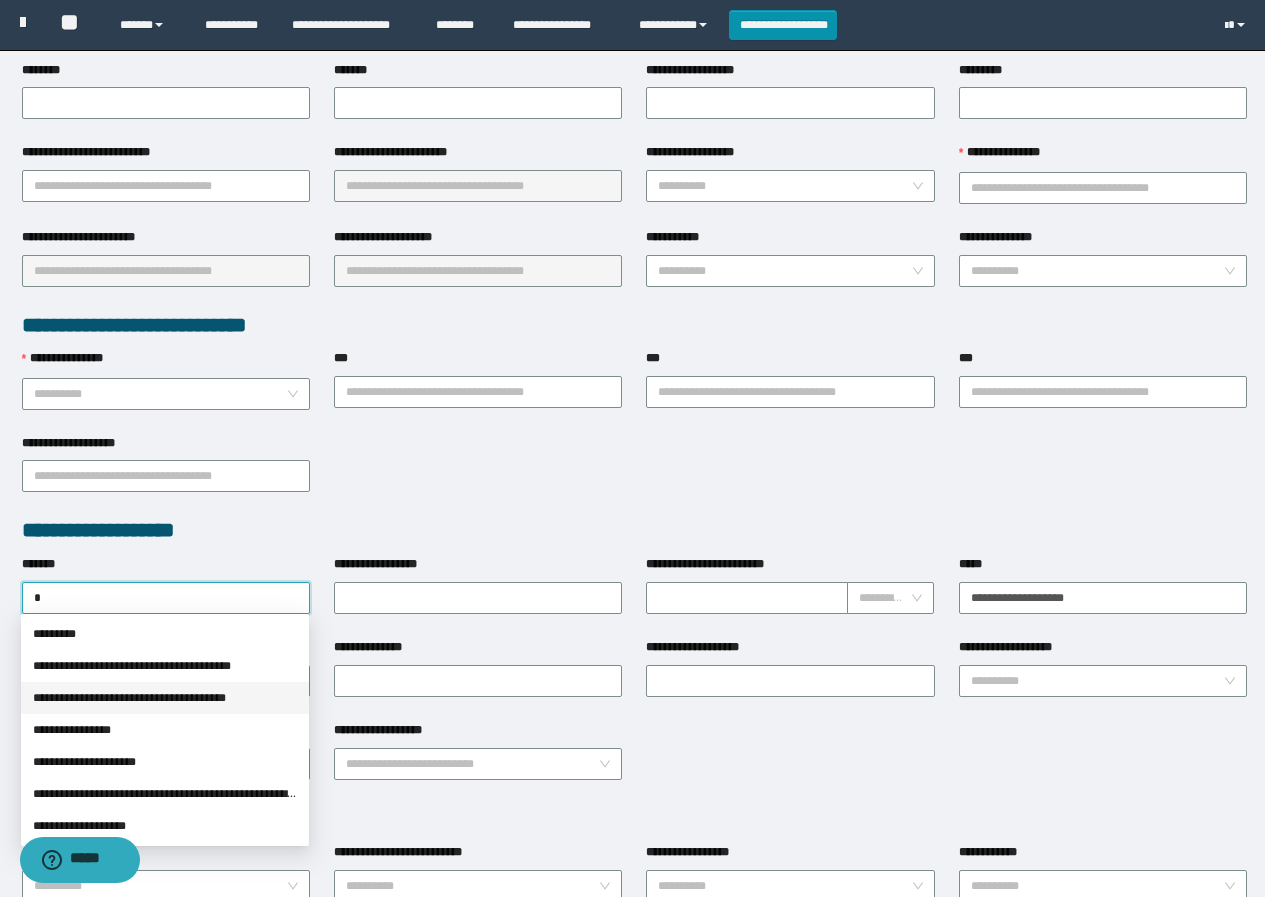 click on "**********" at bounding box center [165, 698] 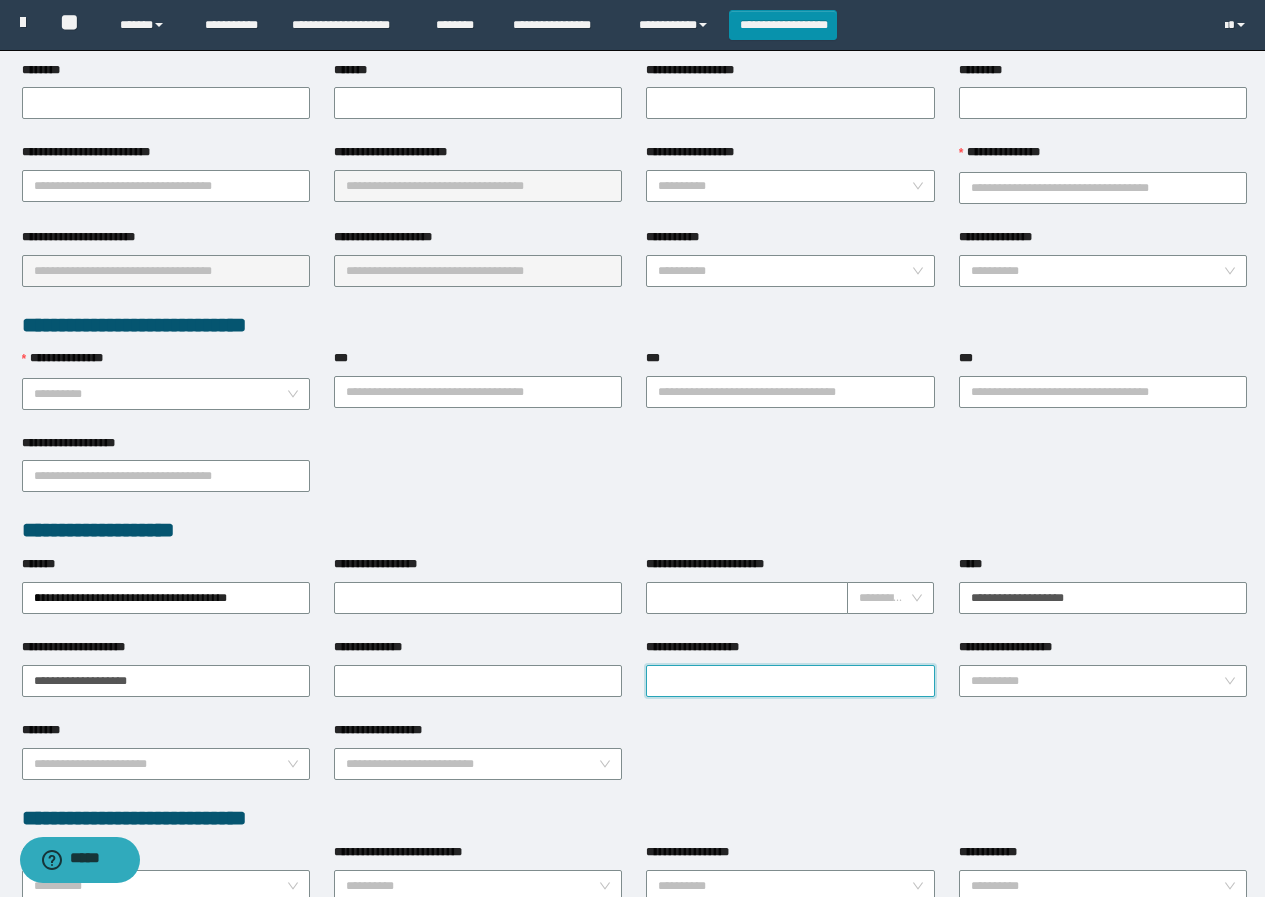 click on "**********" at bounding box center [790, 681] 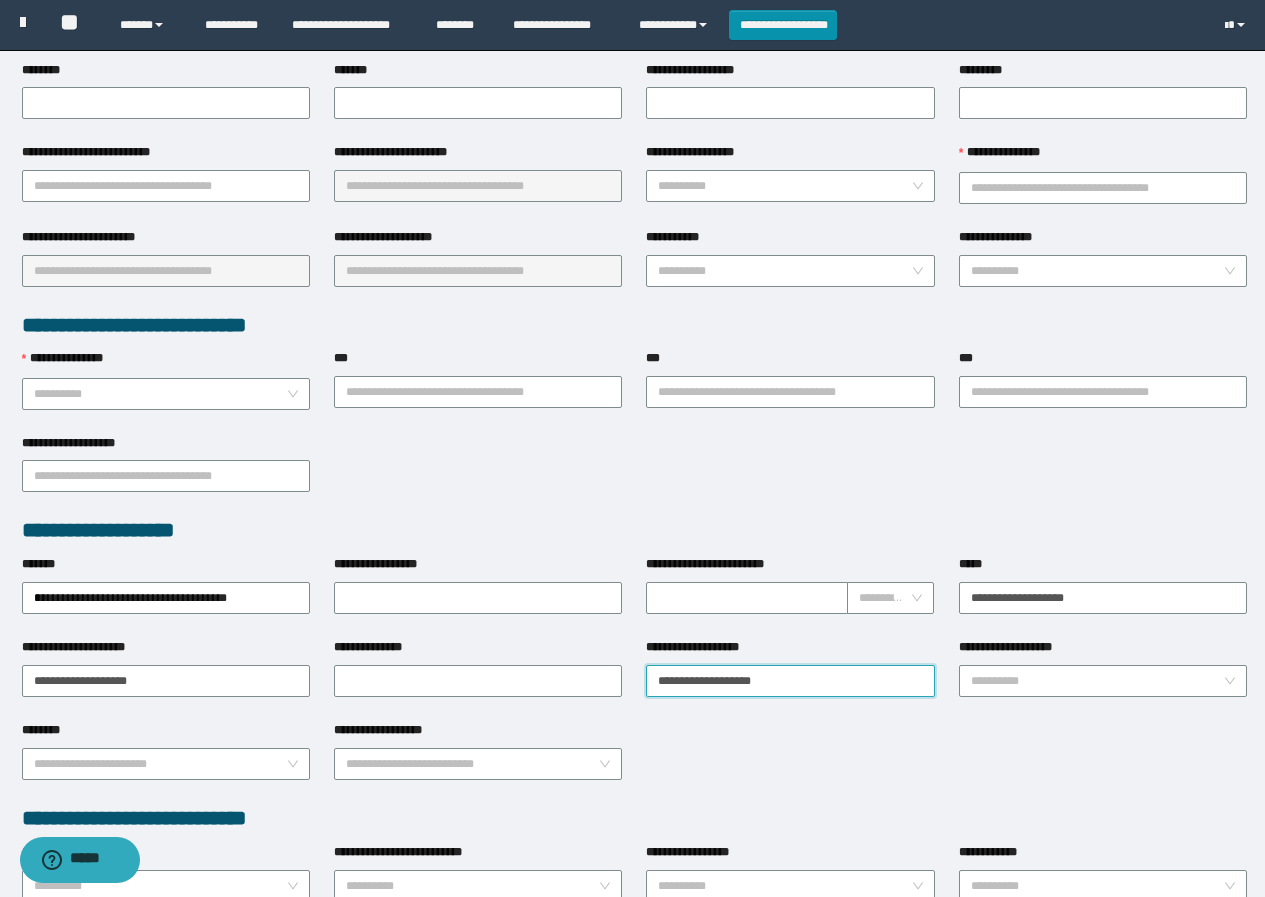 scroll, scrollTop: 0, scrollLeft: 0, axis: both 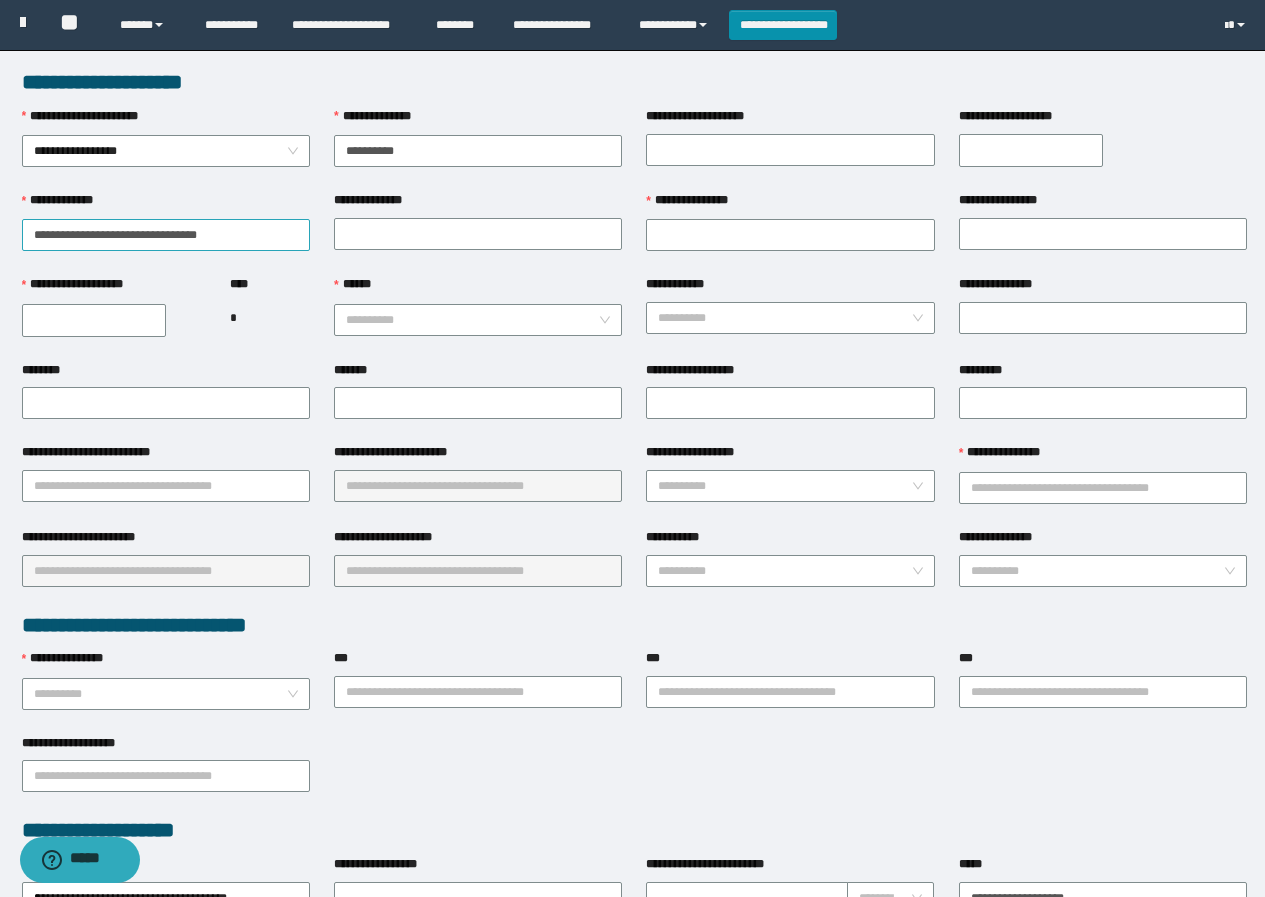 type on "**********" 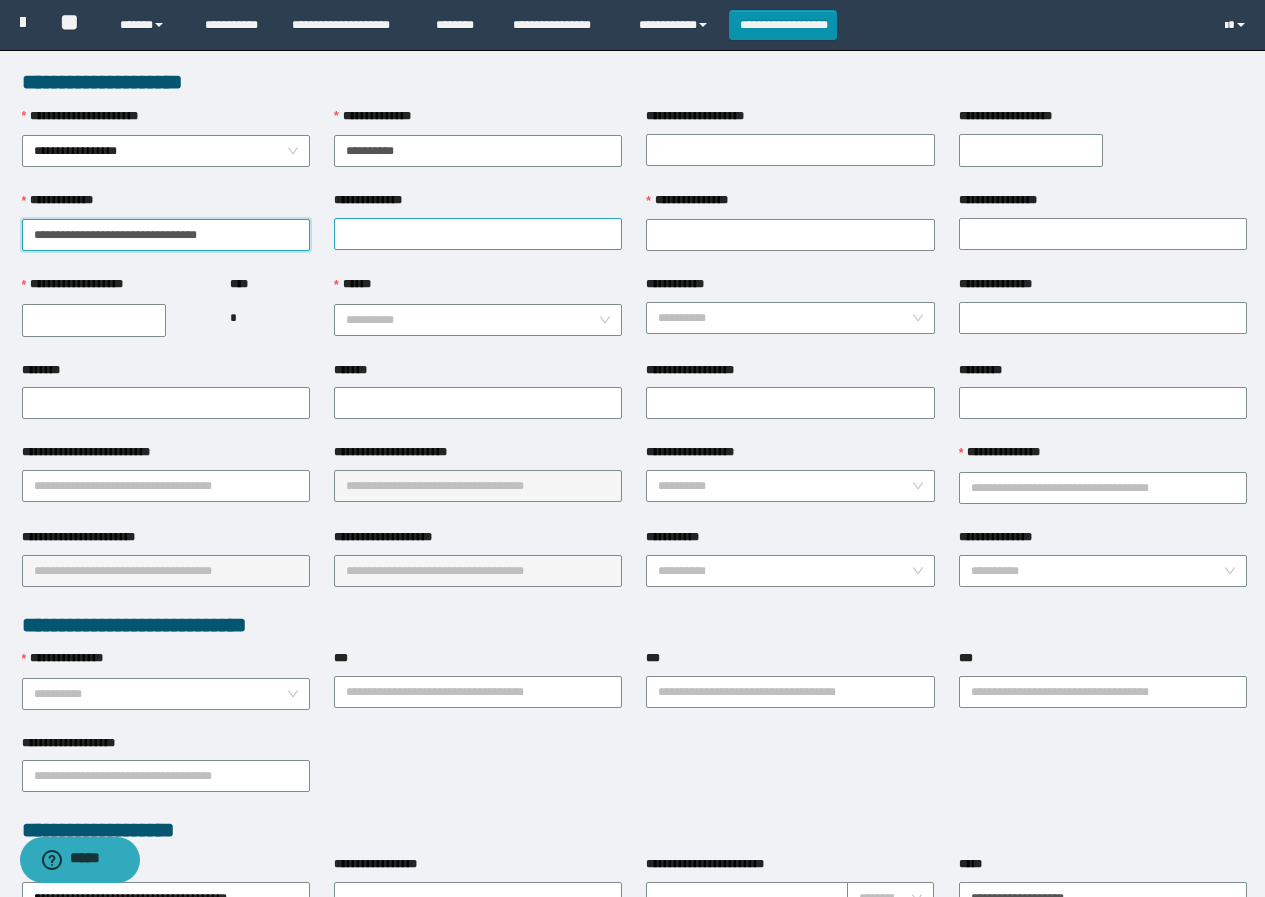 drag, startPoint x: 202, startPoint y: 233, endPoint x: 340, endPoint y: 220, distance: 138.61096 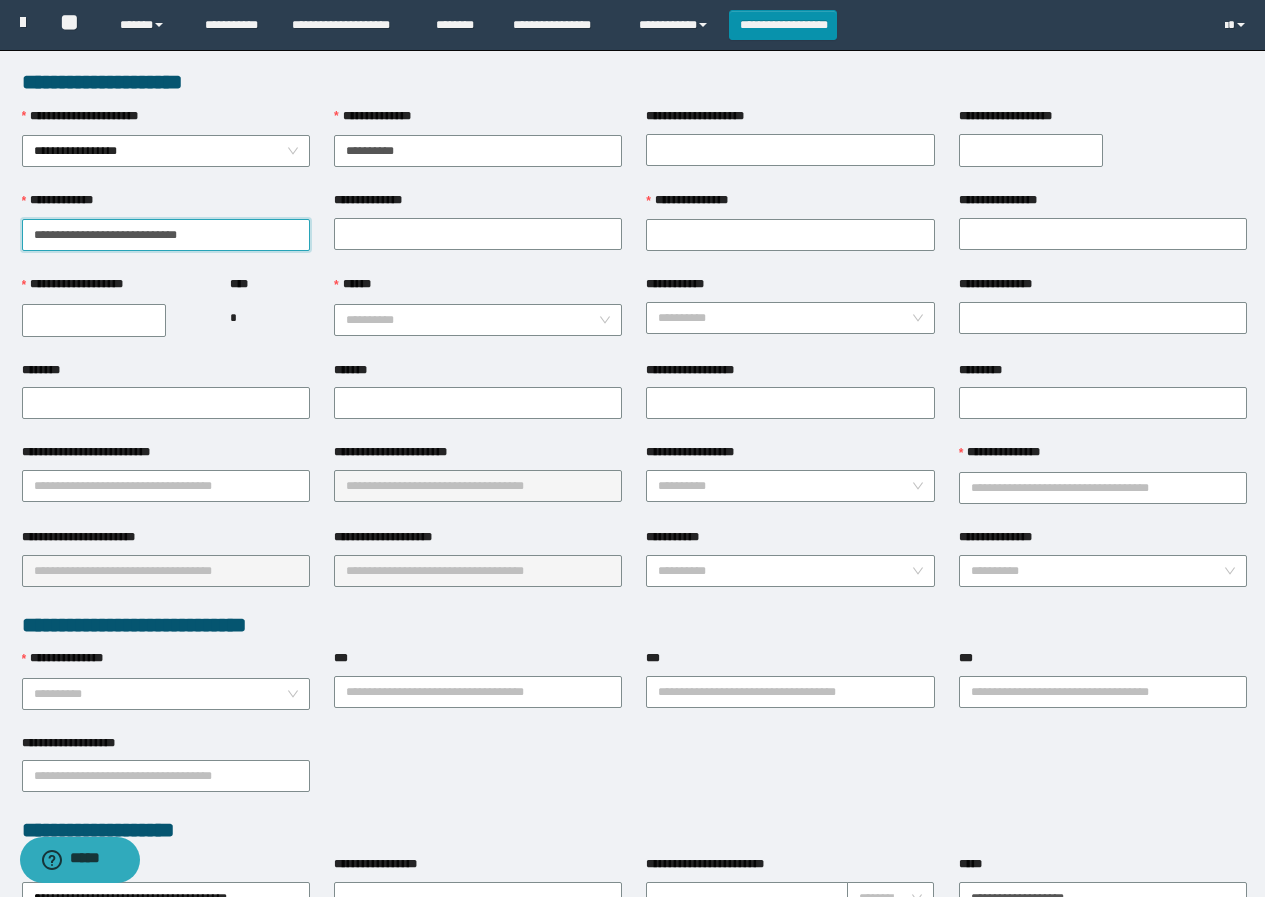 drag, startPoint x: 77, startPoint y: 232, endPoint x: 213, endPoint y: 227, distance: 136.09187 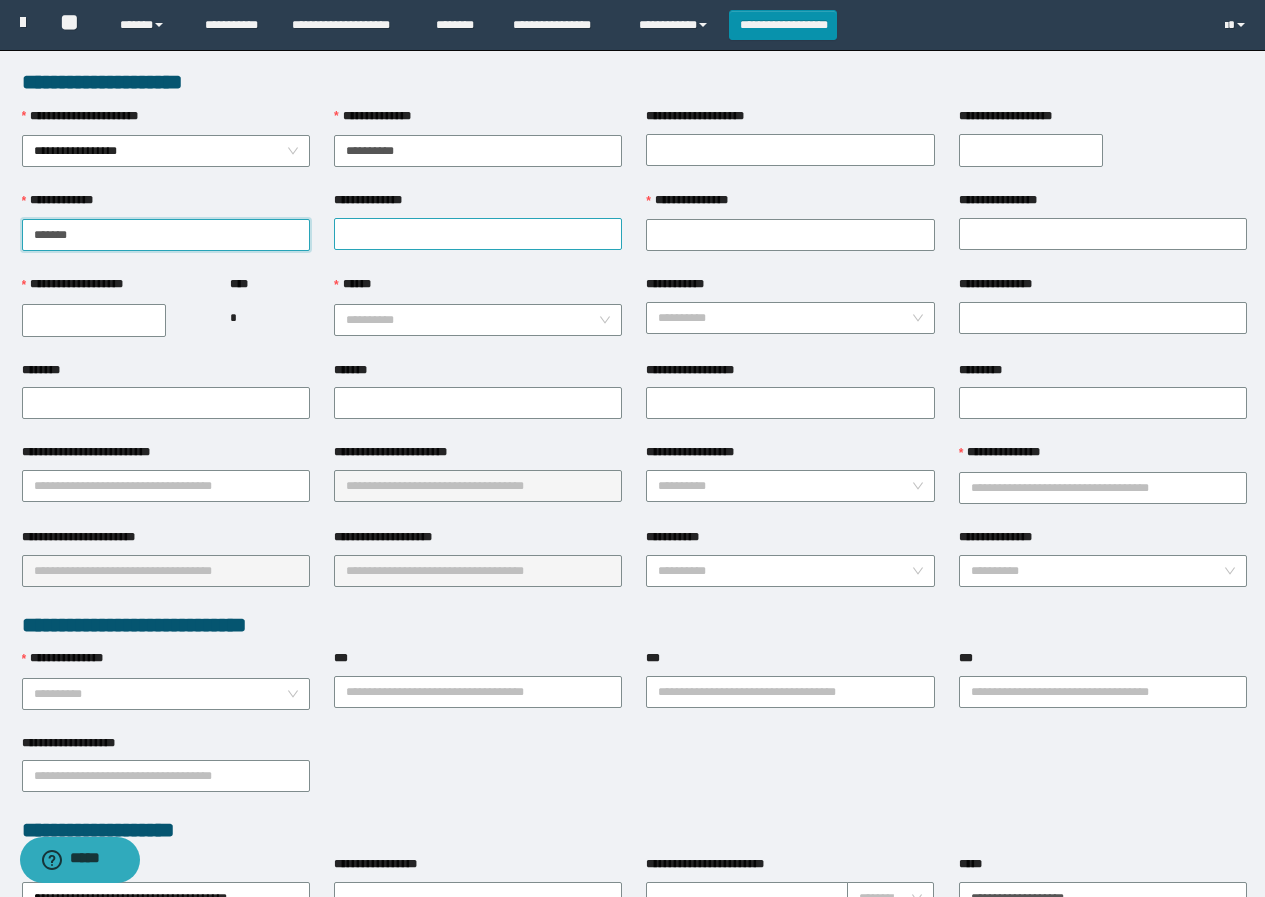 type on "******" 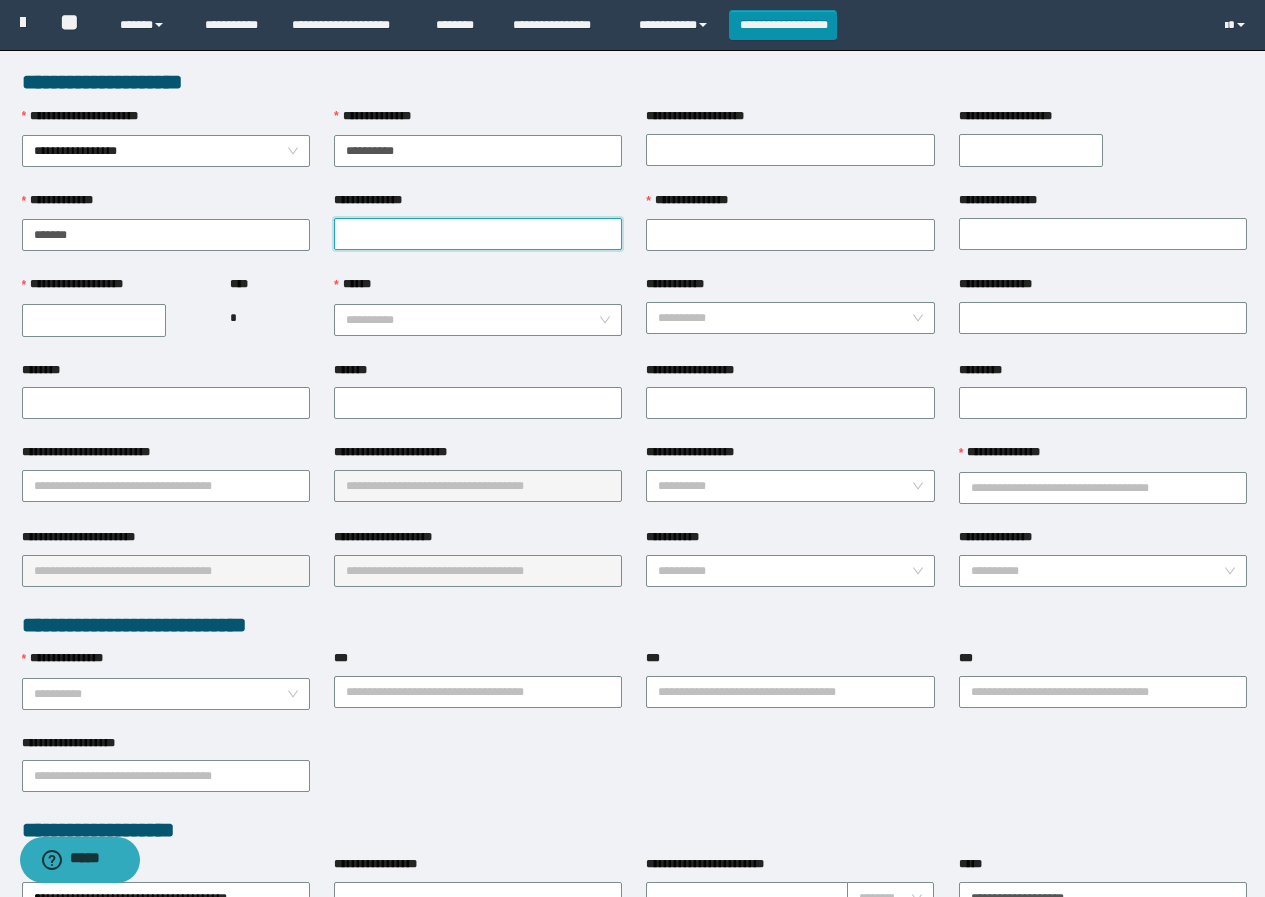 click on "**********" at bounding box center [478, 234] 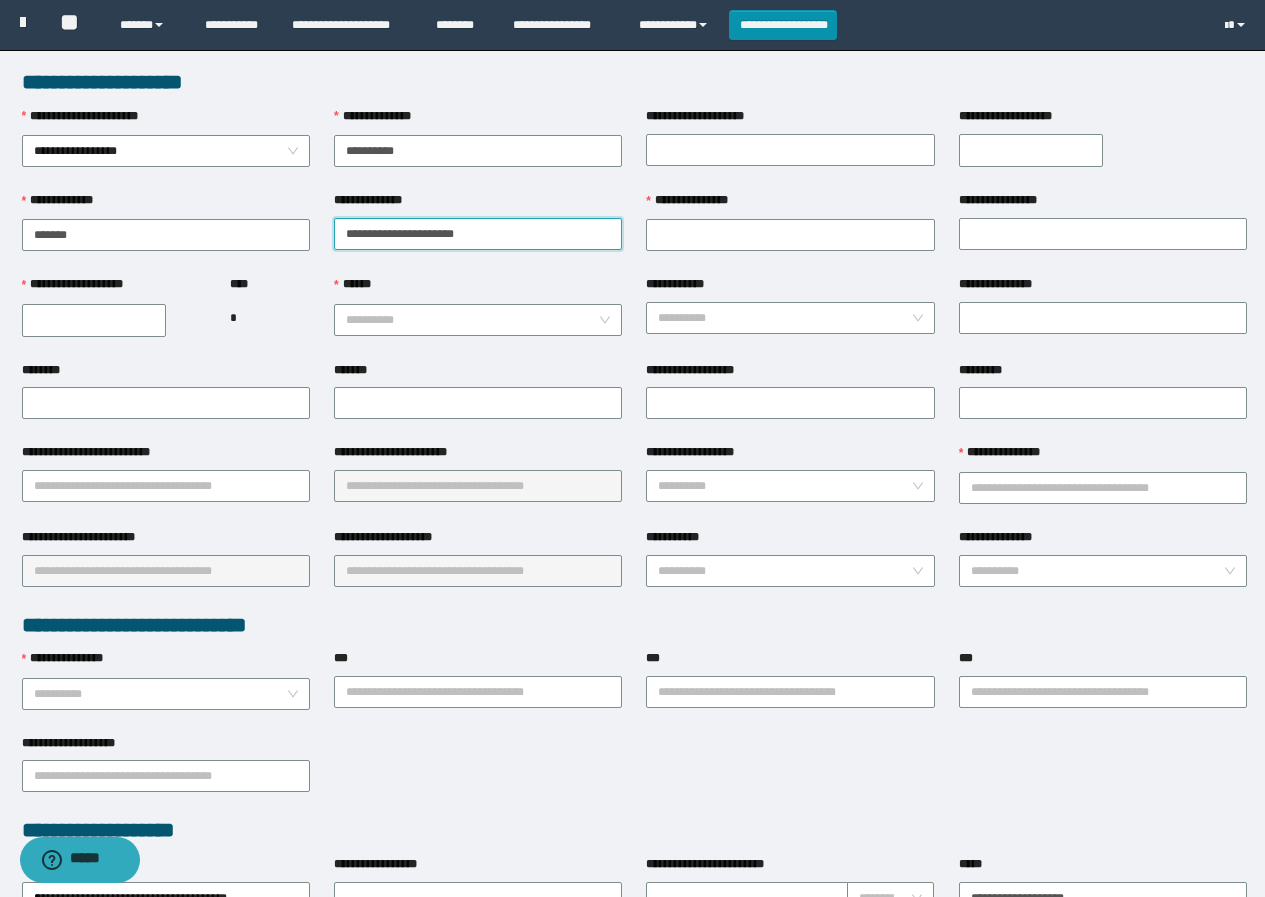 drag, startPoint x: 383, startPoint y: 234, endPoint x: 496, endPoint y: 235, distance: 113.004425 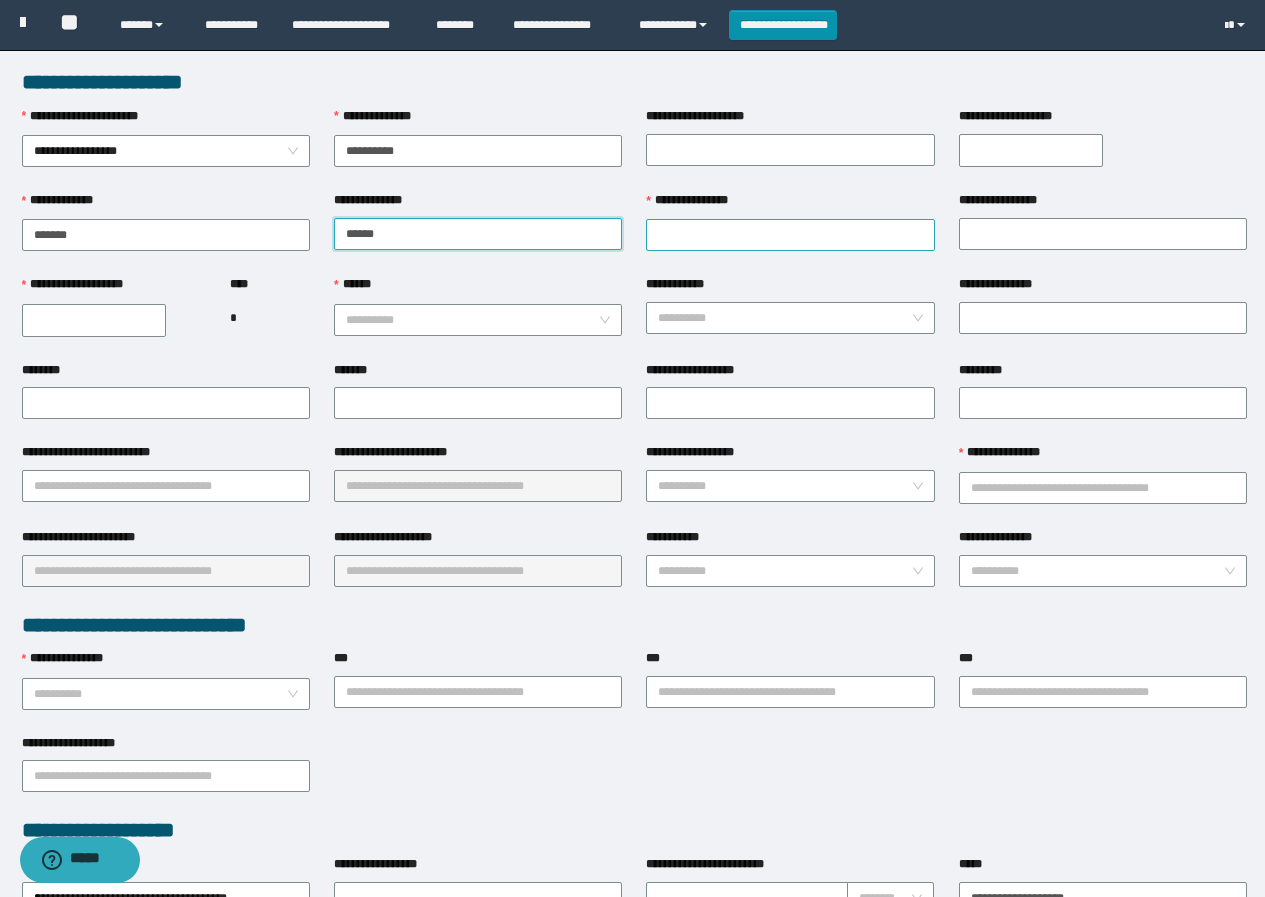 type on "*****" 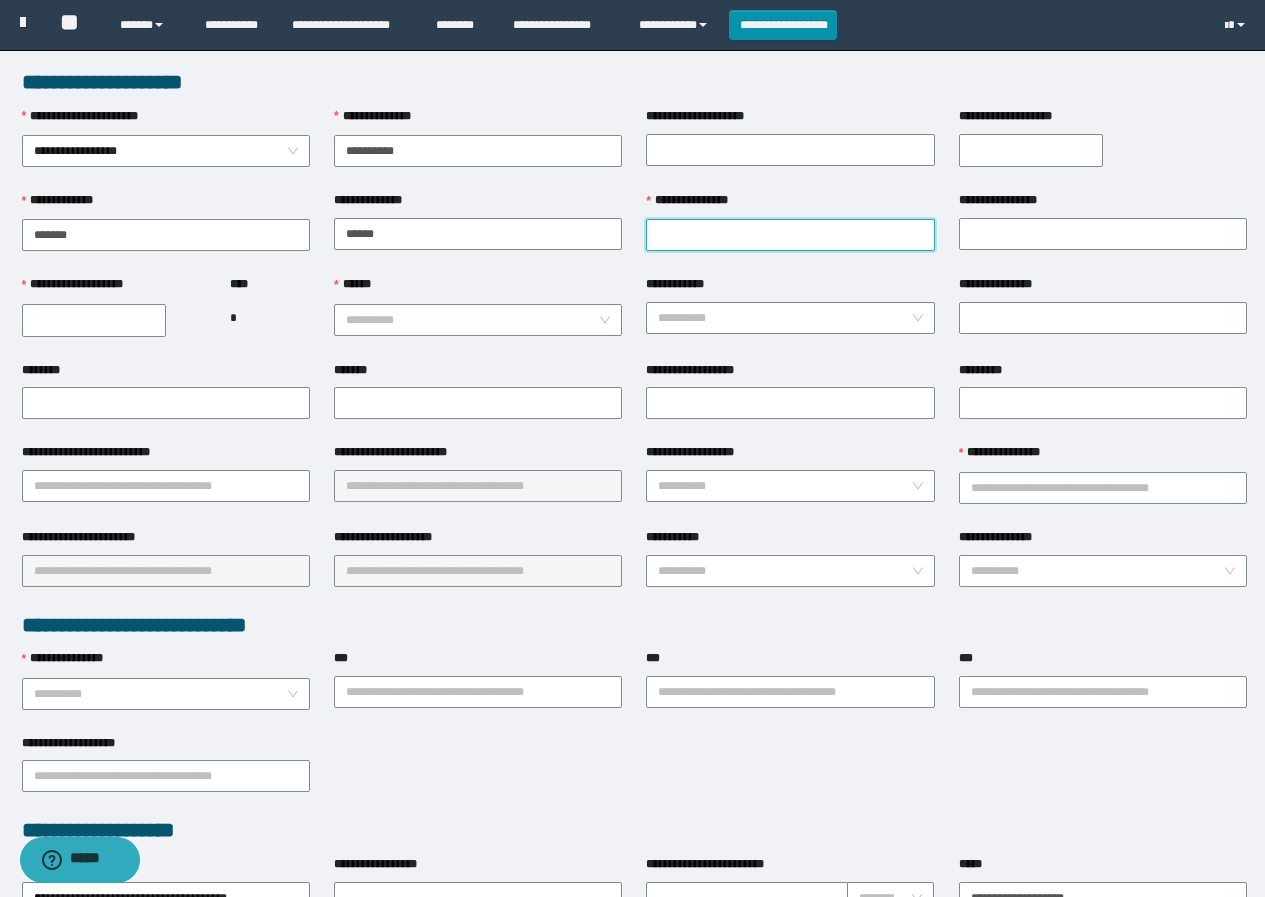 click on "**********" at bounding box center (790, 235) 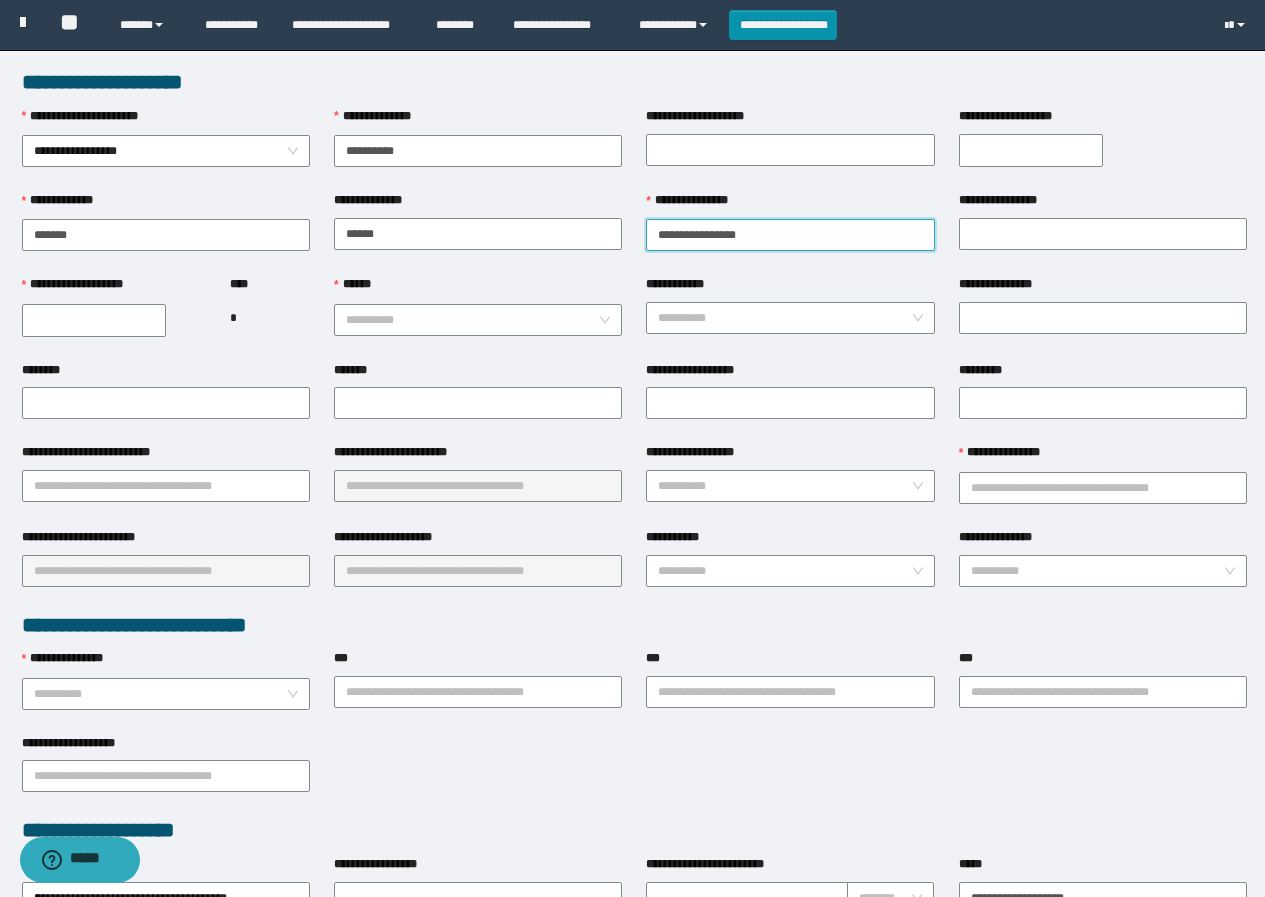 drag, startPoint x: 702, startPoint y: 227, endPoint x: 834, endPoint y: 223, distance: 132.0606 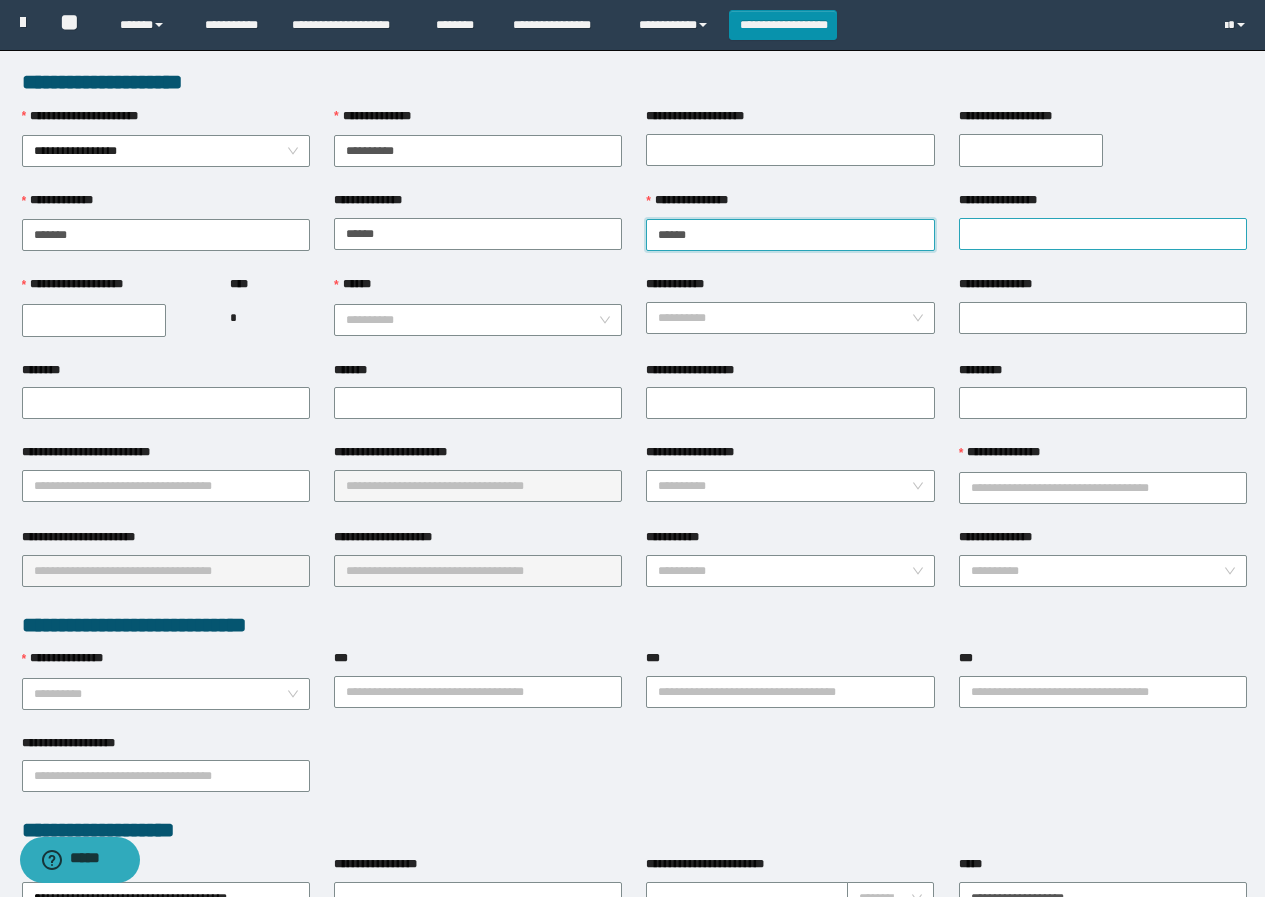 type on "*****" 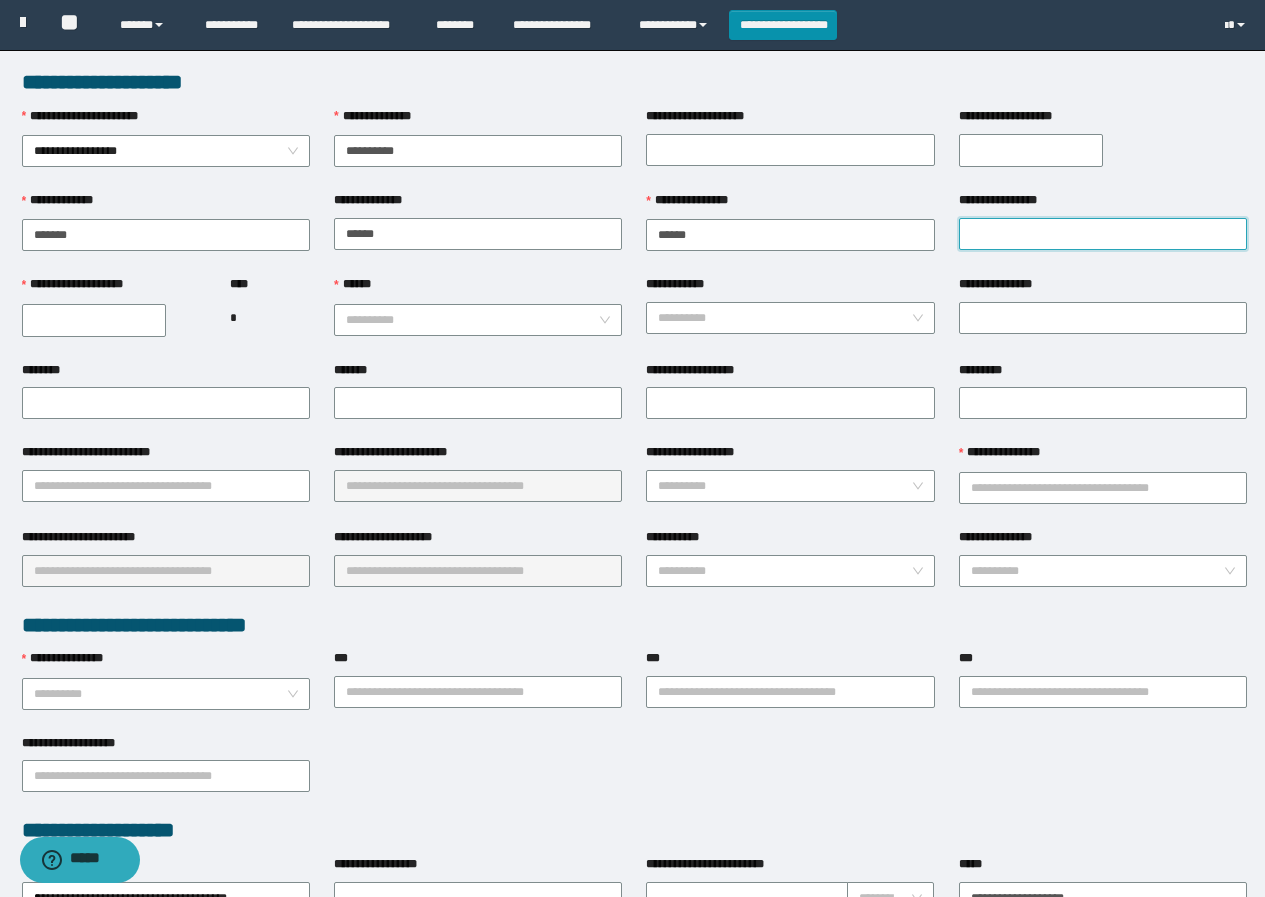 click on "**********" at bounding box center (1103, 234) 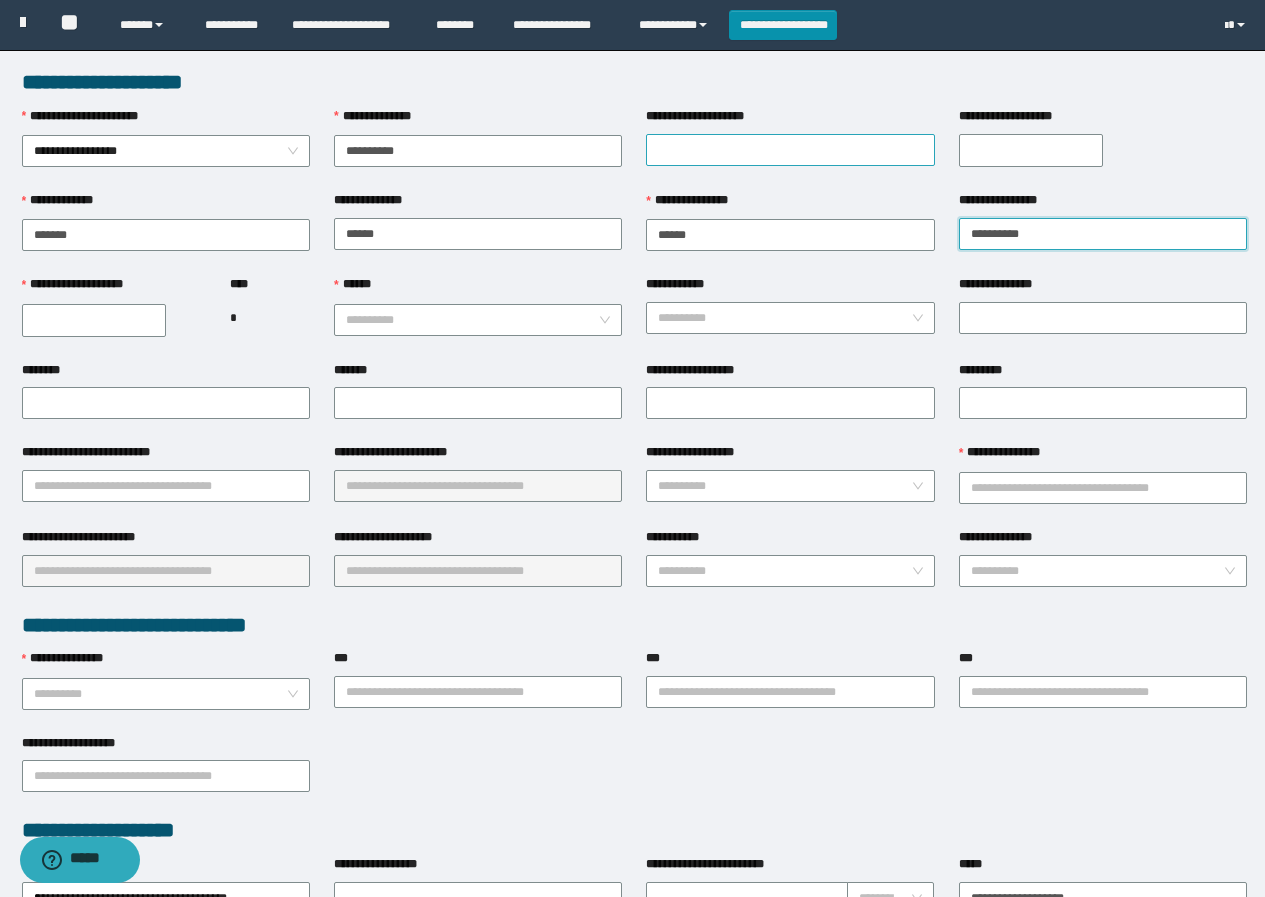 type on "*********" 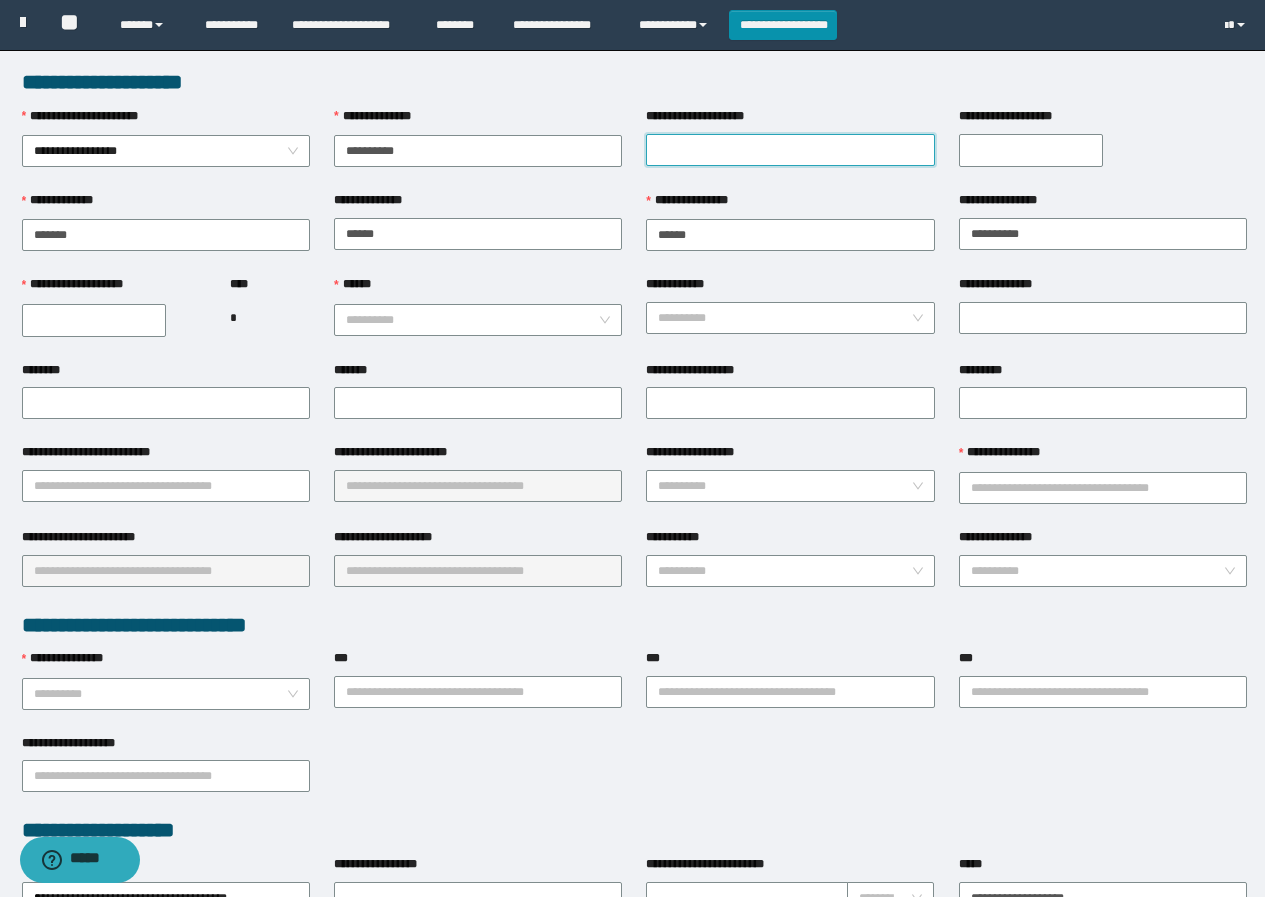 click on "**********" at bounding box center (790, 150) 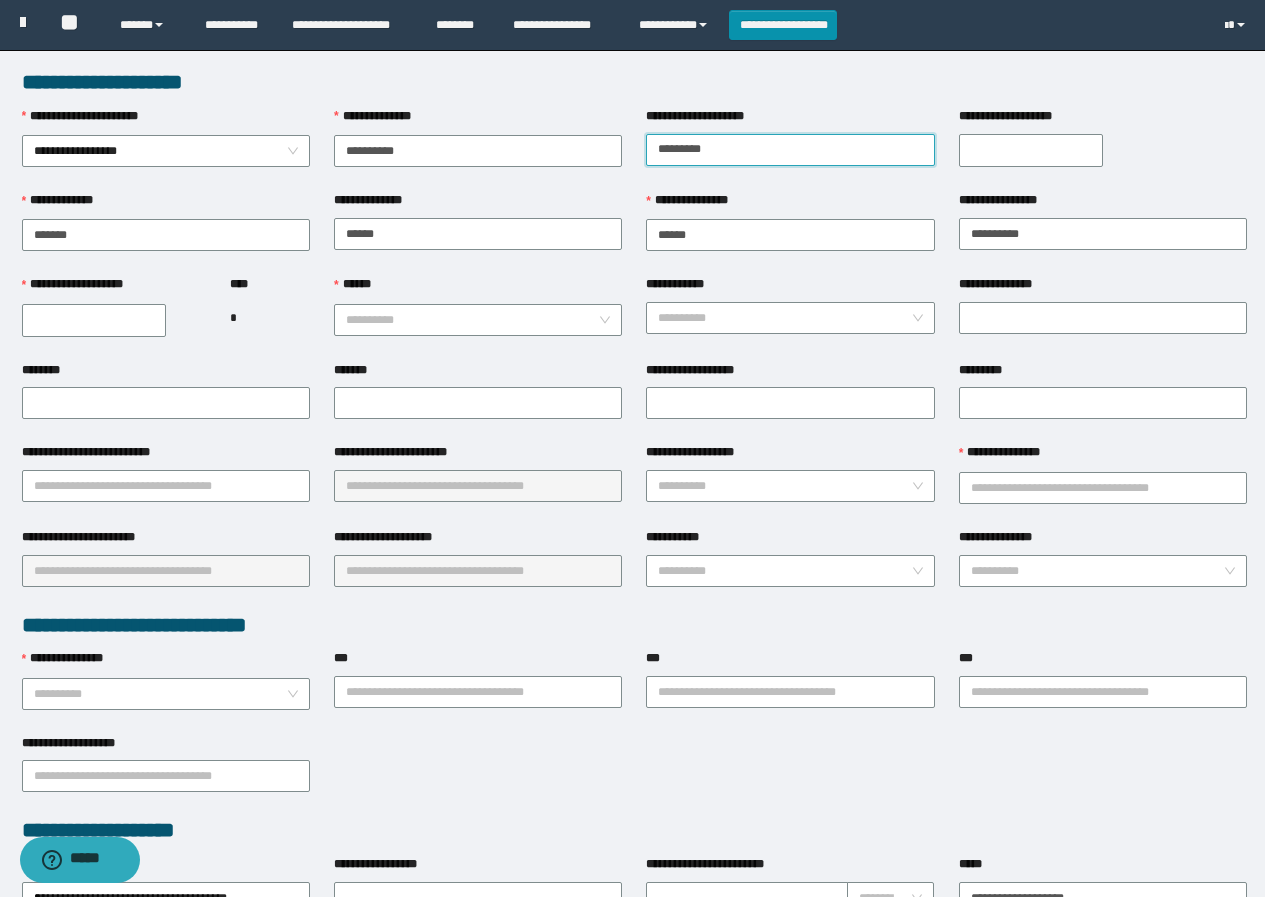 type on "********" 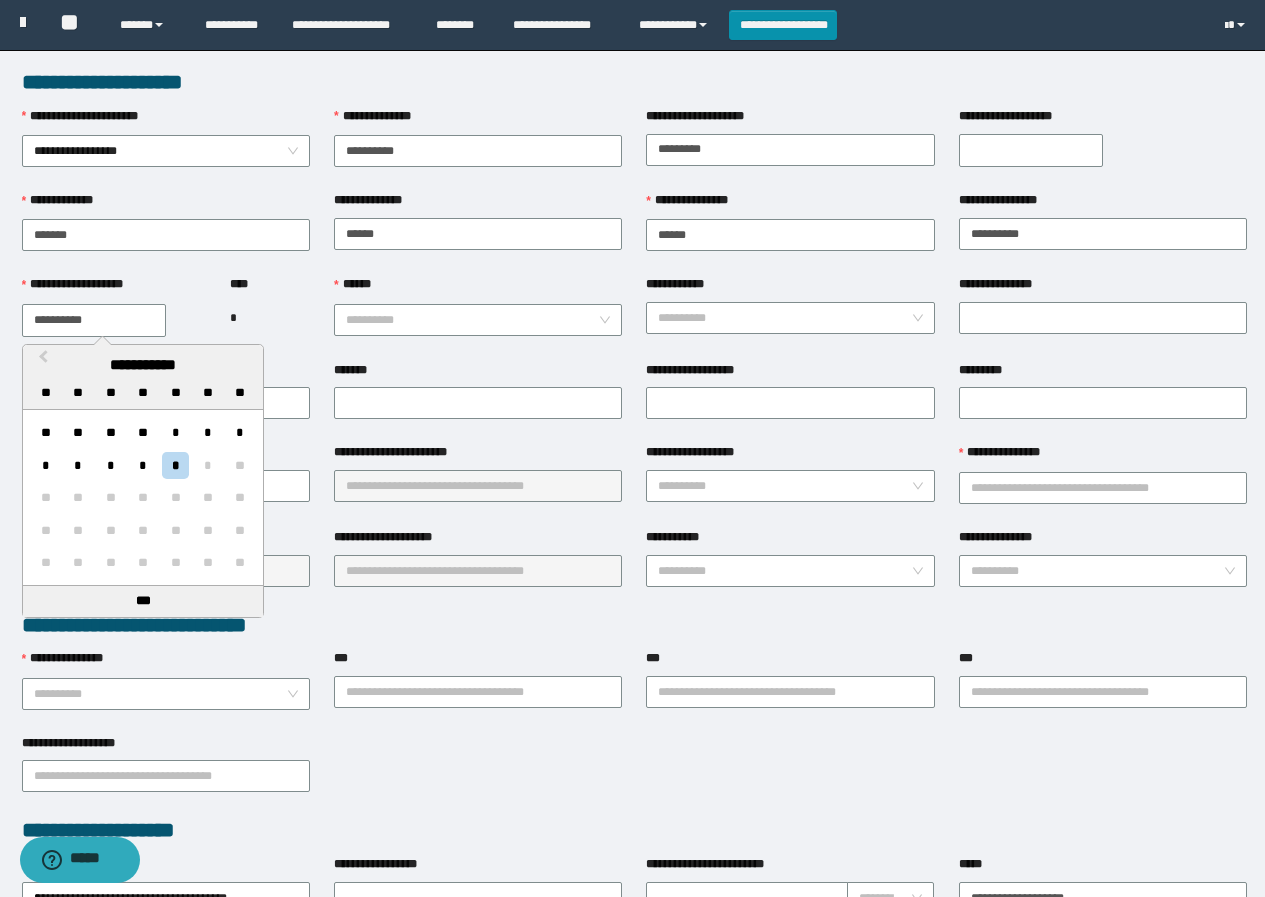 click on "**********" at bounding box center (94, 320) 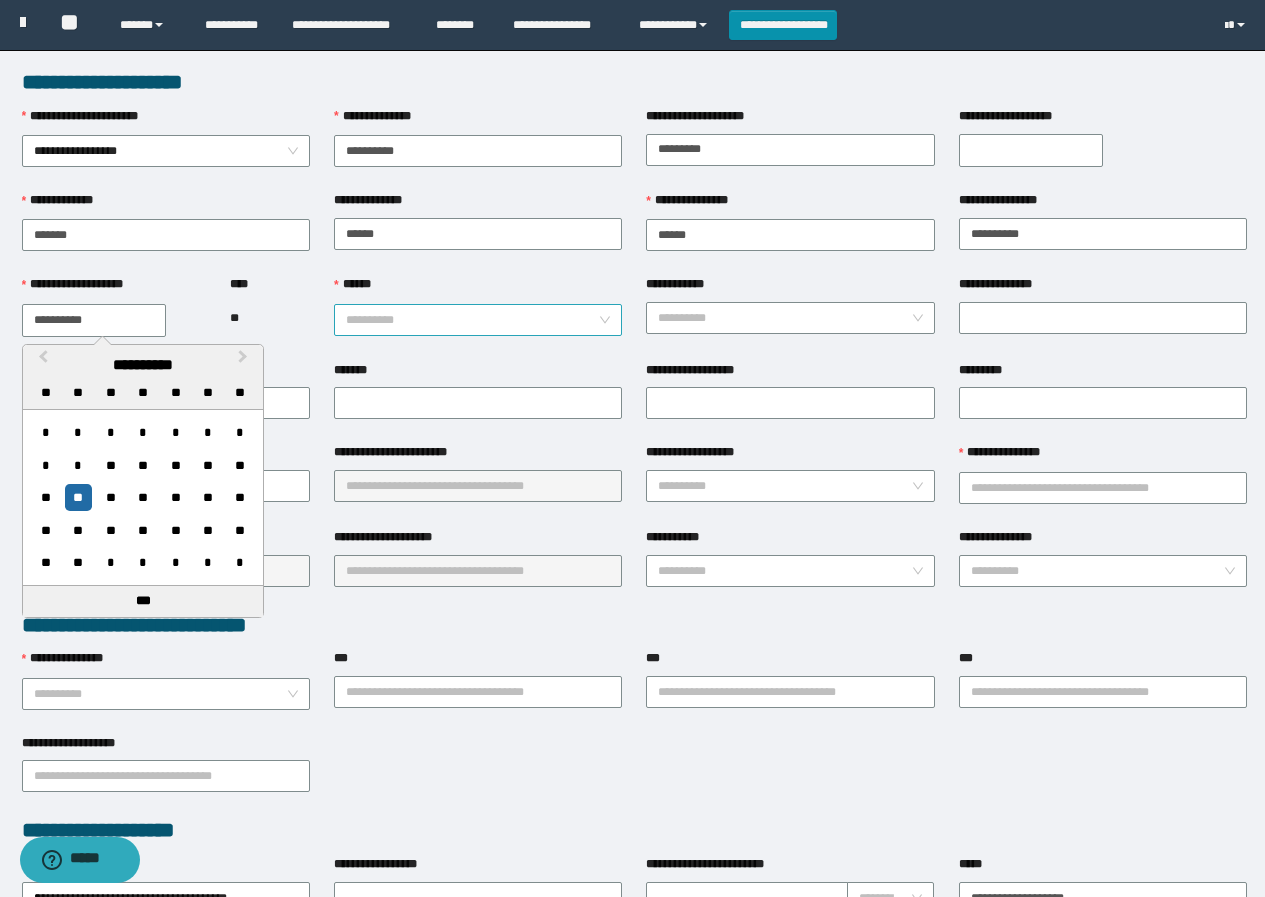 type on "**********" 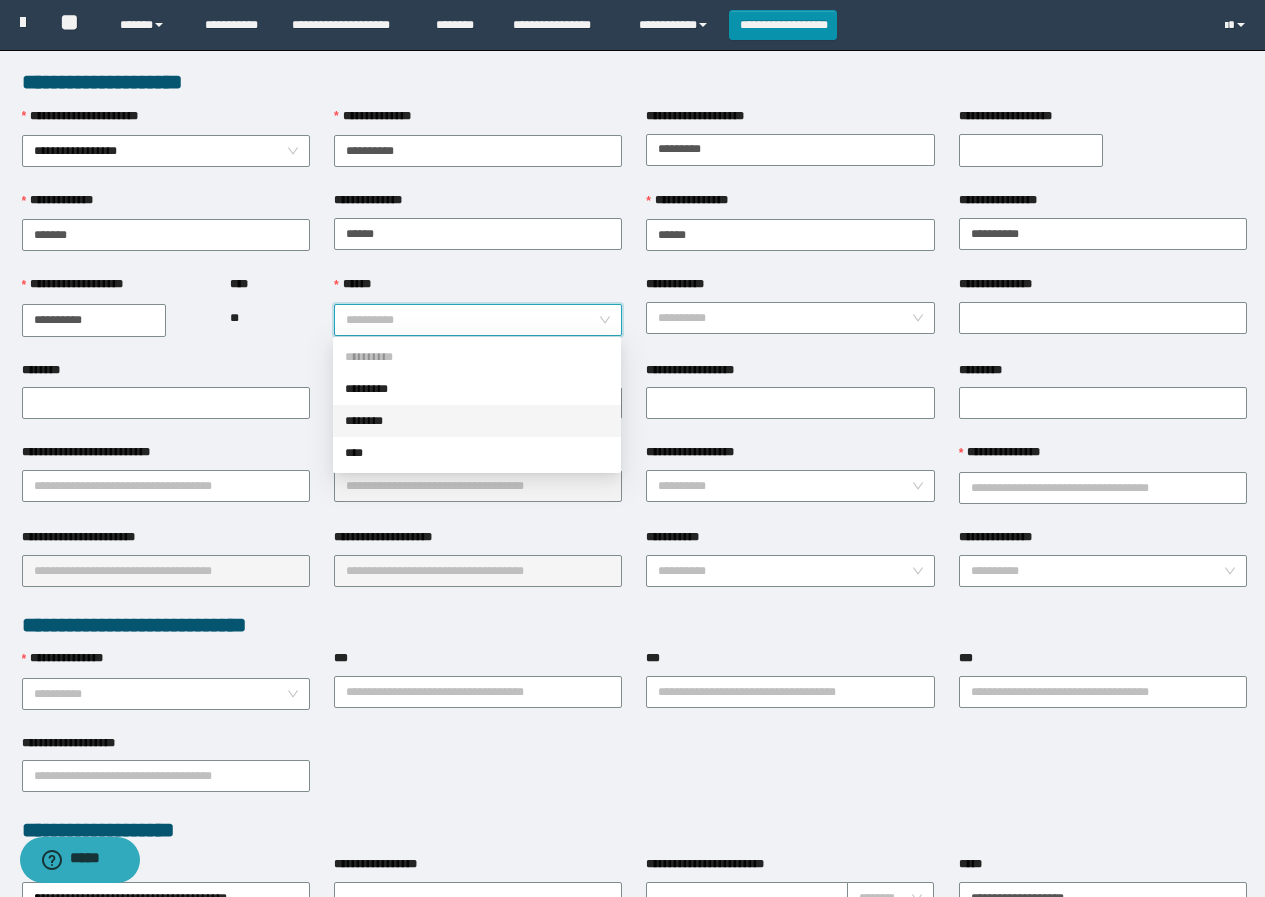 click on "********" at bounding box center (477, 421) 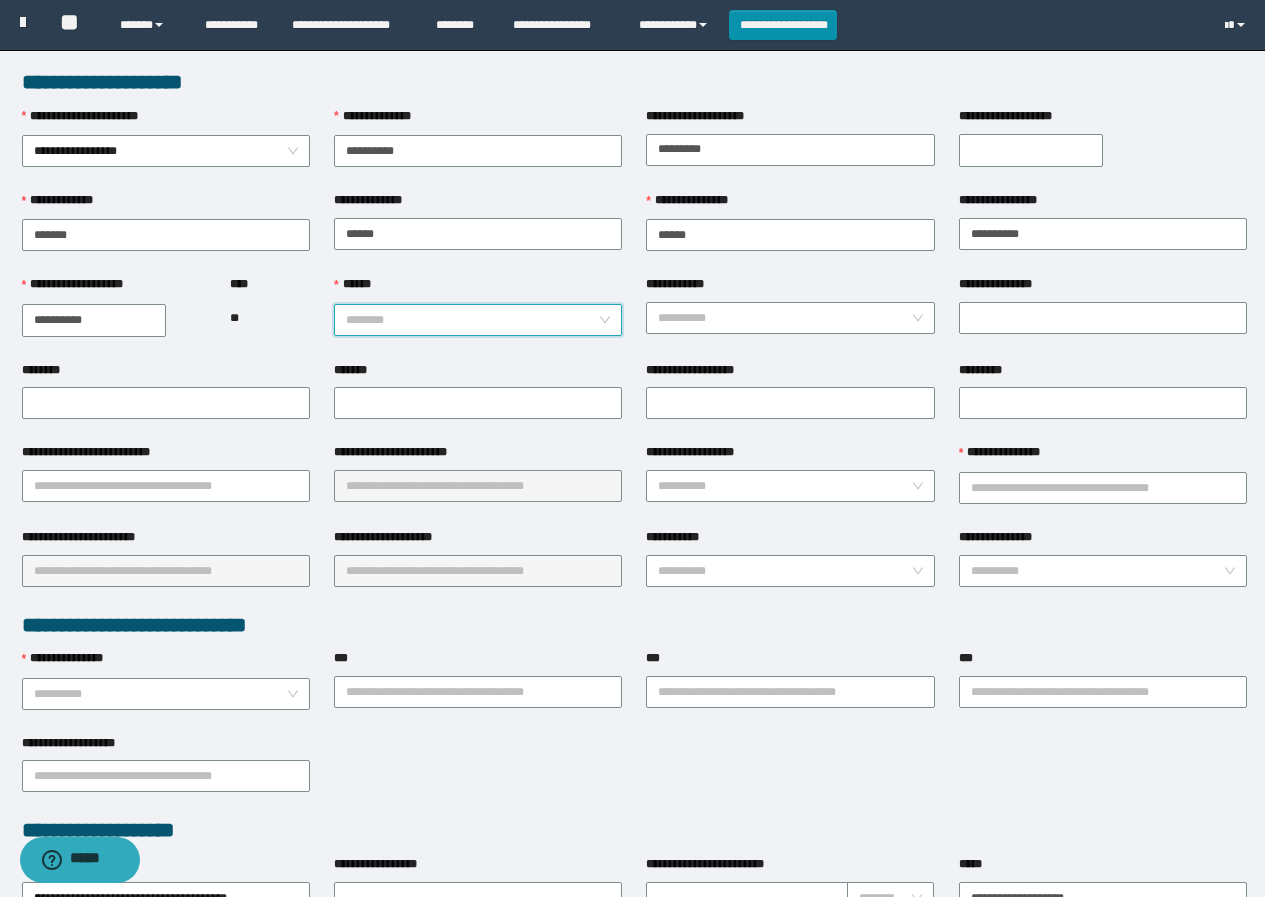 click on "********" at bounding box center (478, 320) 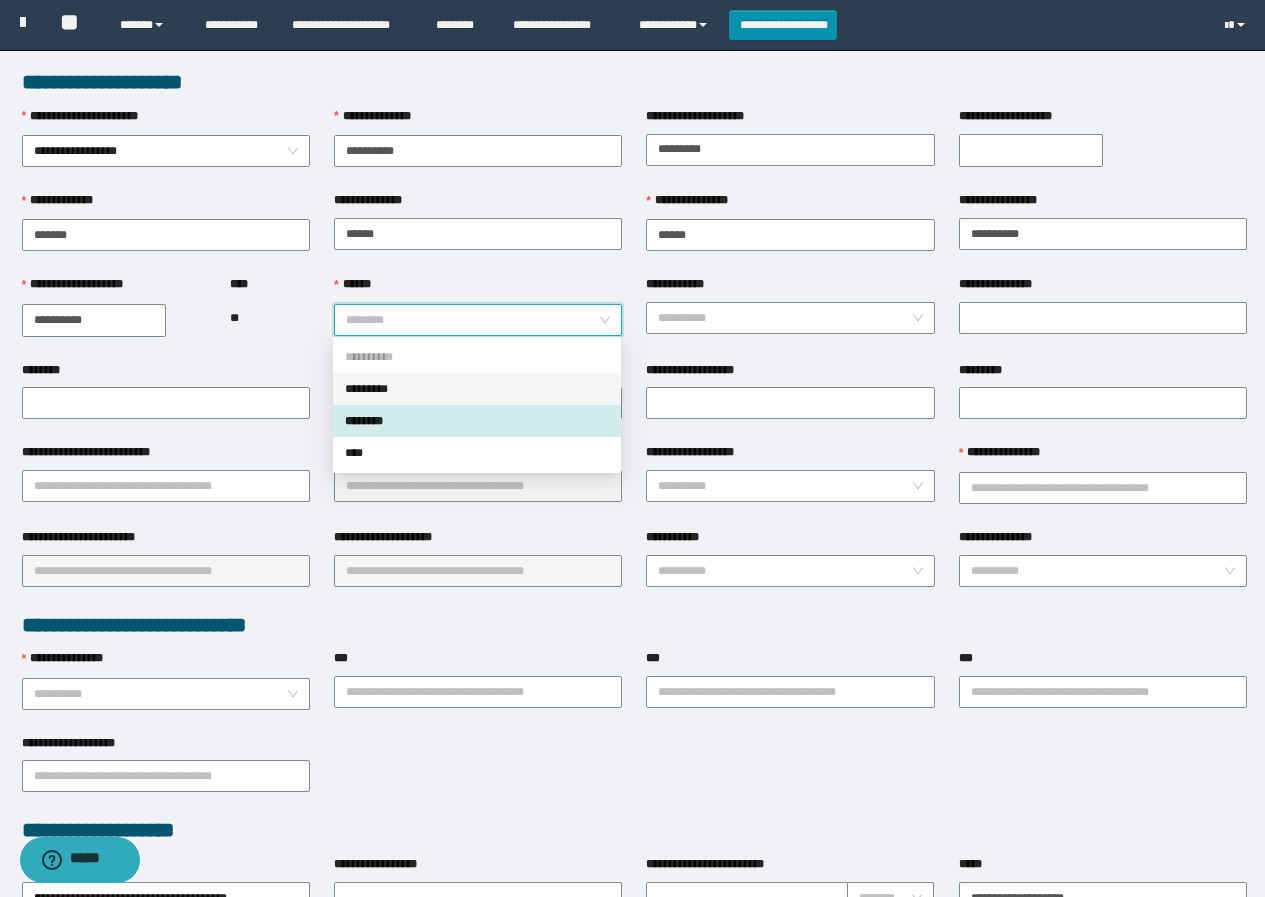 click on "*********" at bounding box center [477, 389] 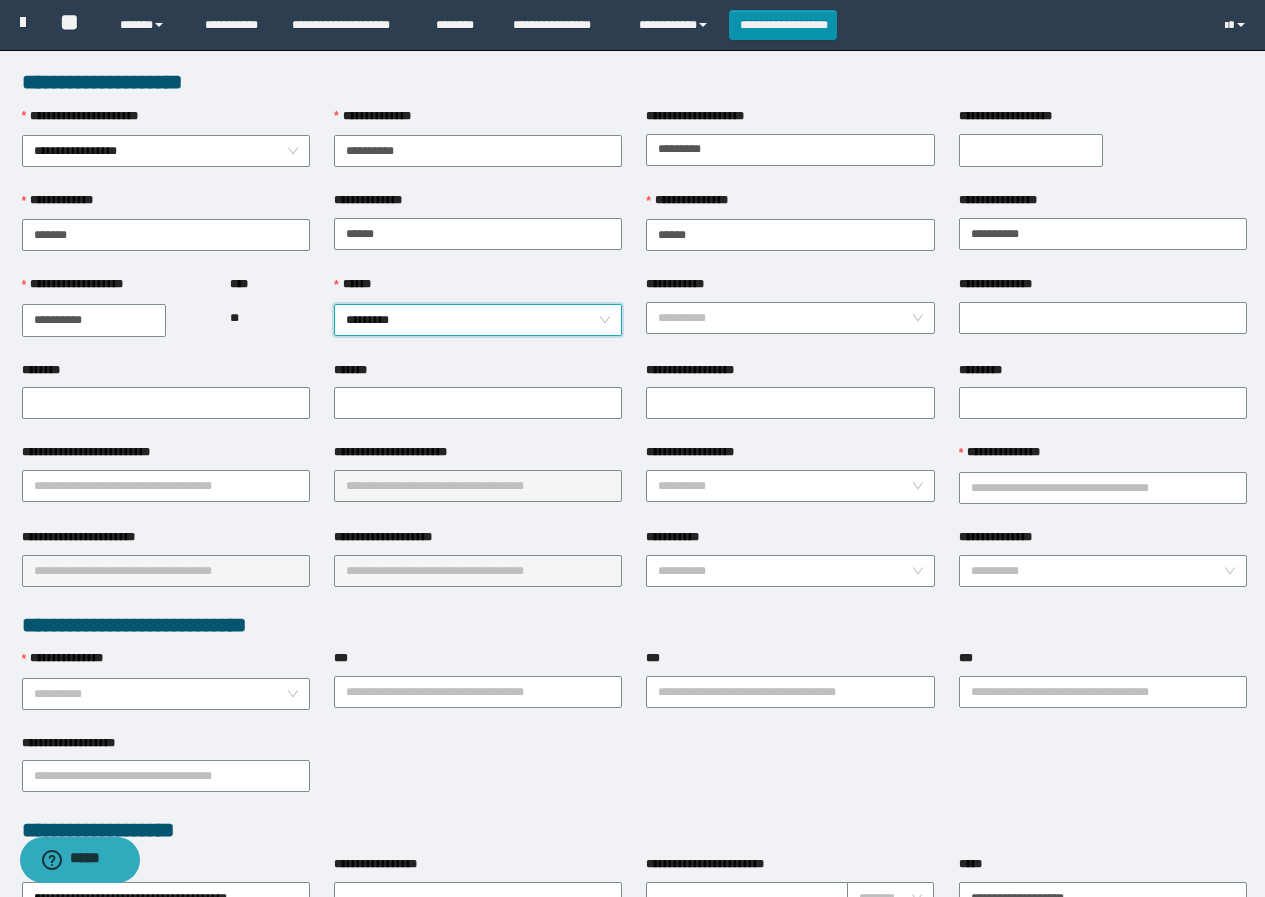 click on "**********" at bounding box center [790, 317] 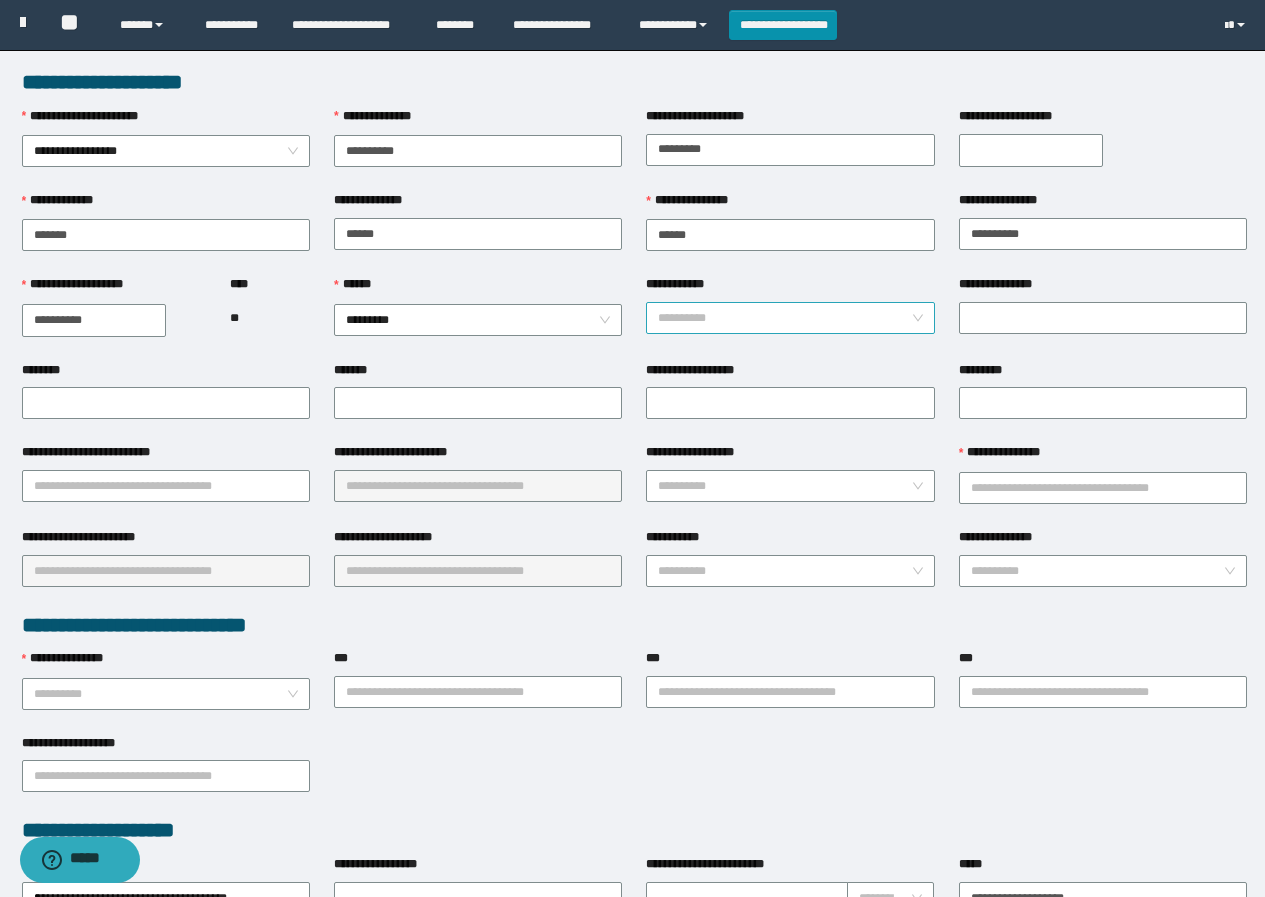 click on "**********" at bounding box center [784, 318] 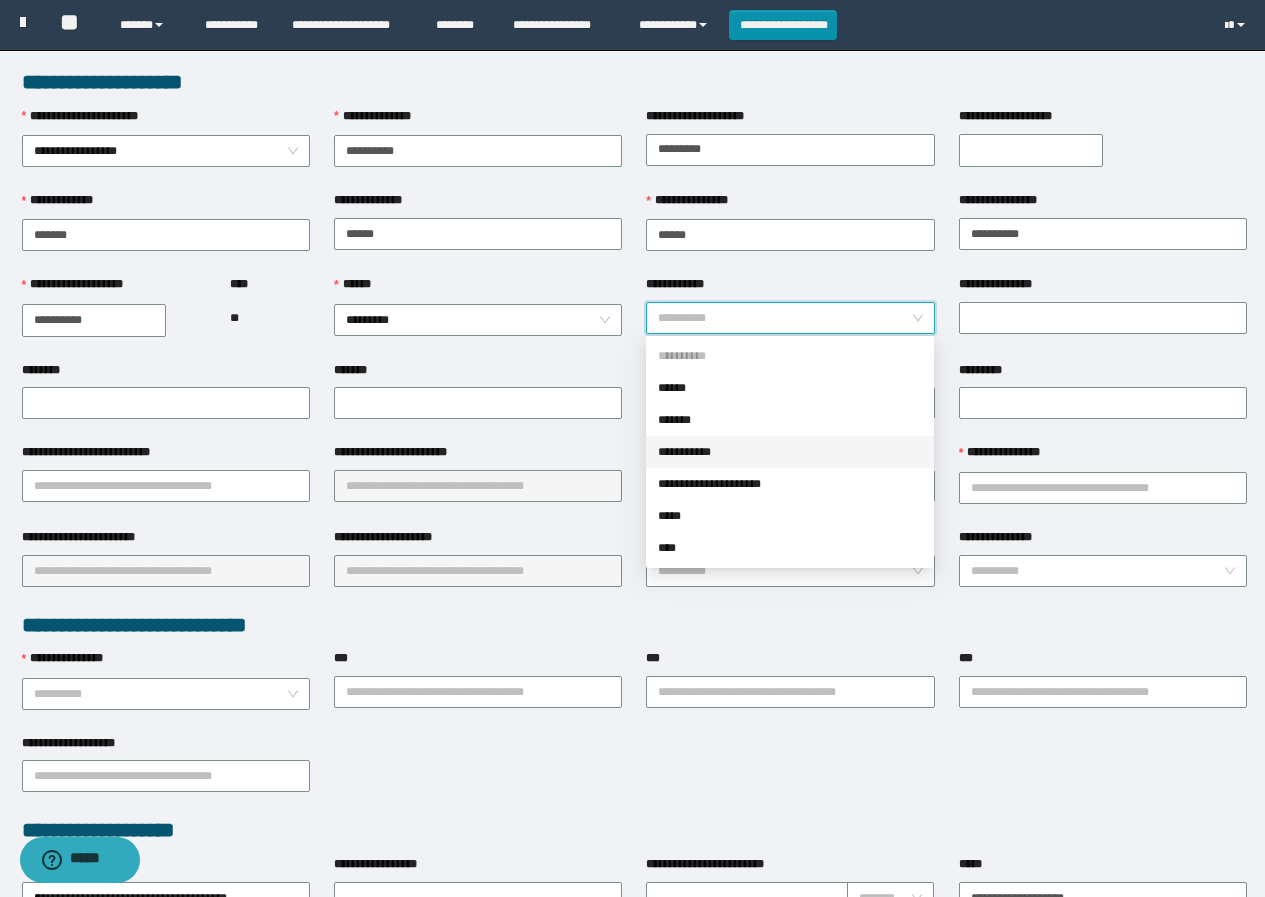 click on "**********" at bounding box center (790, 452) 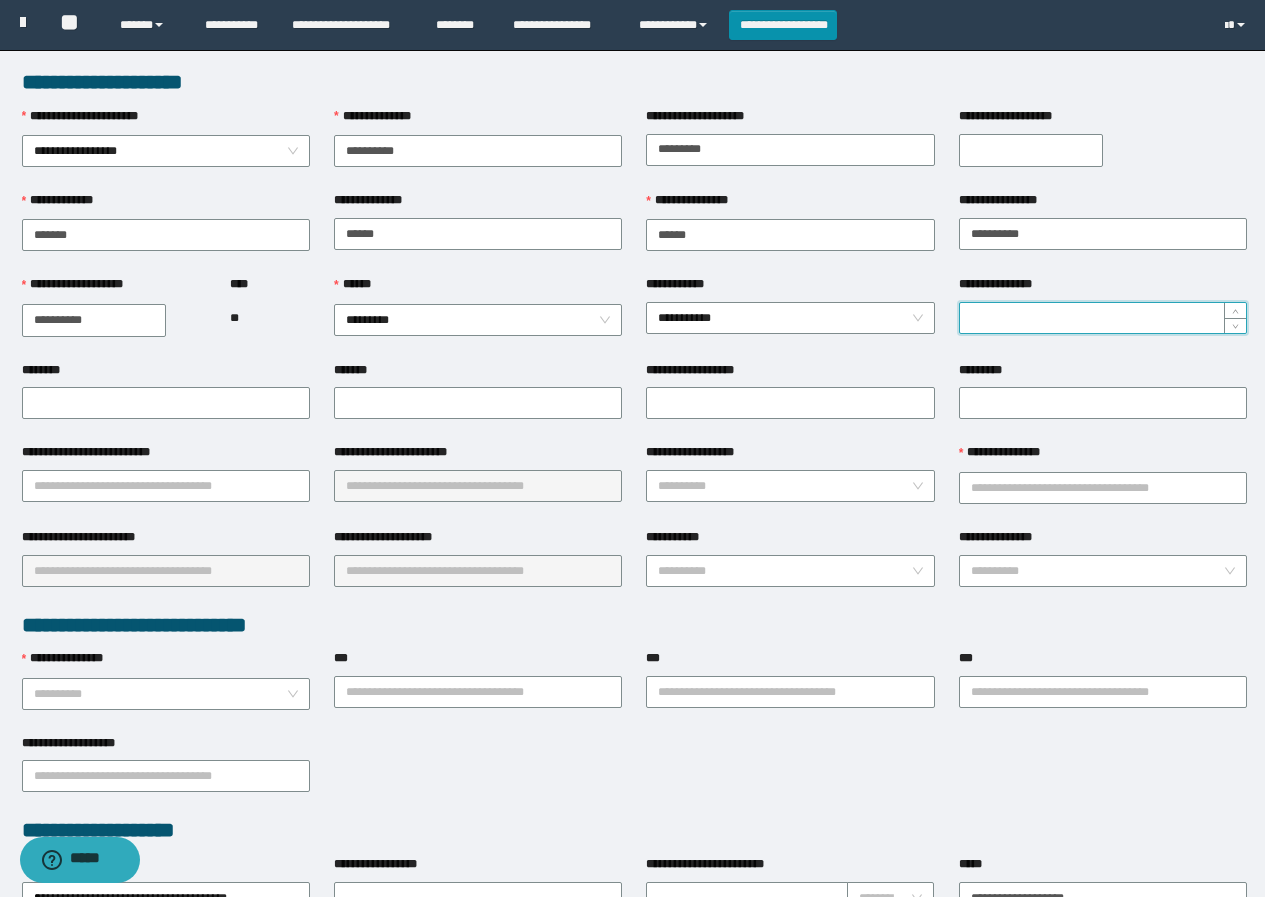click on "**********" at bounding box center (1103, 318) 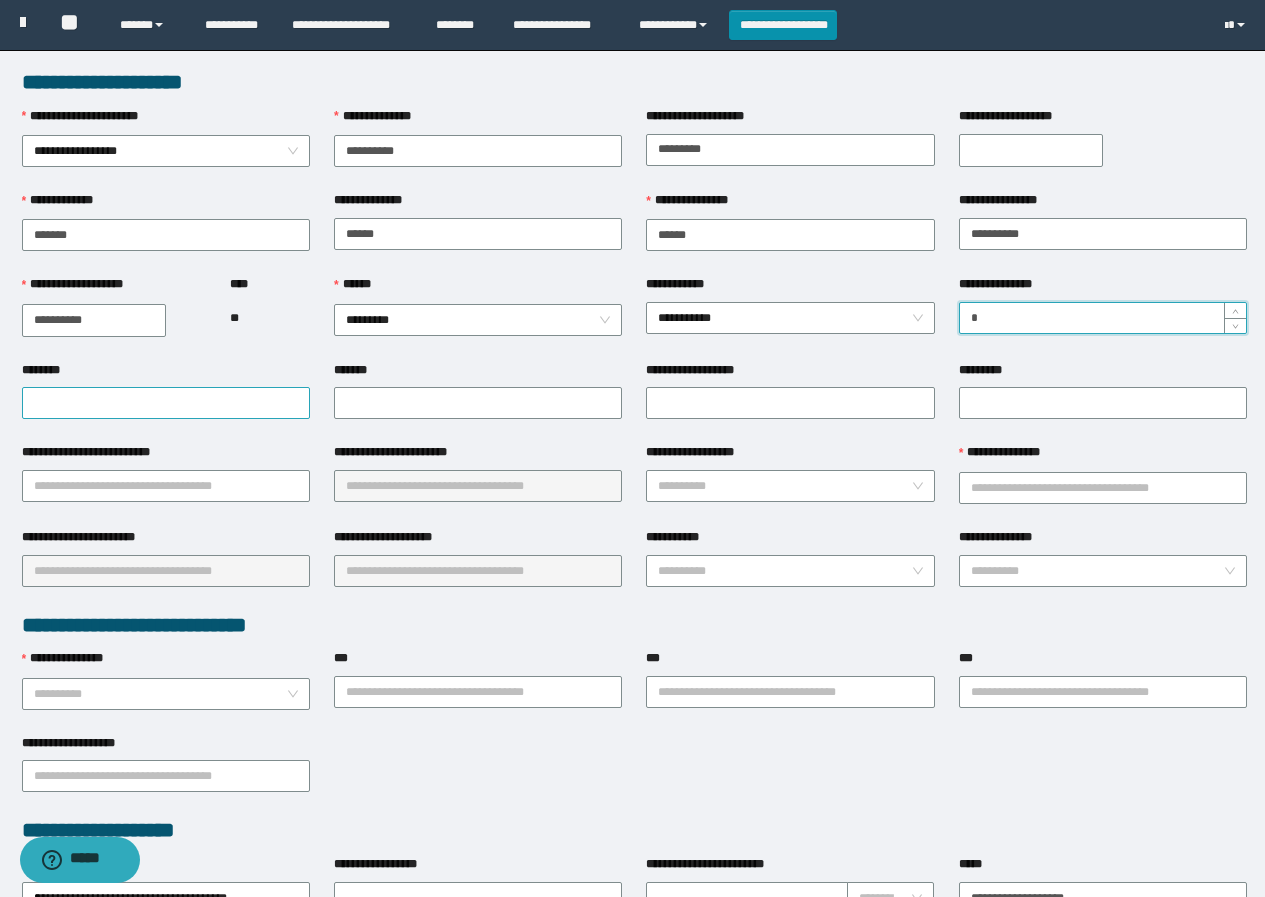 type on "*" 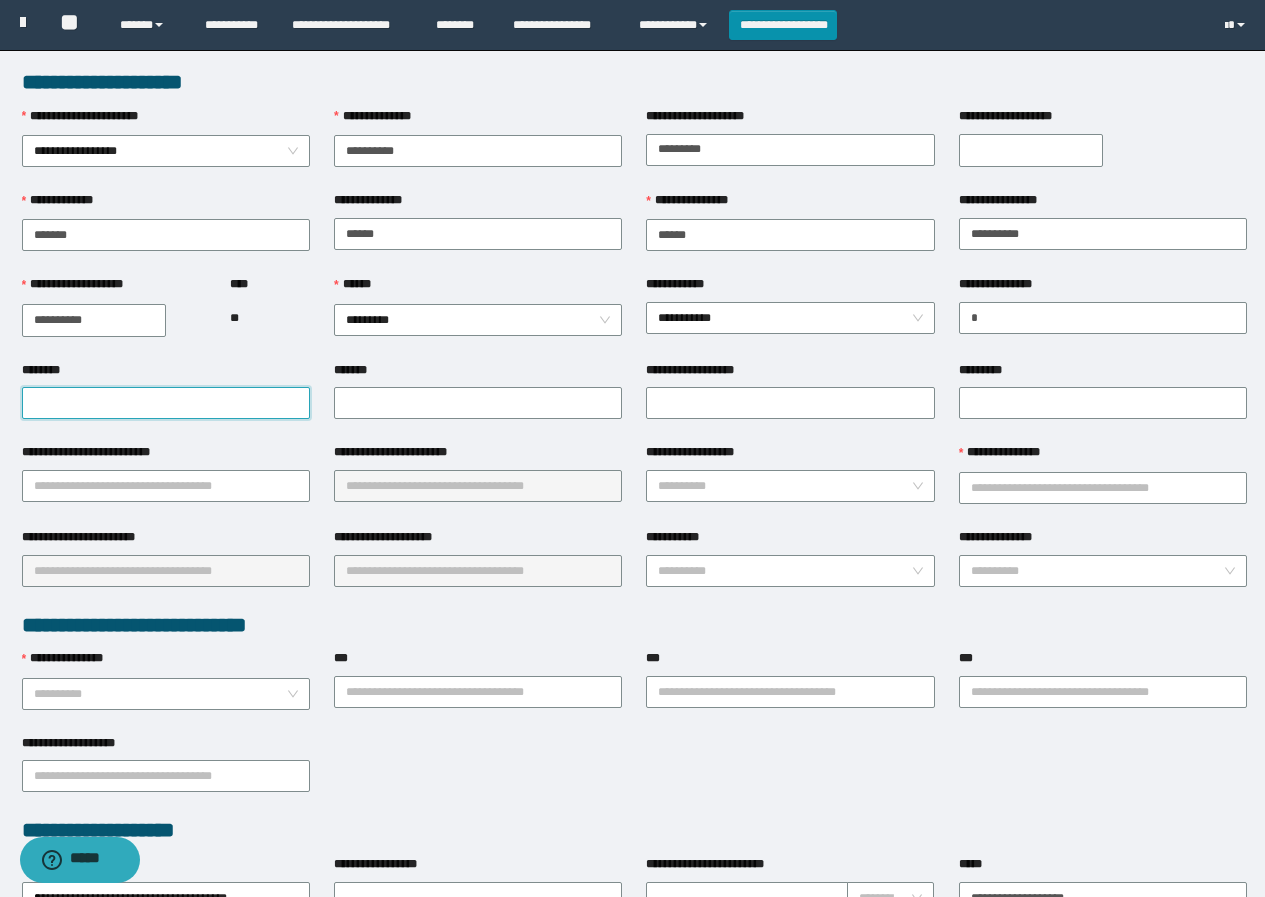 click on "********" at bounding box center [166, 403] 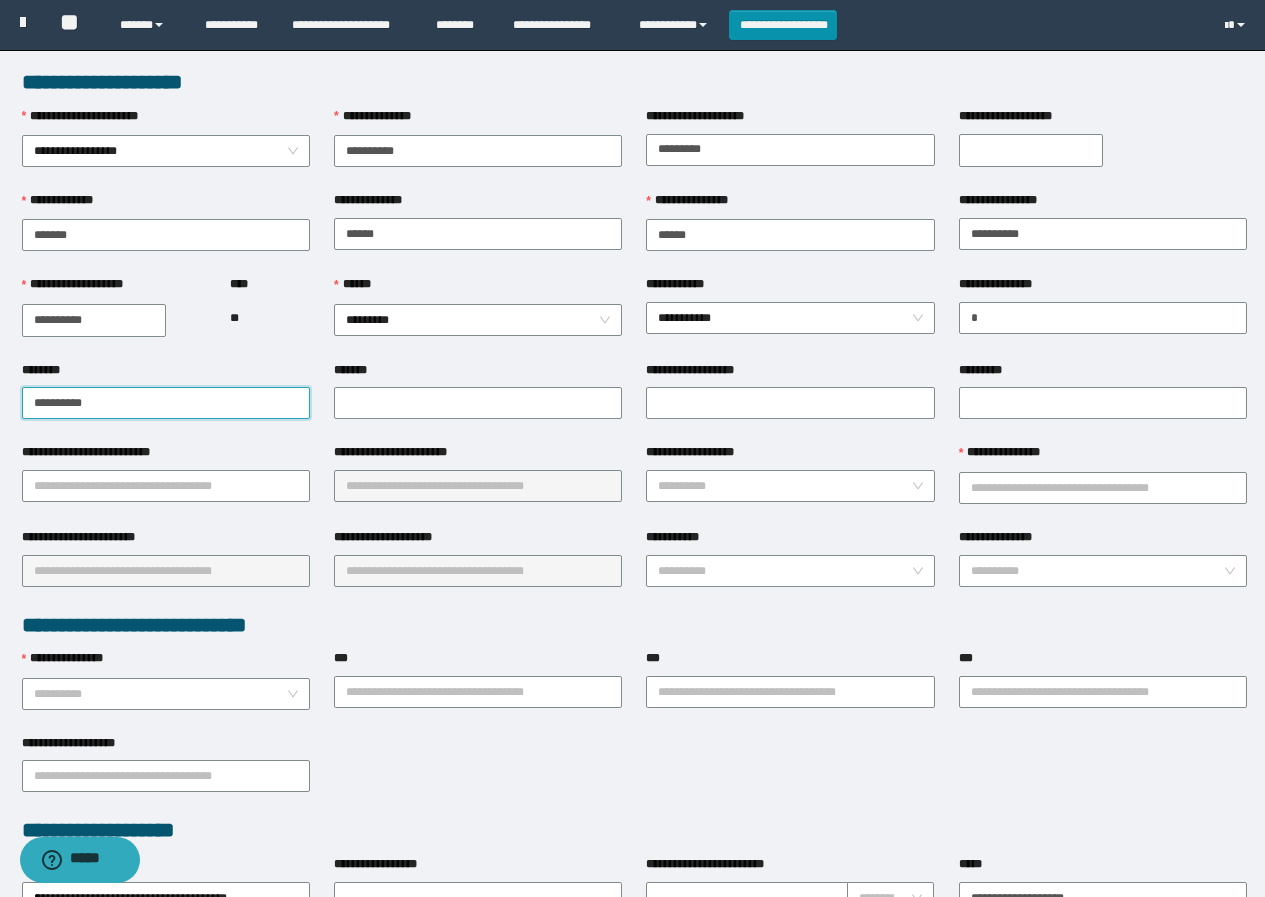 drag, startPoint x: 128, startPoint y: 404, endPoint x: 13, endPoint y: 402, distance: 115.01739 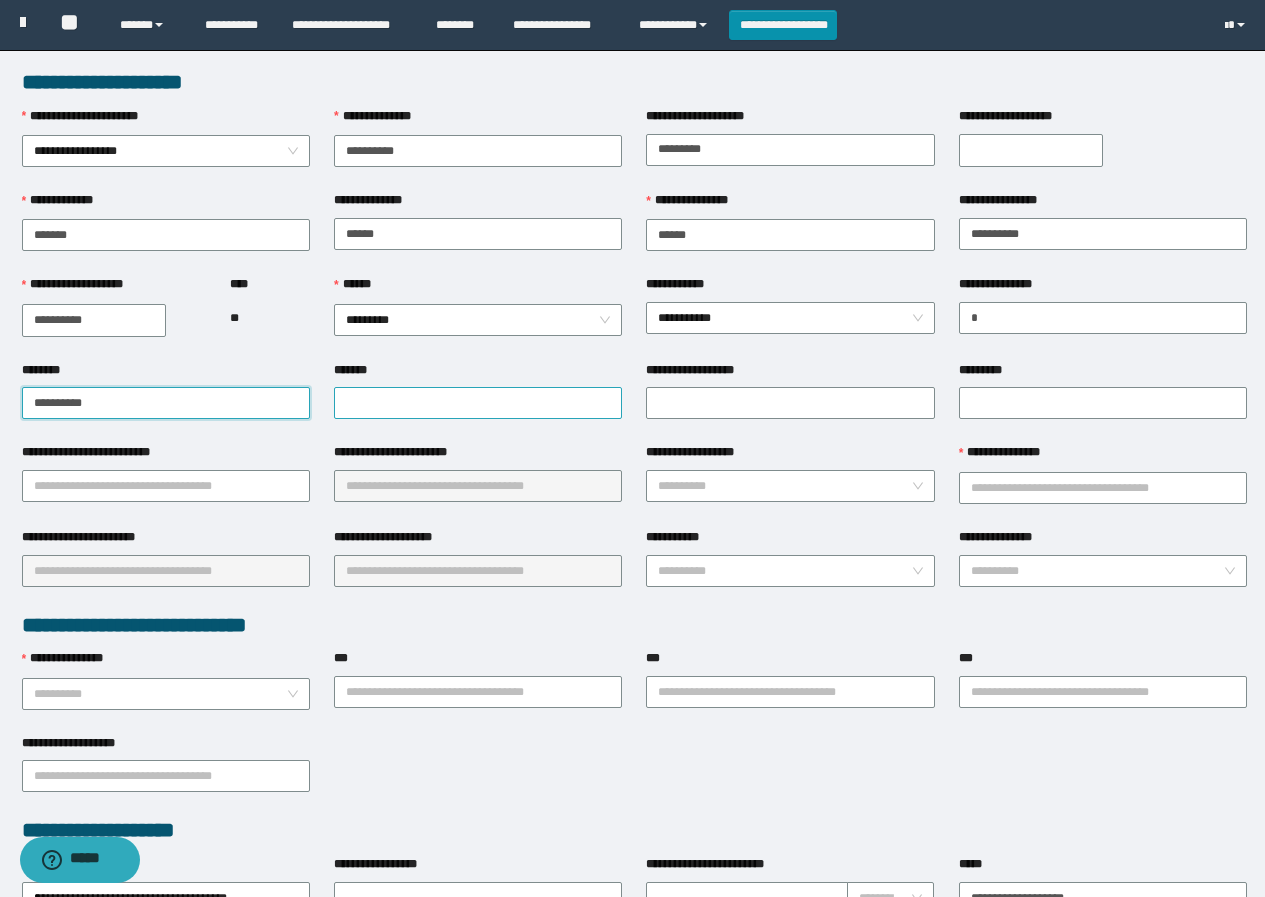 type on "**********" 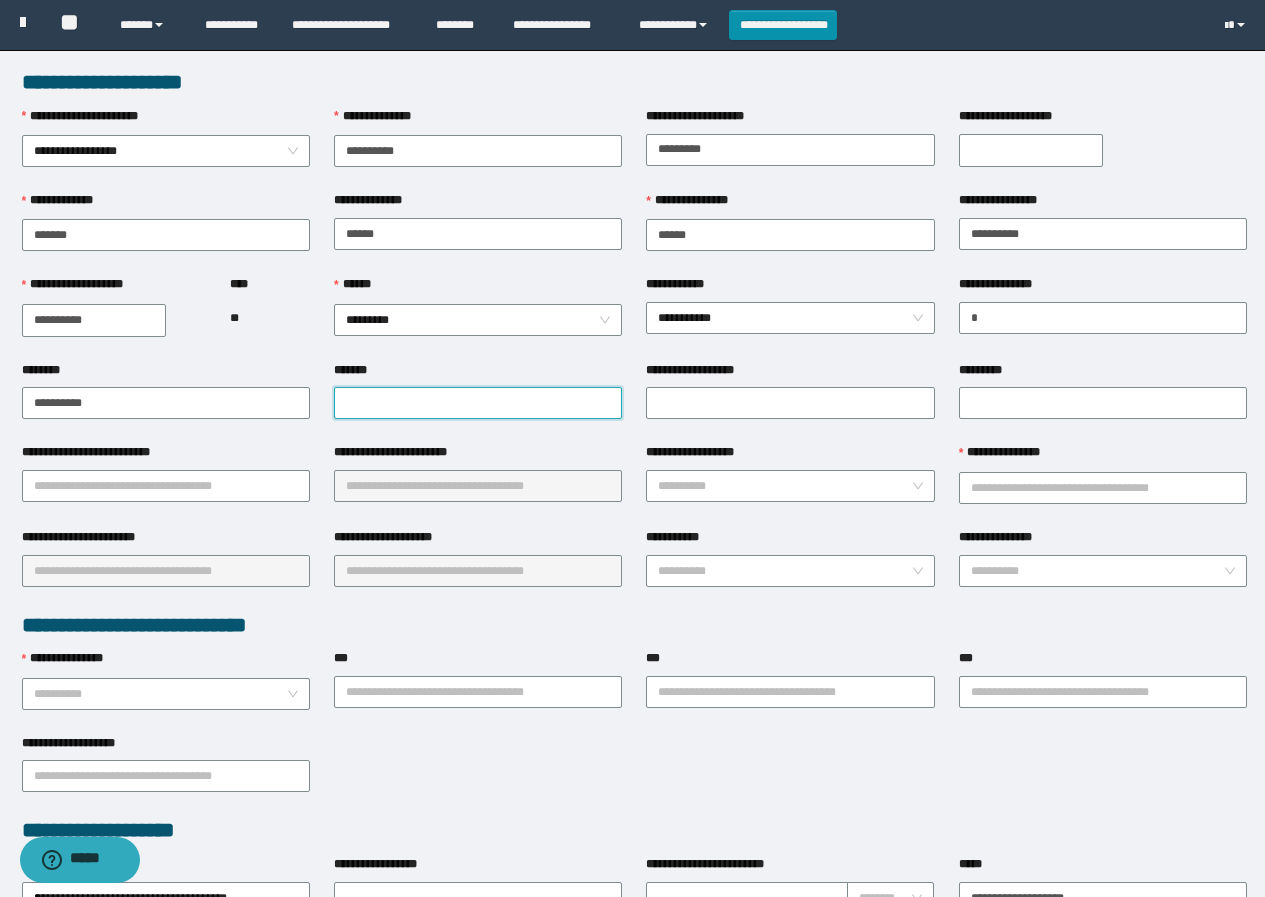 click on "*******" at bounding box center (478, 403) 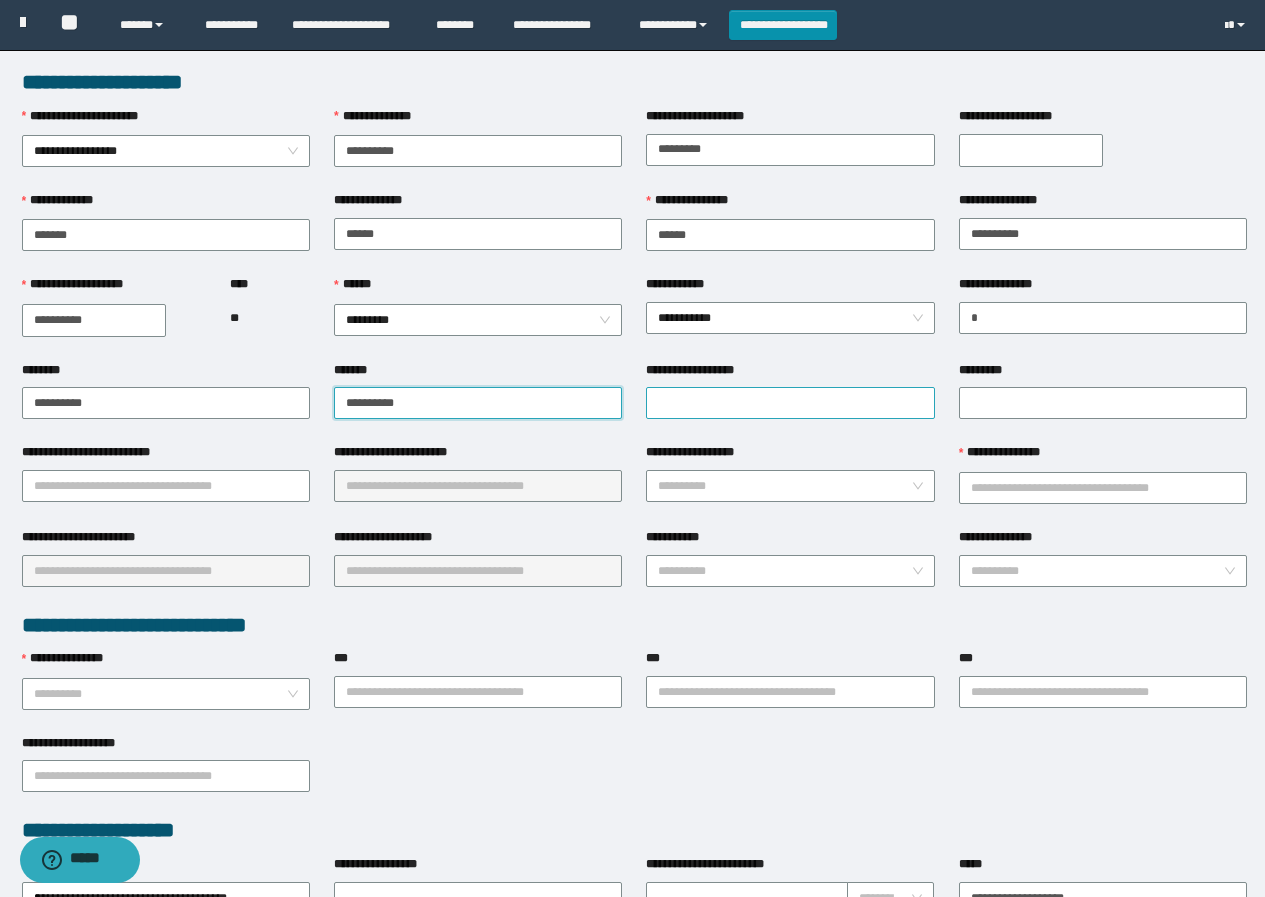 type on "**********" 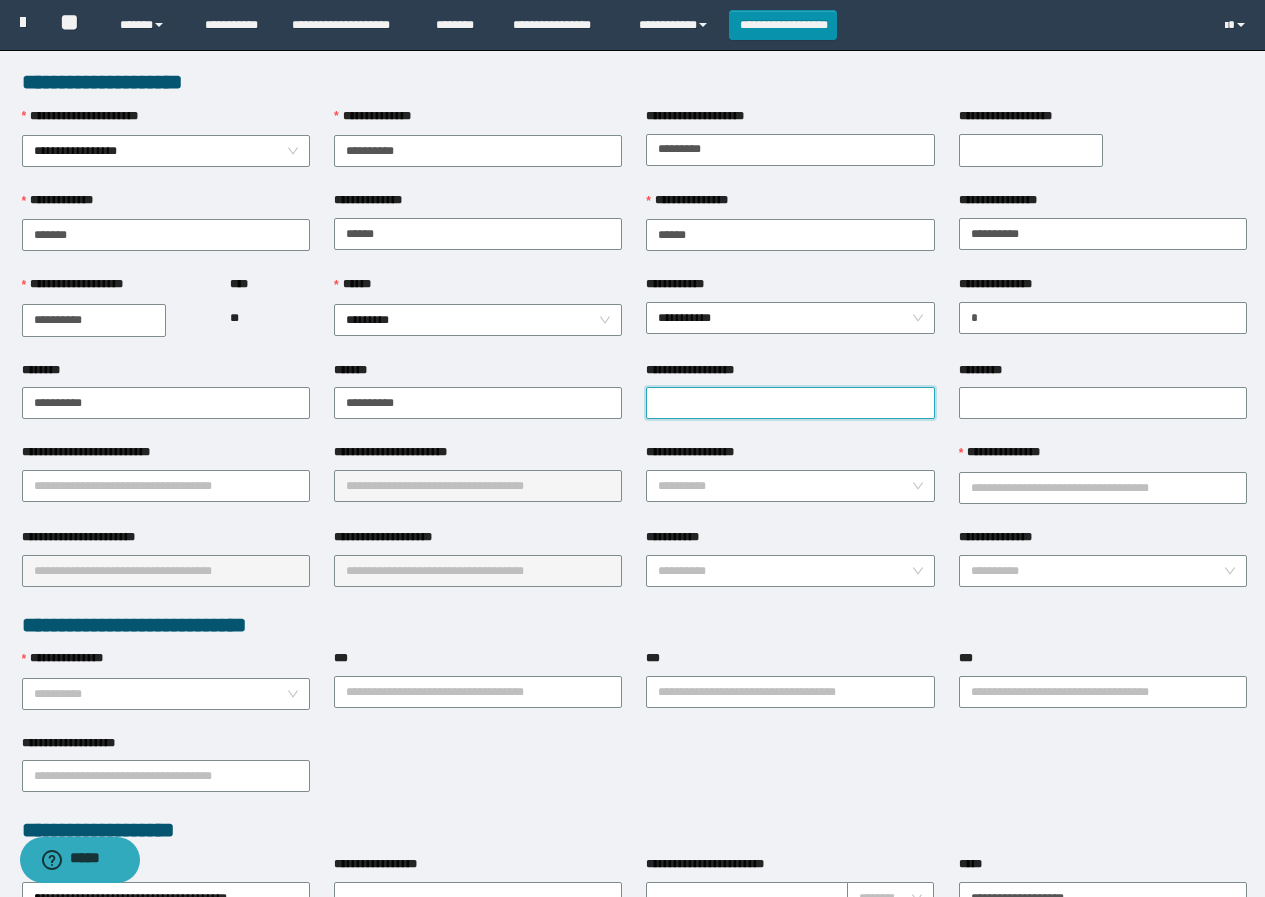 click on "**********" at bounding box center (790, 403) 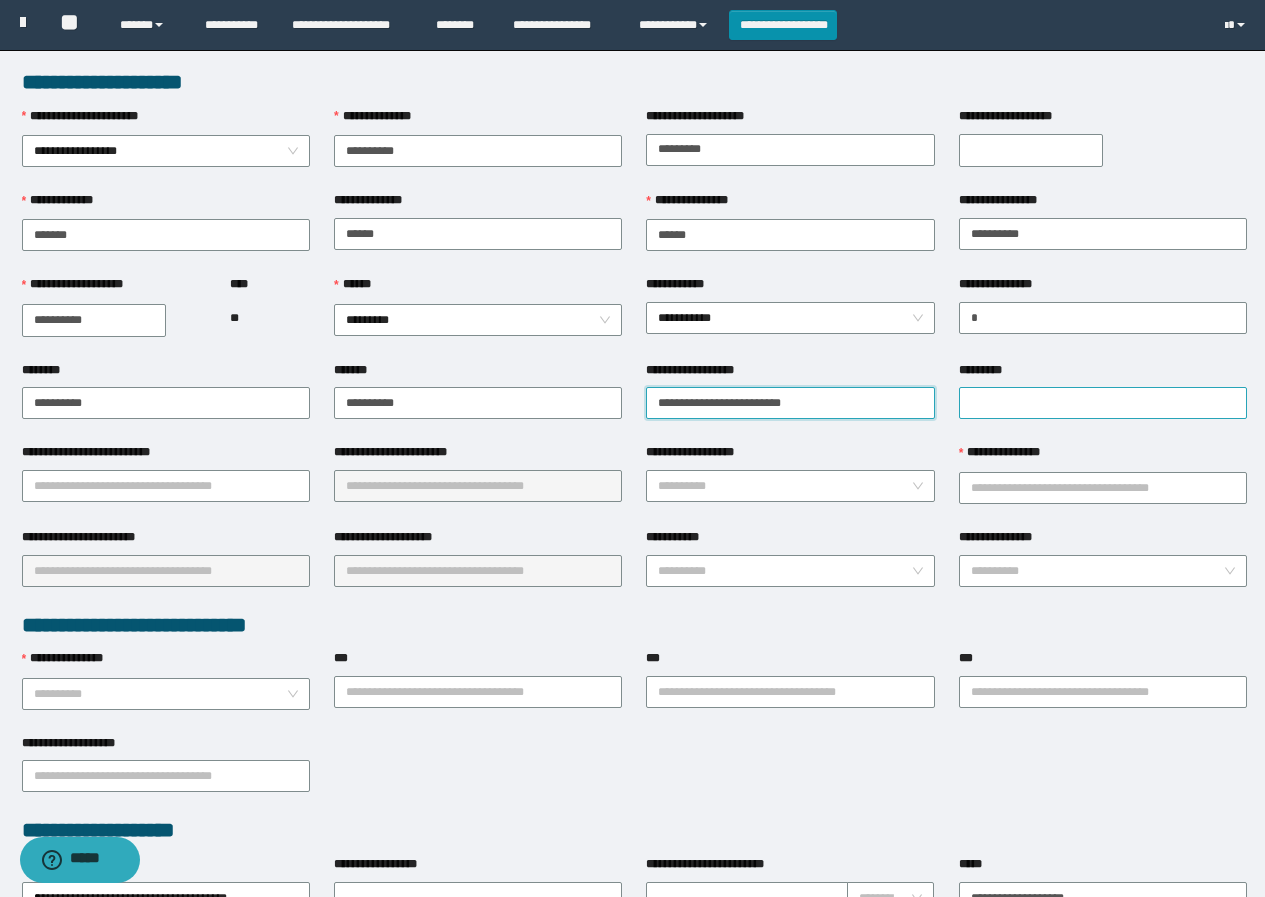type on "**********" 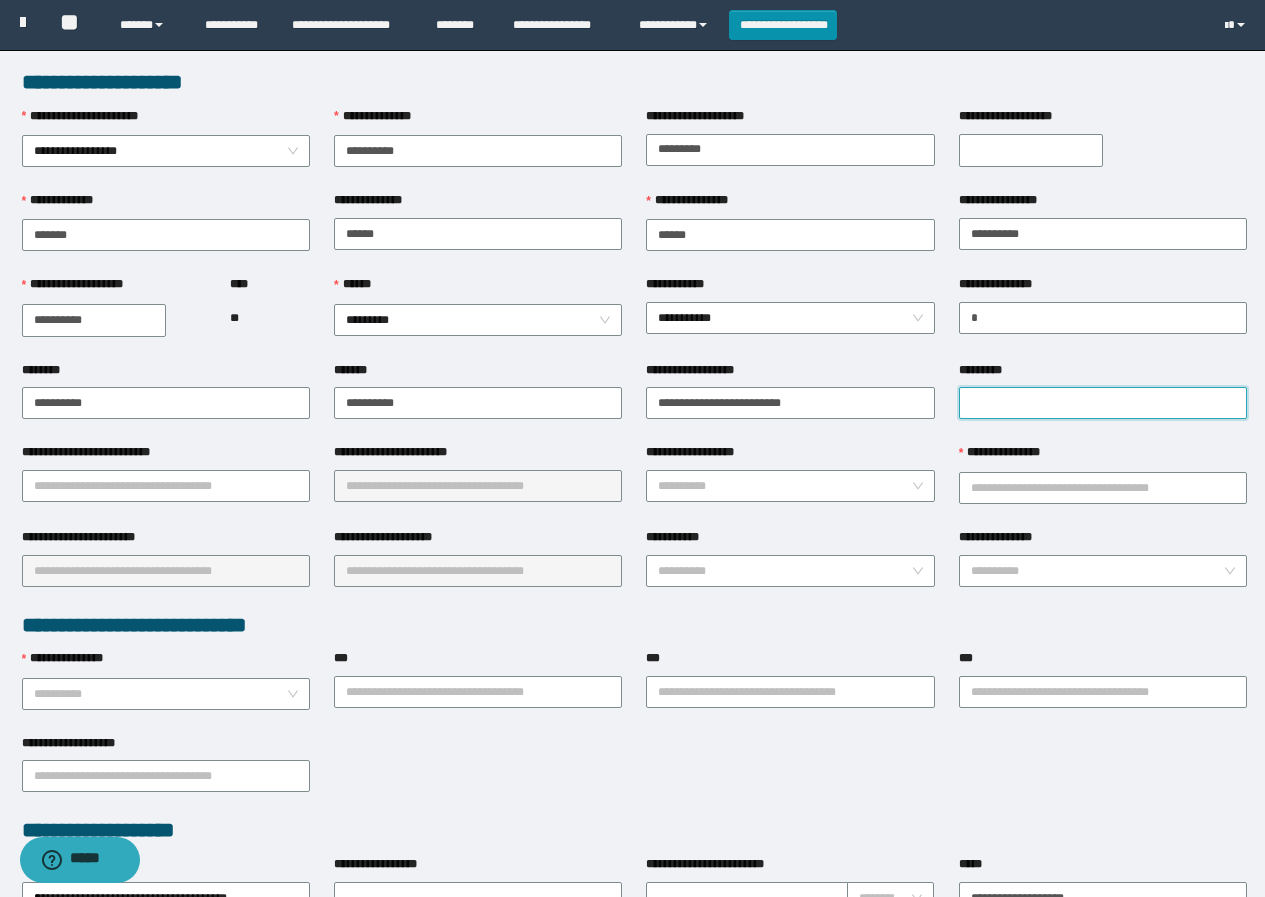 click on "*********" at bounding box center [1103, 403] 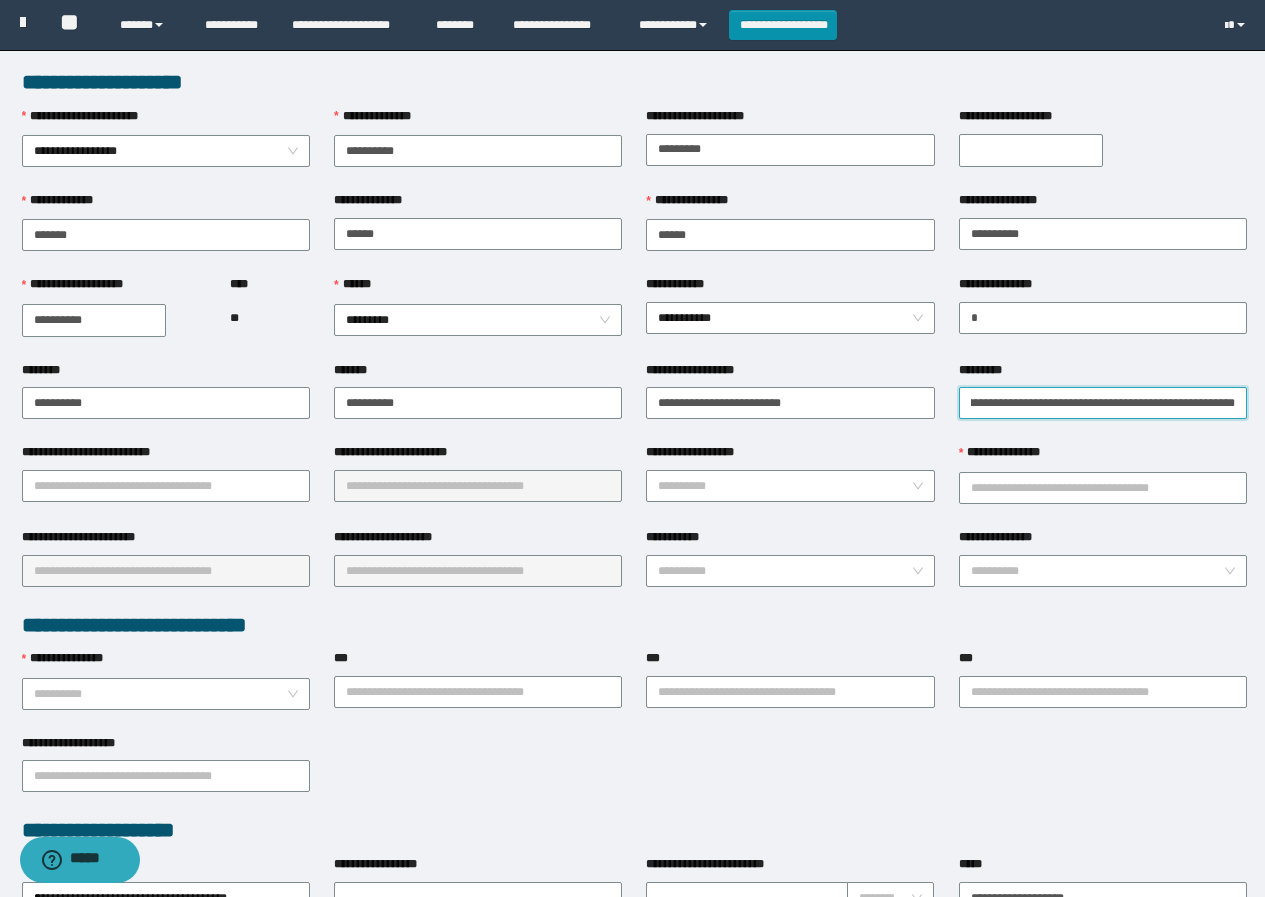 scroll, scrollTop: 0, scrollLeft: 142, axis: horizontal 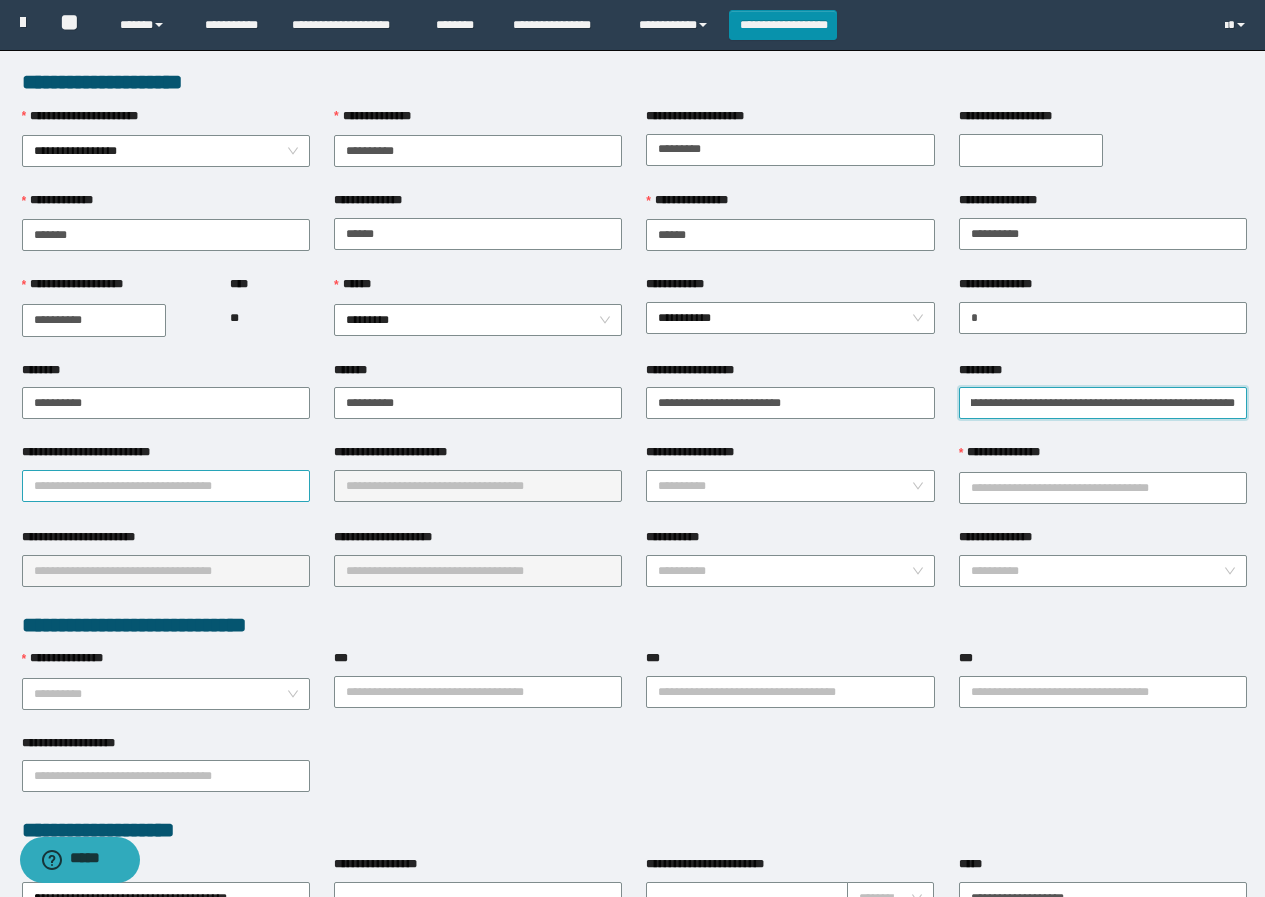 type on "**********" 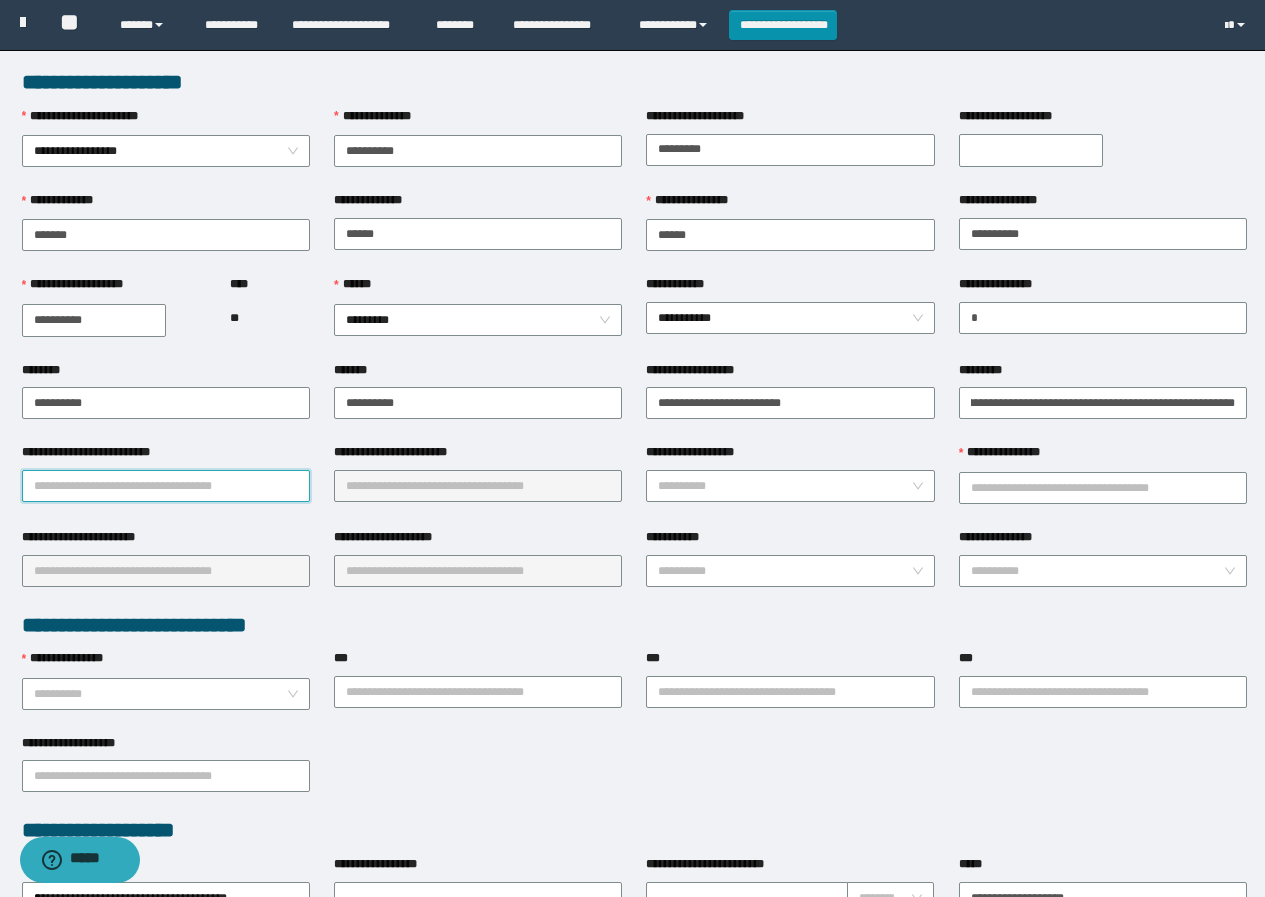 scroll, scrollTop: 0, scrollLeft: 0, axis: both 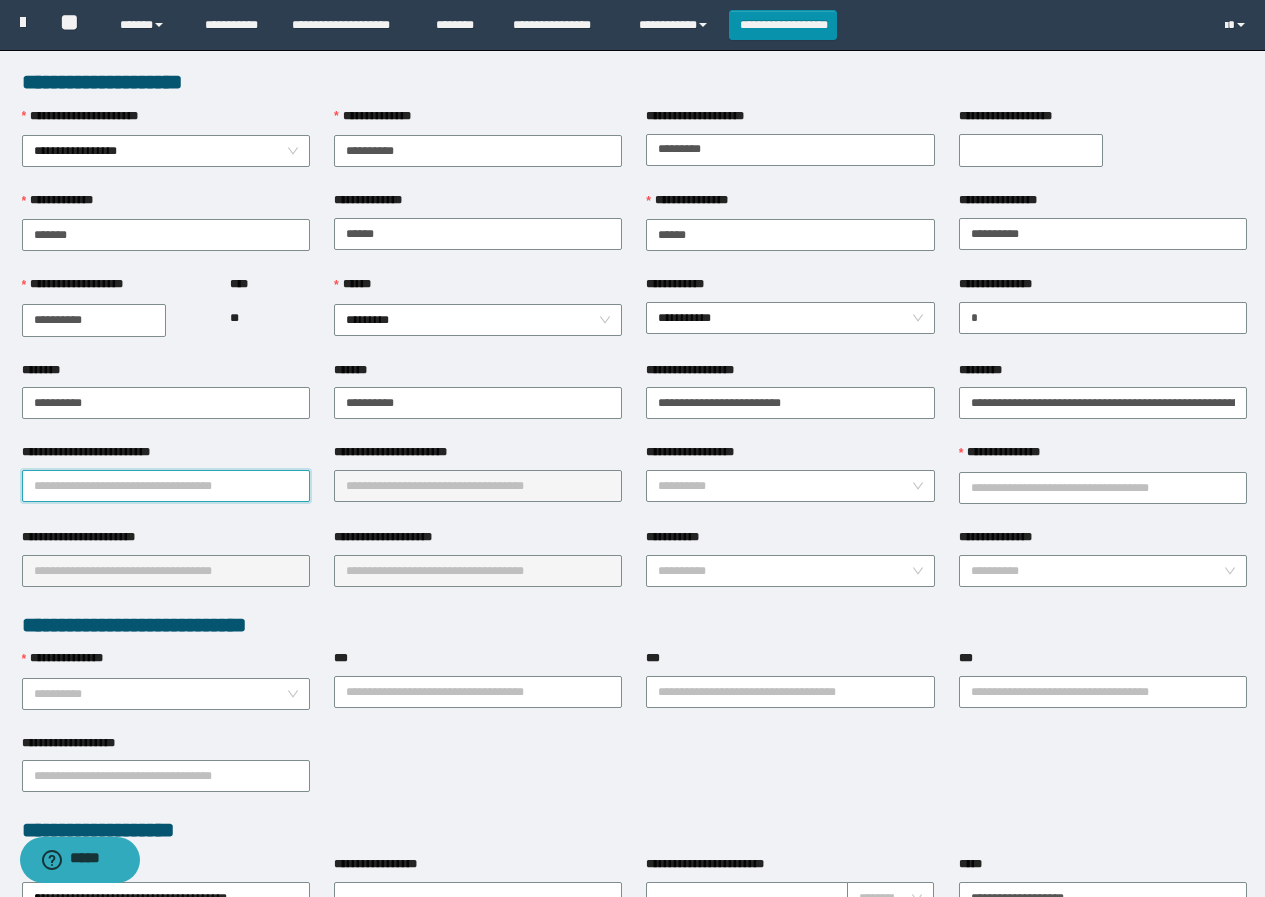 click on "**********" at bounding box center [166, 486] 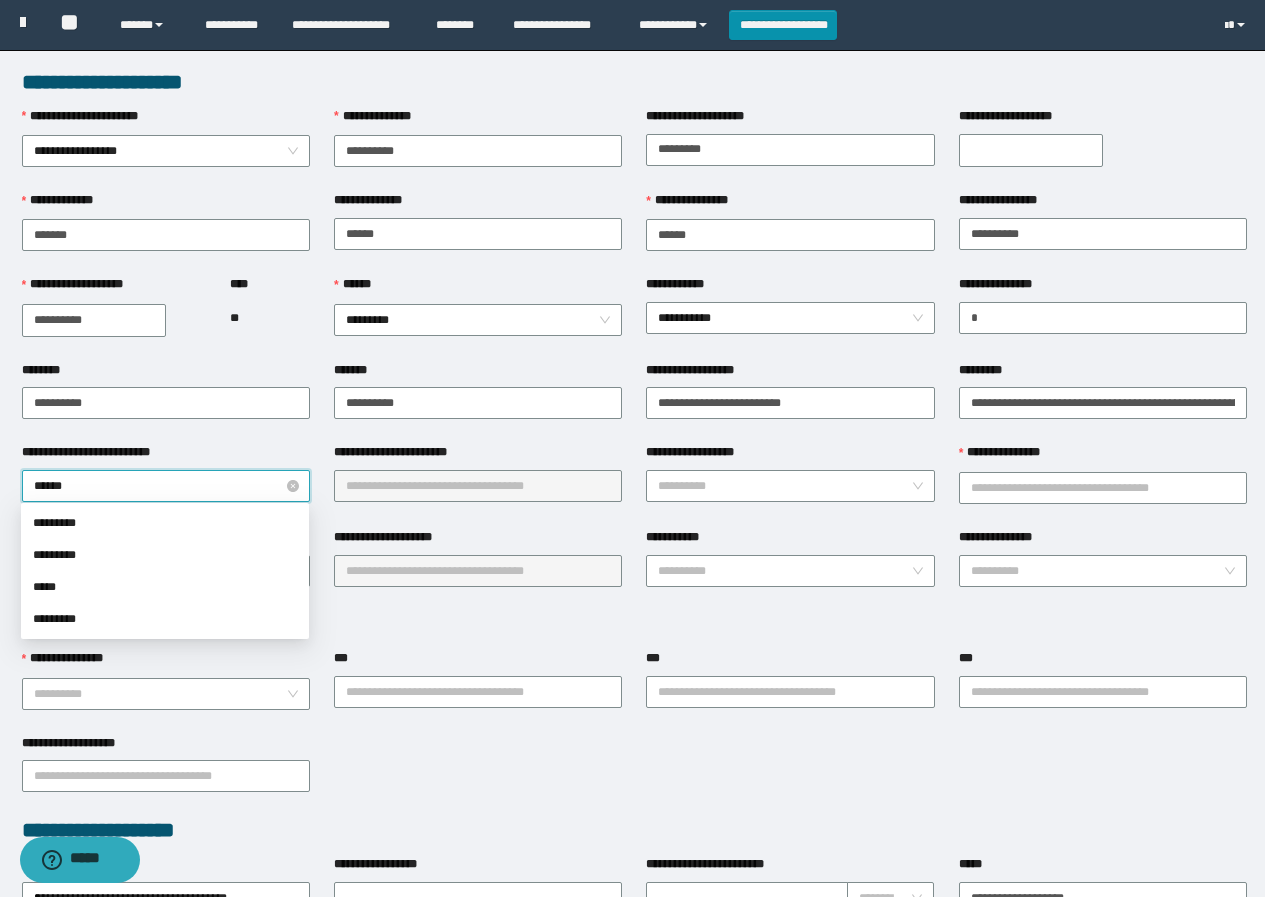 type on "*******" 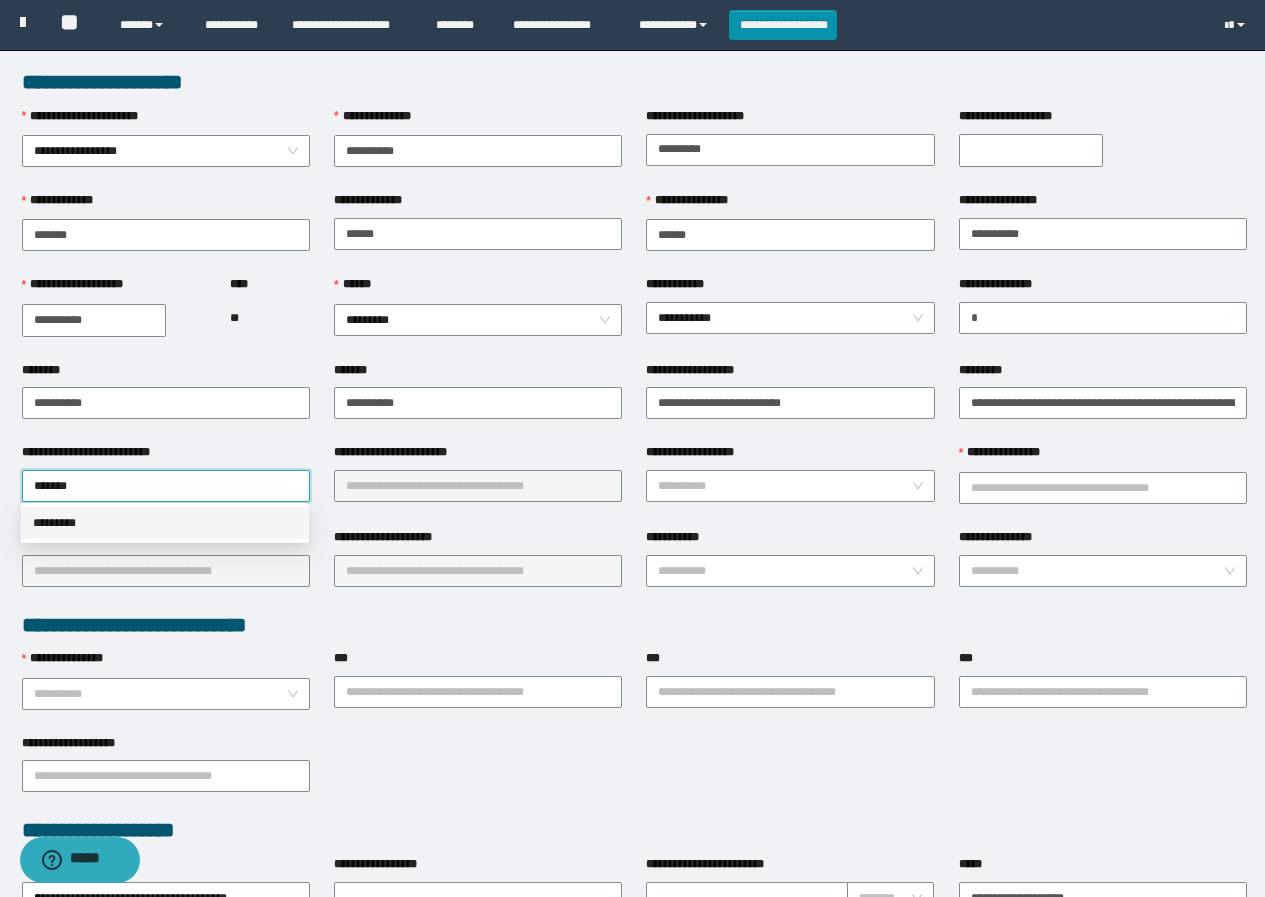 click on "*********" at bounding box center (165, 523) 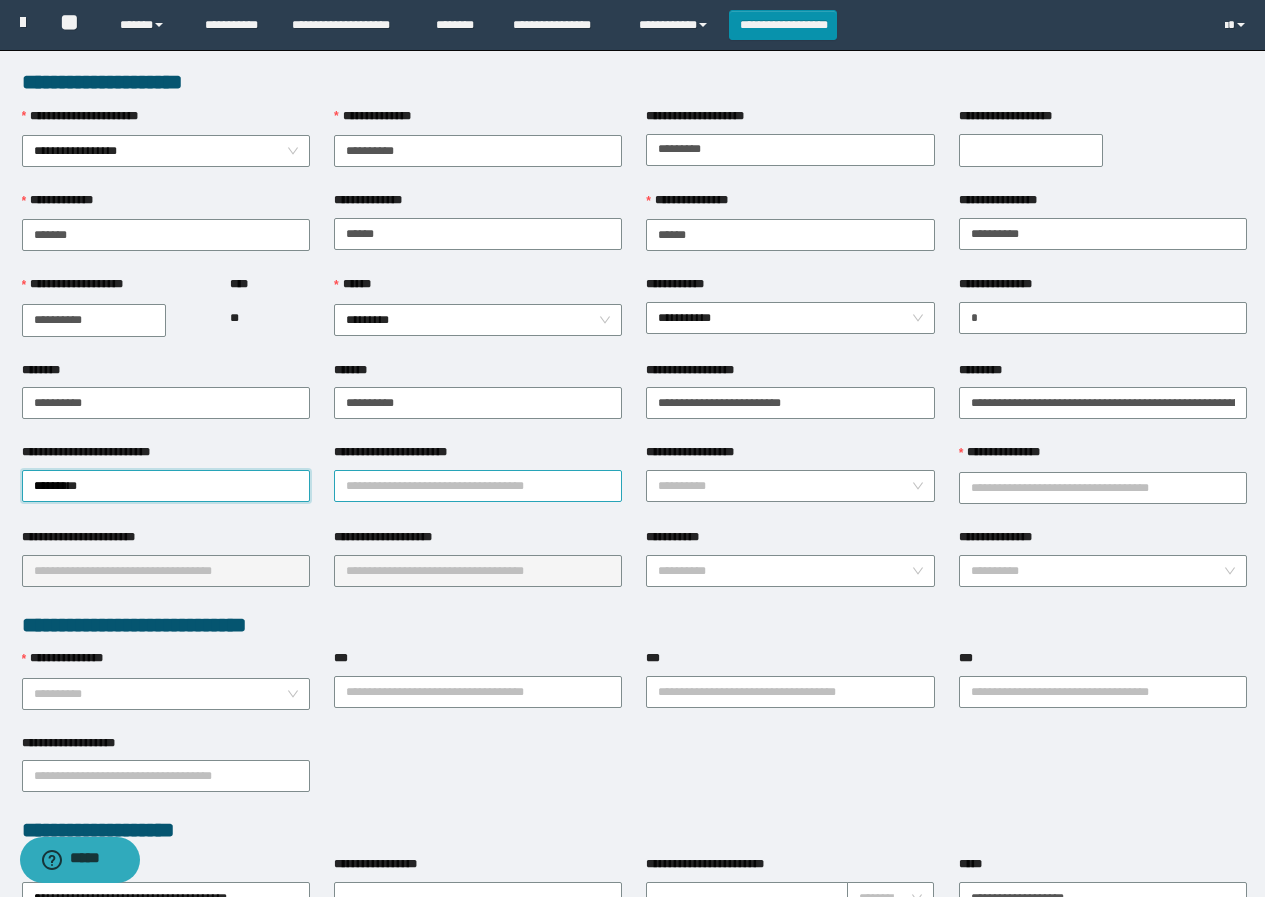 click on "**********" at bounding box center [478, 486] 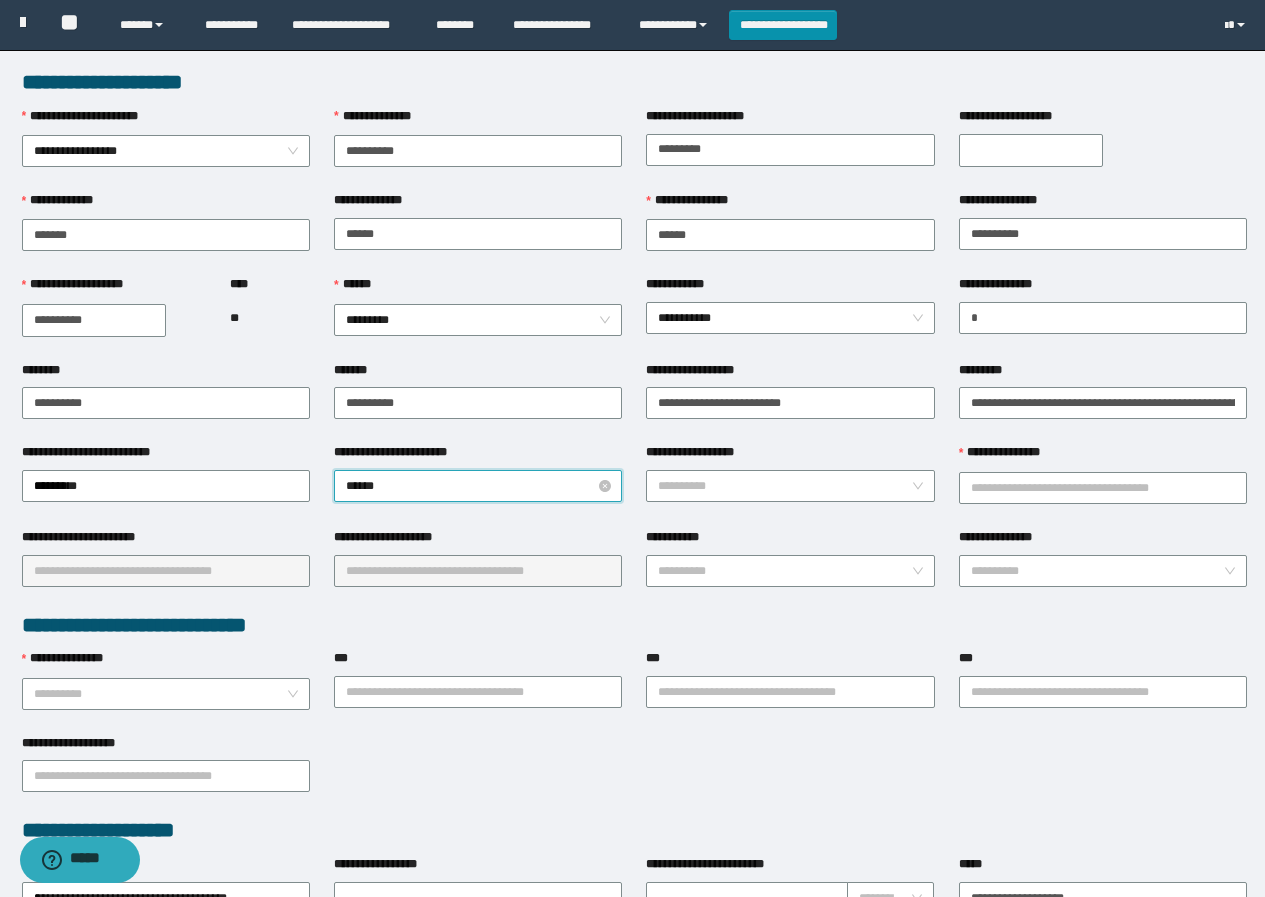 type on "*******" 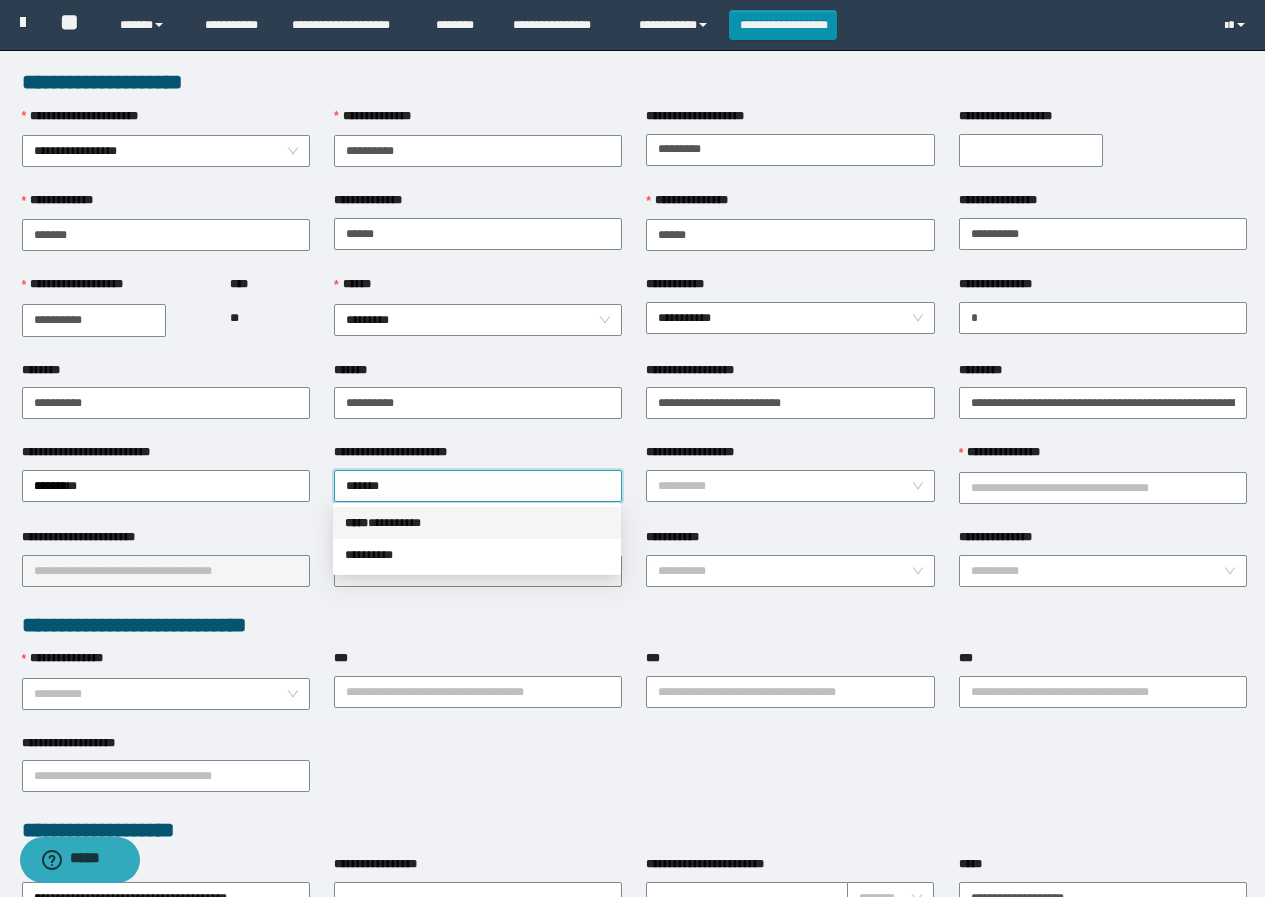 click on "***** * ********" at bounding box center (477, 523) 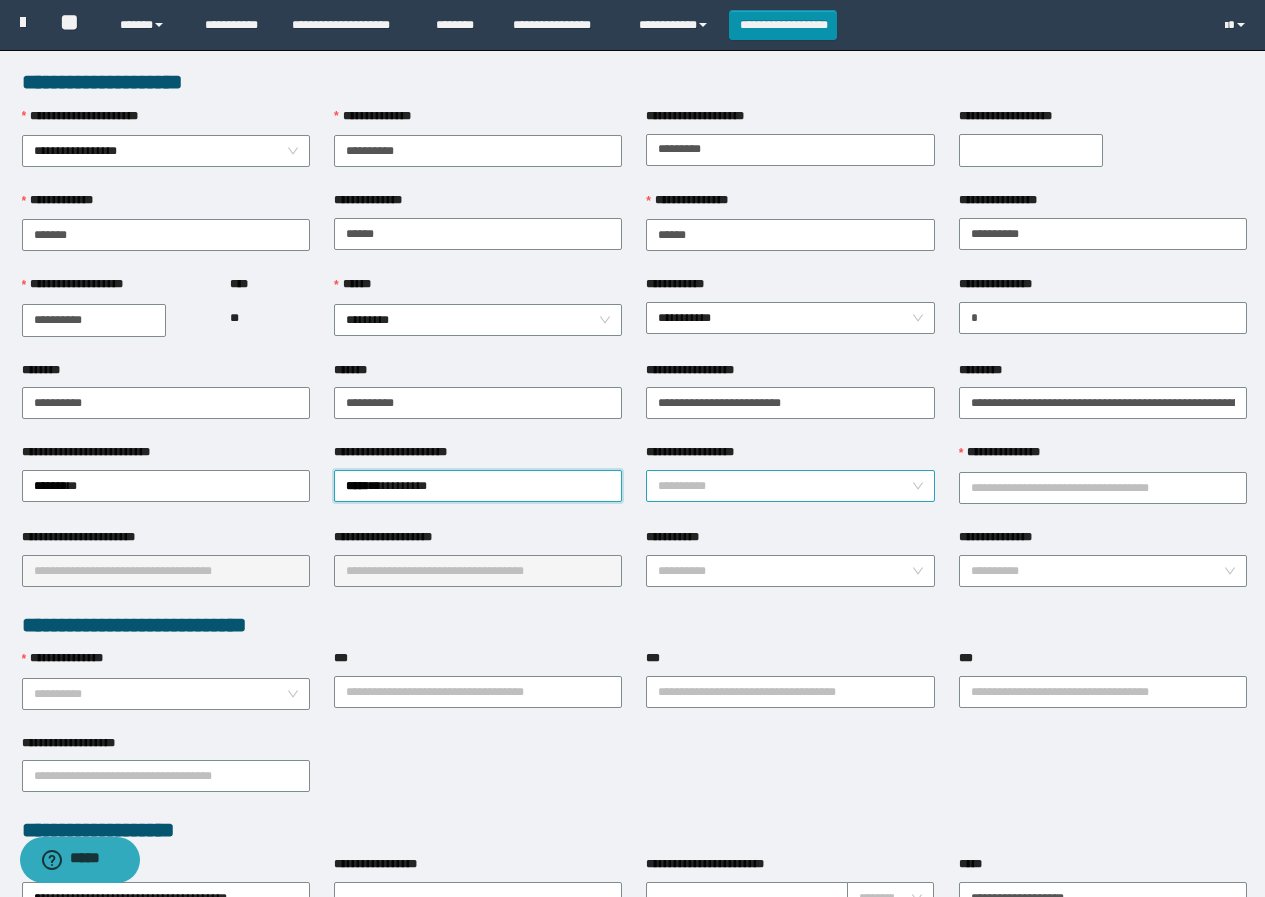 click on "**********" at bounding box center [784, 486] 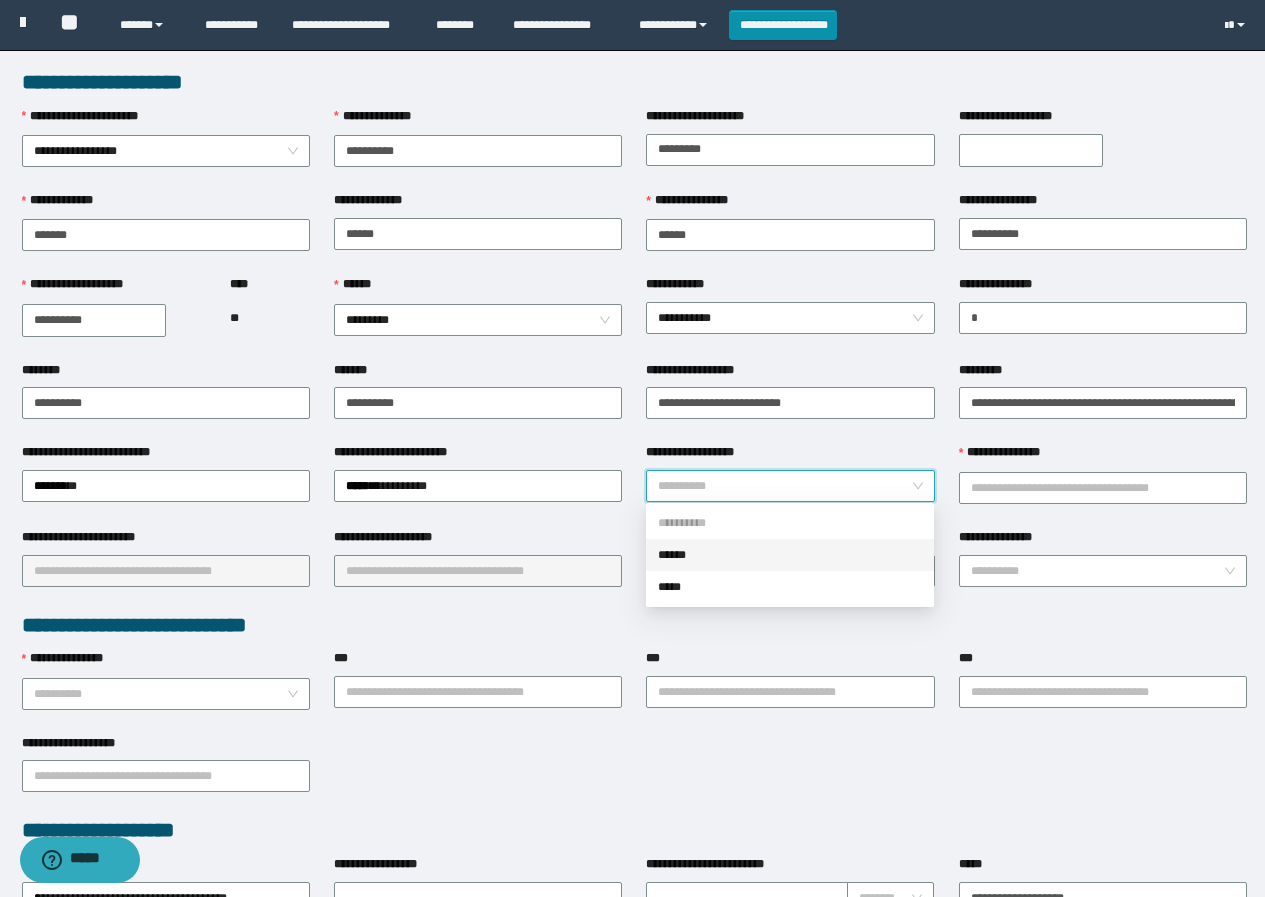 click on "******" at bounding box center (790, 555) 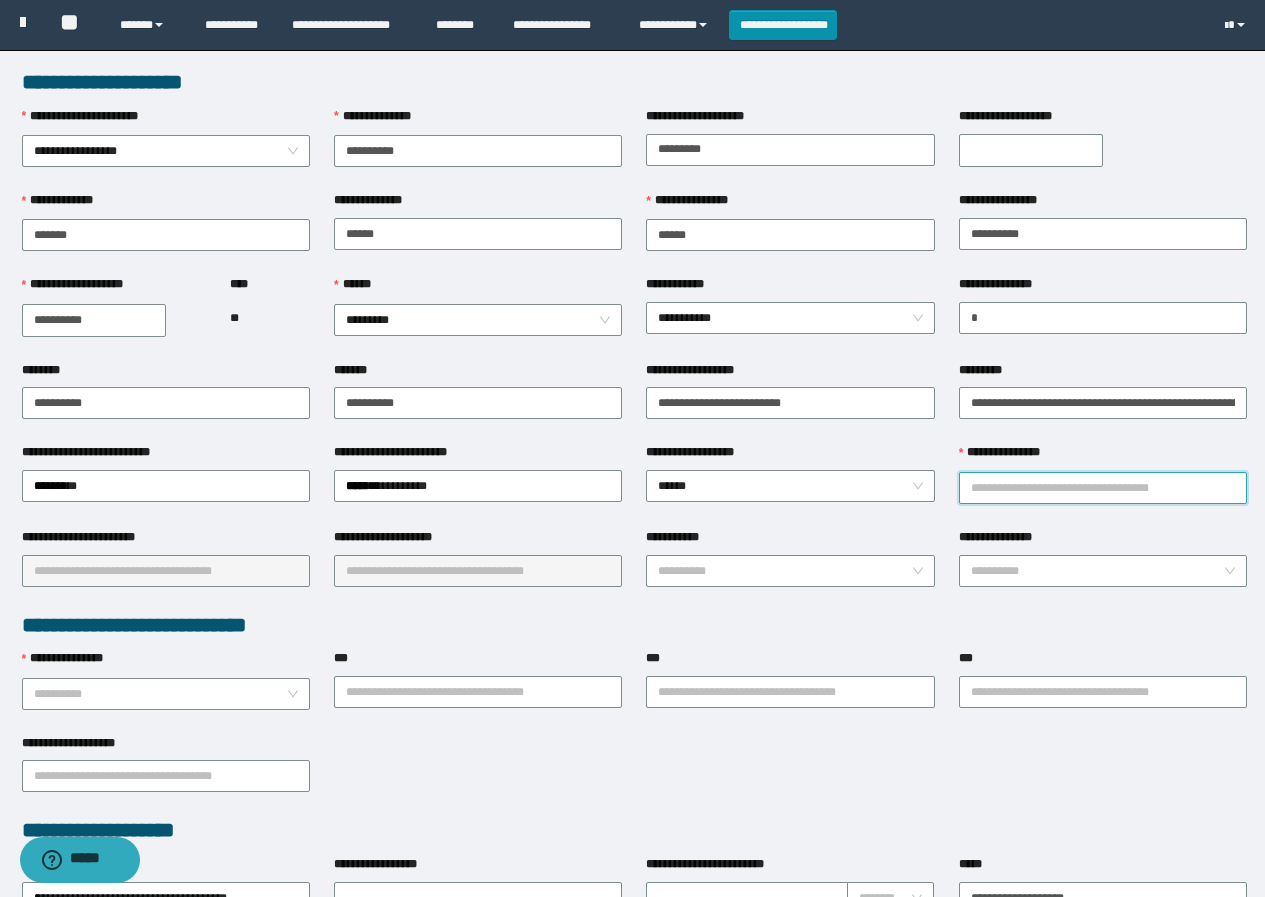 click on "**********" at bounding box center [1103, 488] 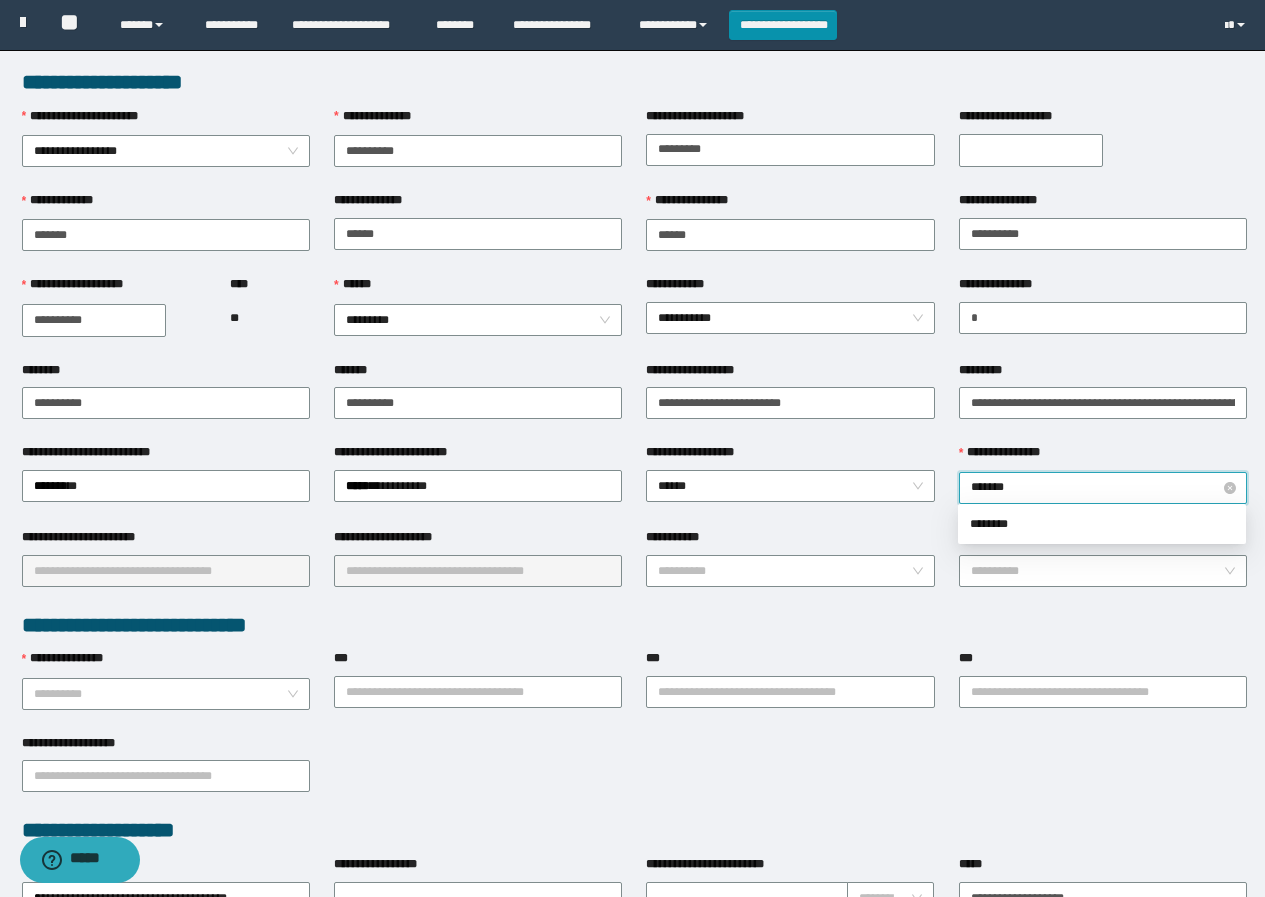type on "********" 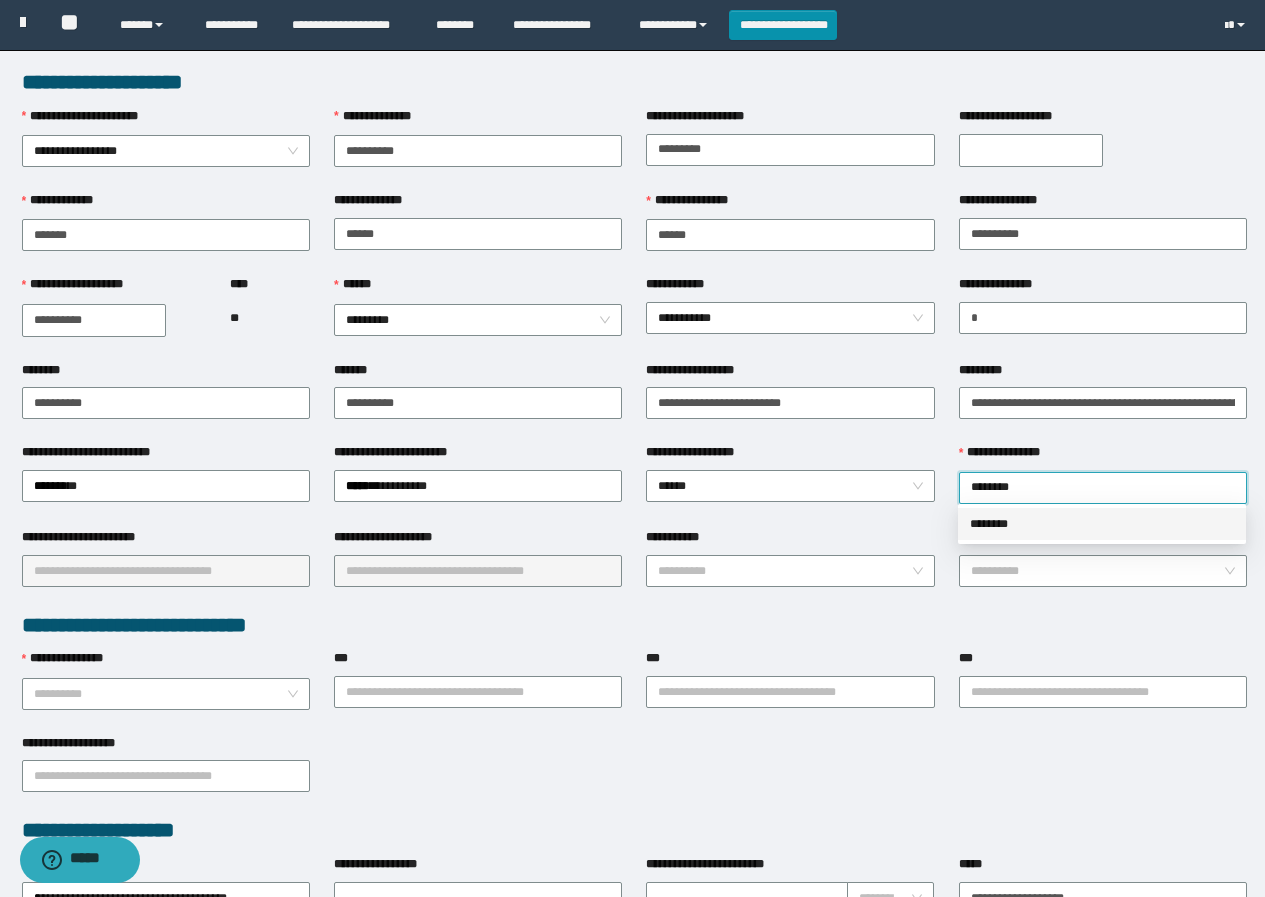 click on "********" at bounding box center [1102, 524] 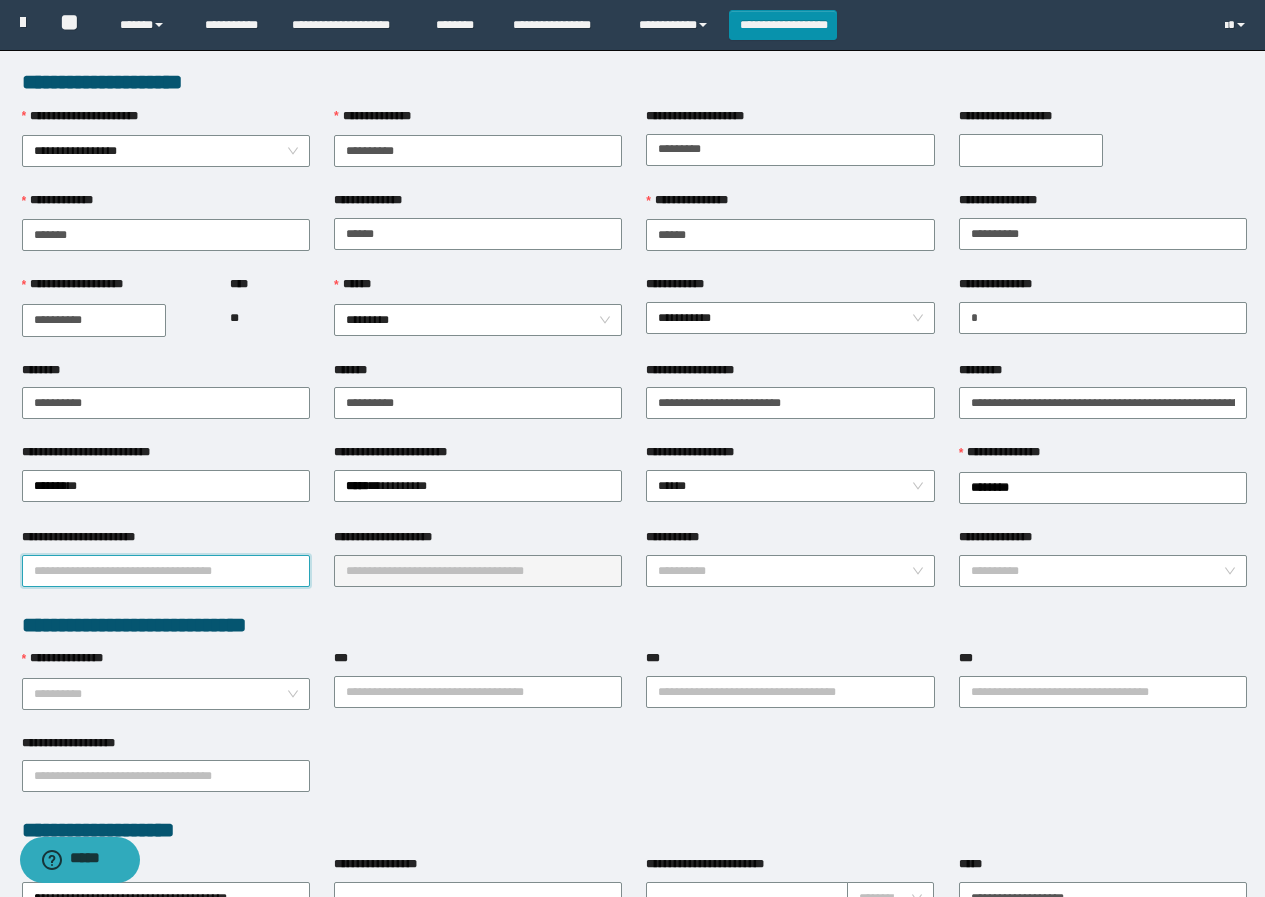 click on "**********" at bounding box center (166, 571) 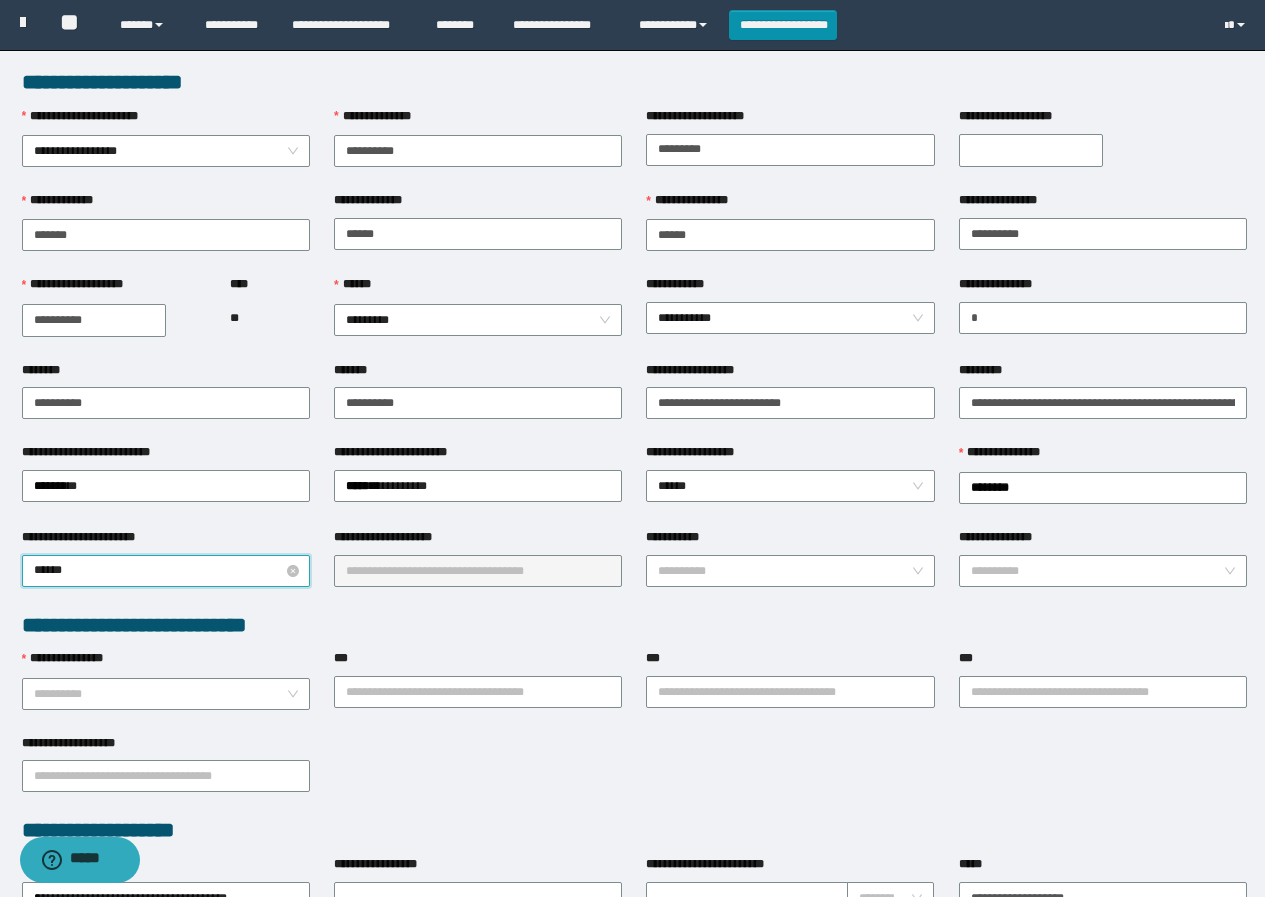 type on "*******" 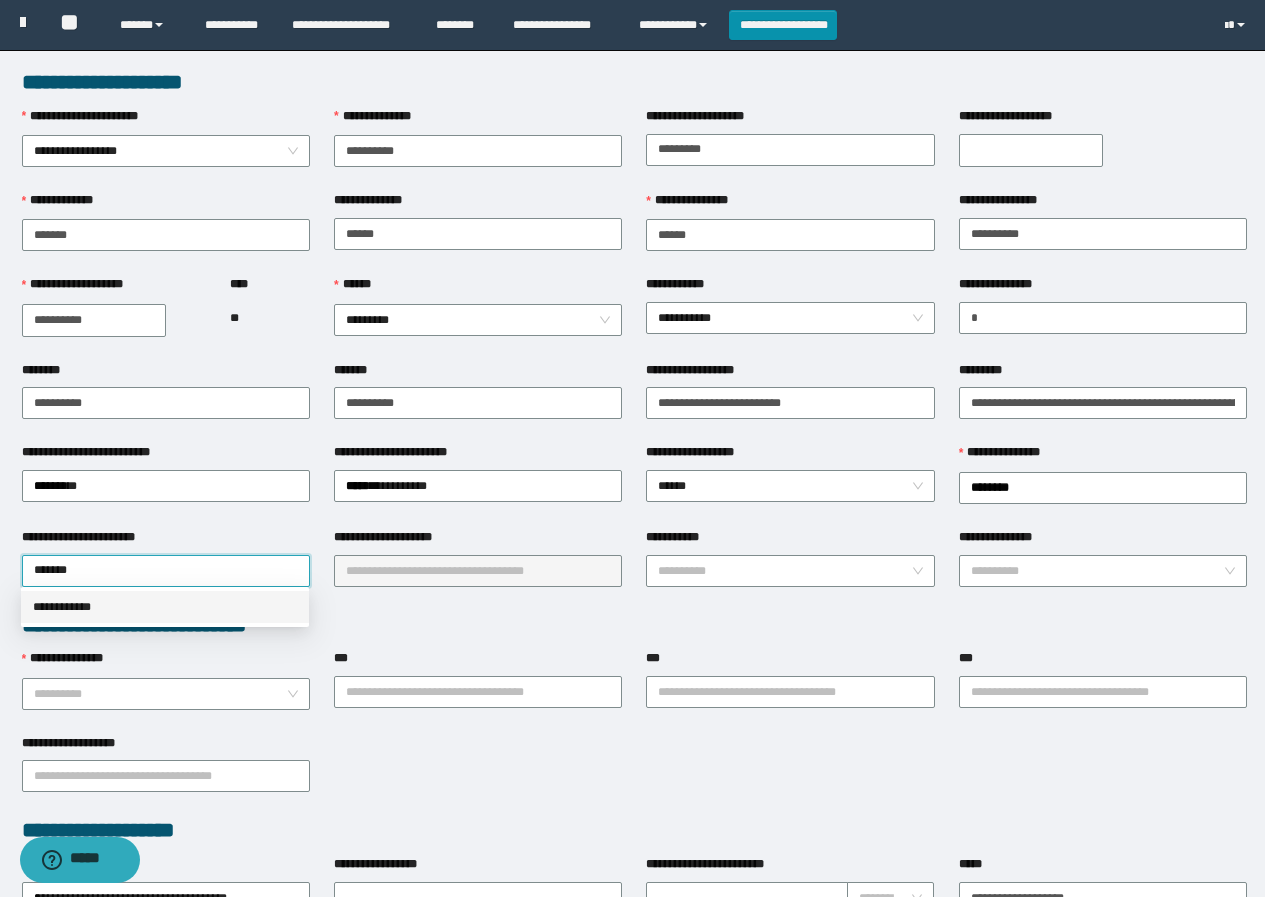 click on "**********" at bounding box center (165, 607) 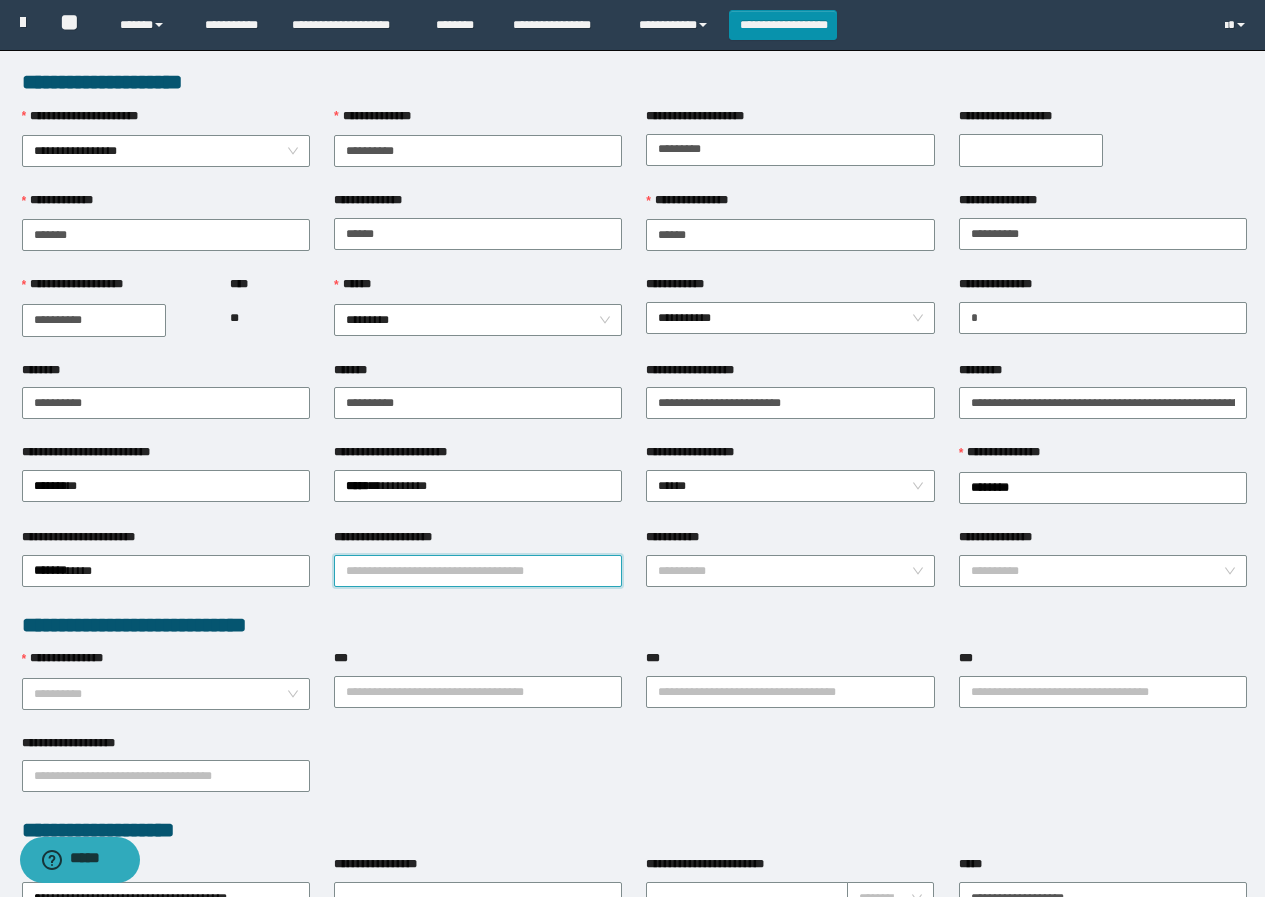 click on "**********" at bounding box center (478, 571) 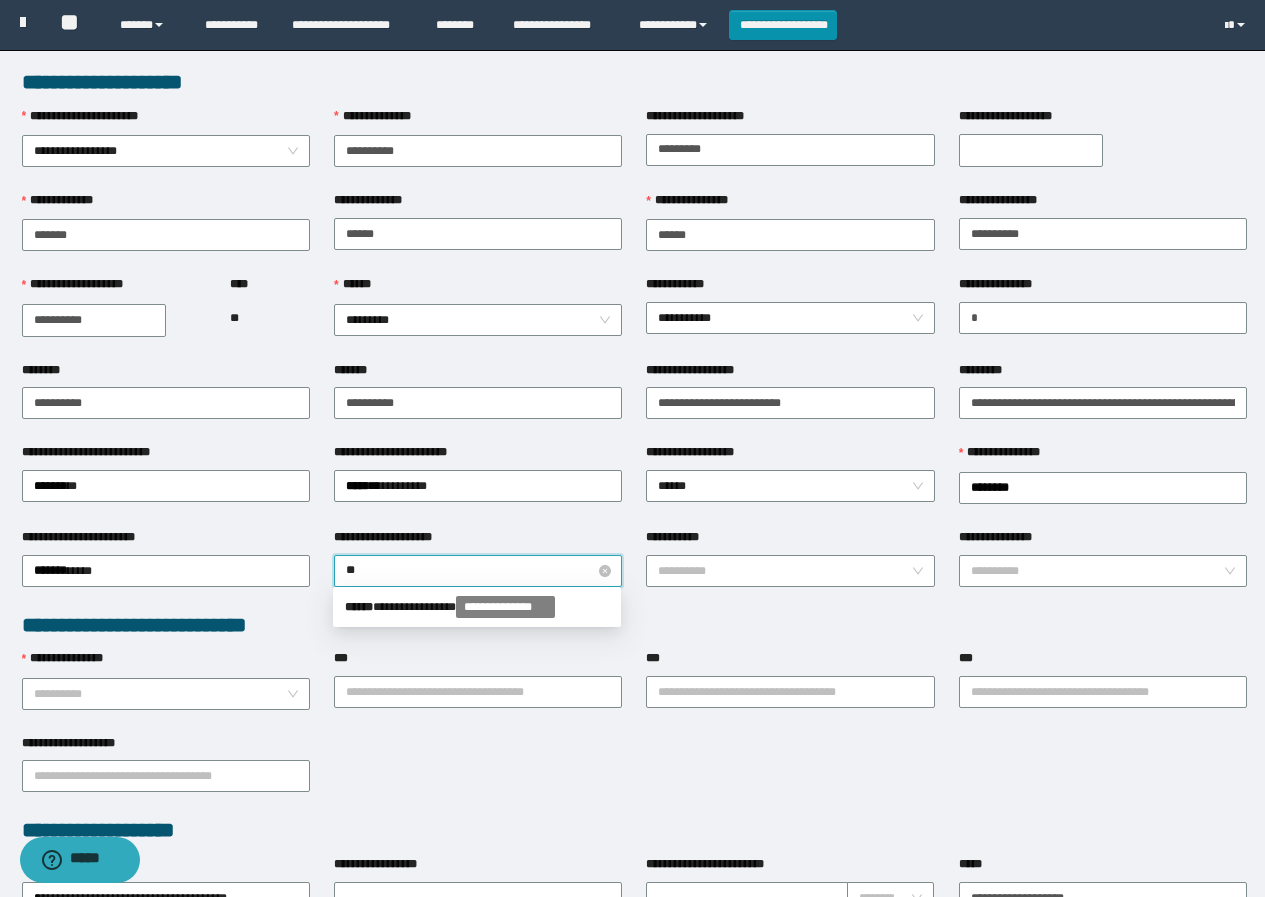 type on "*" 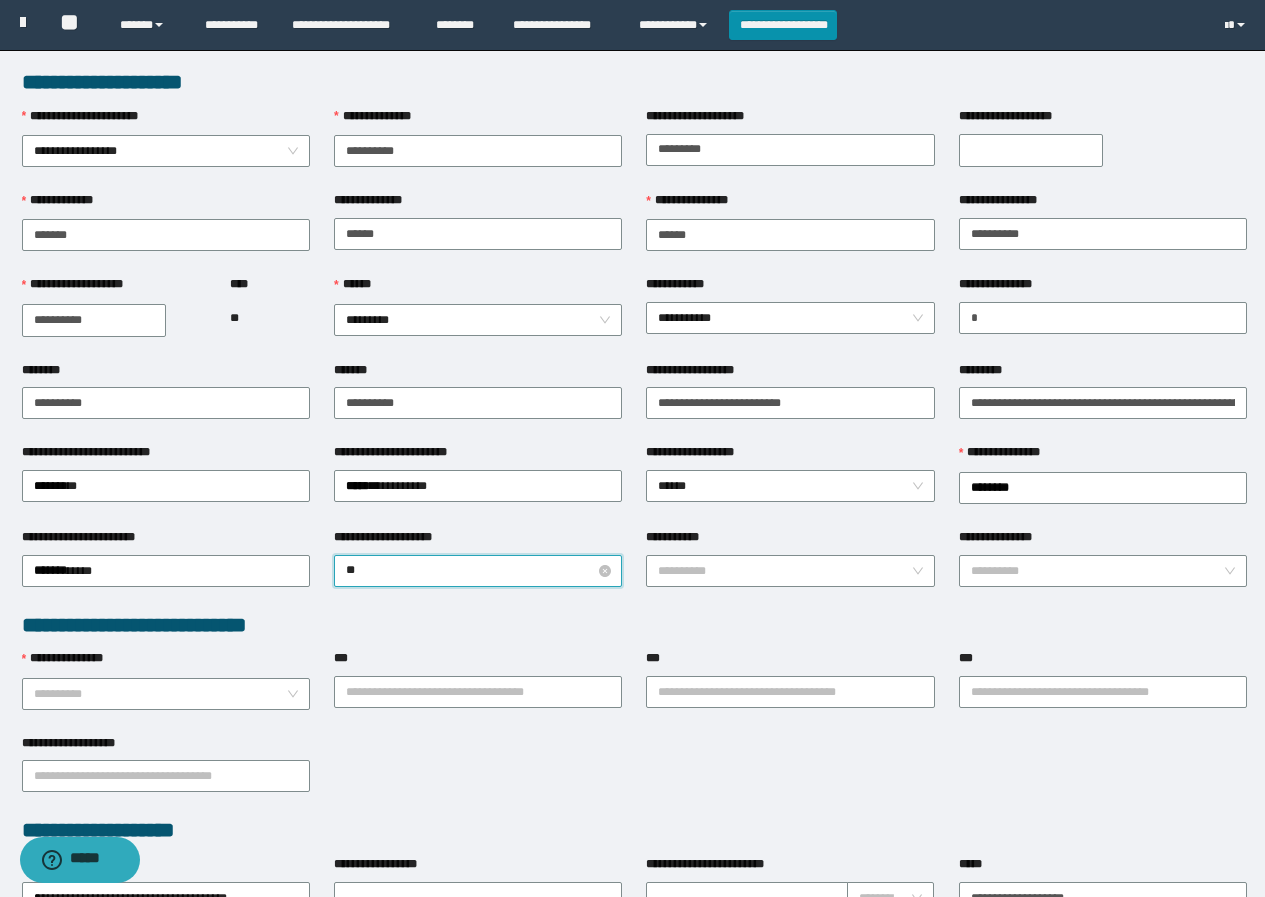 type on "*" 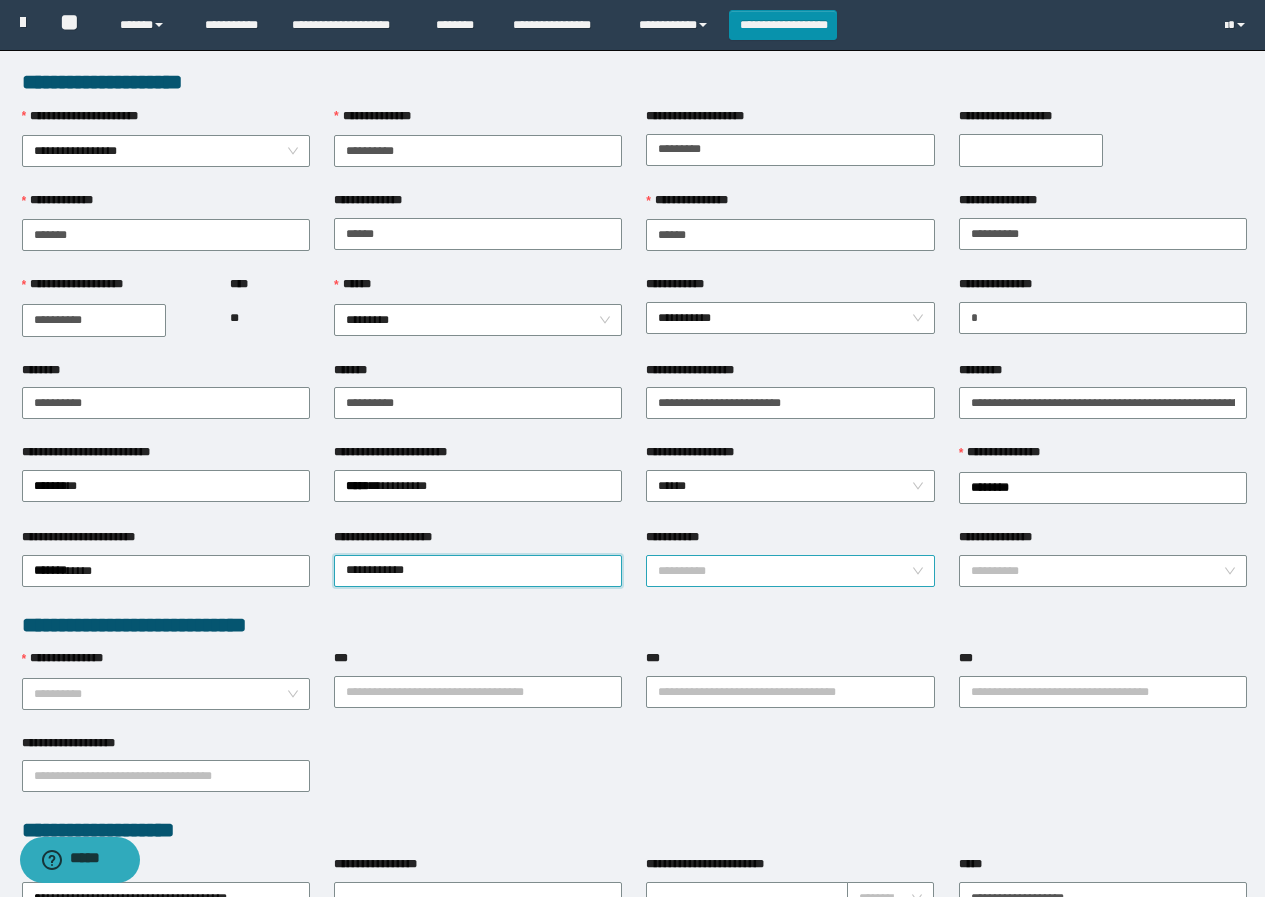 type on "**********" 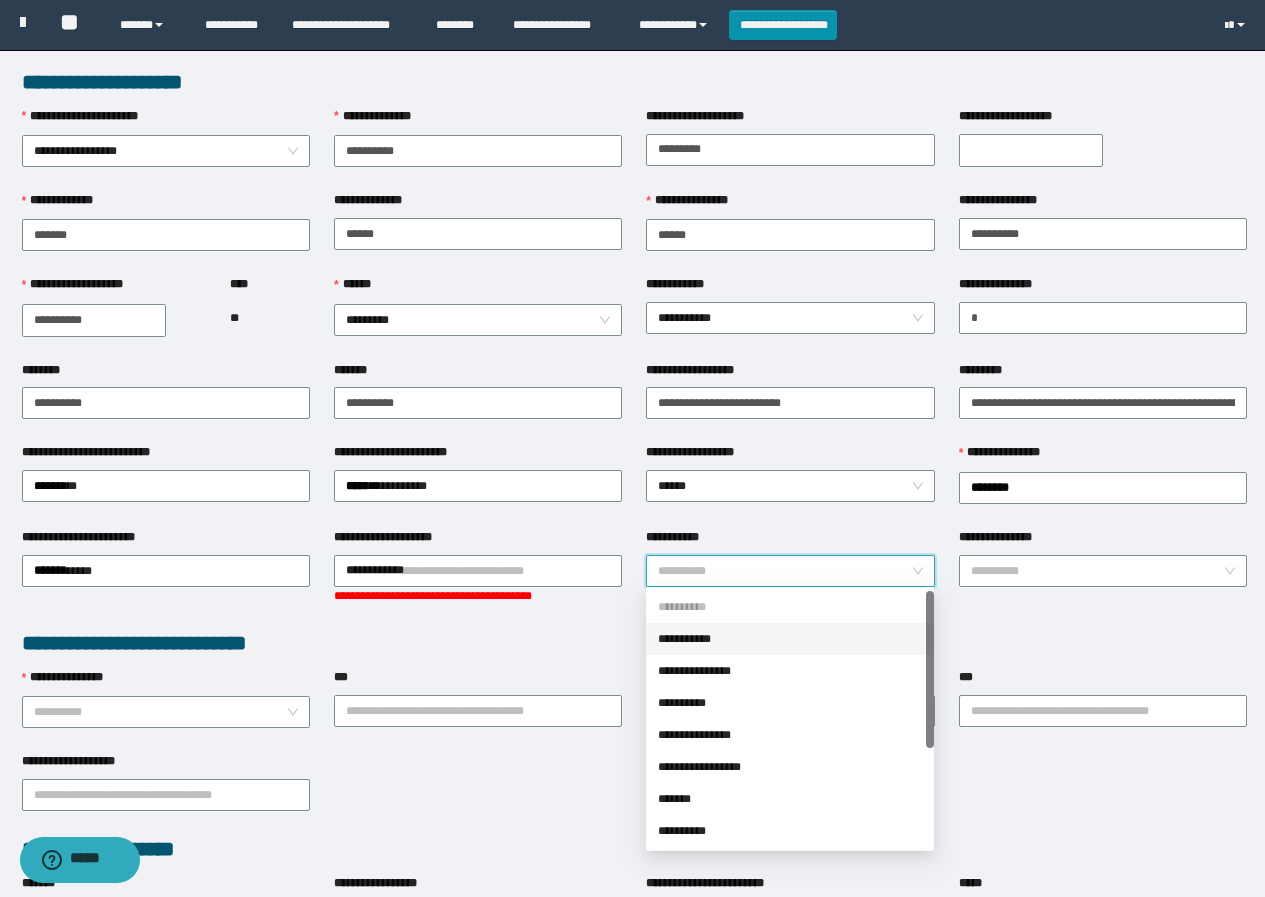 click on "**********" at bounding box center [784, 571] 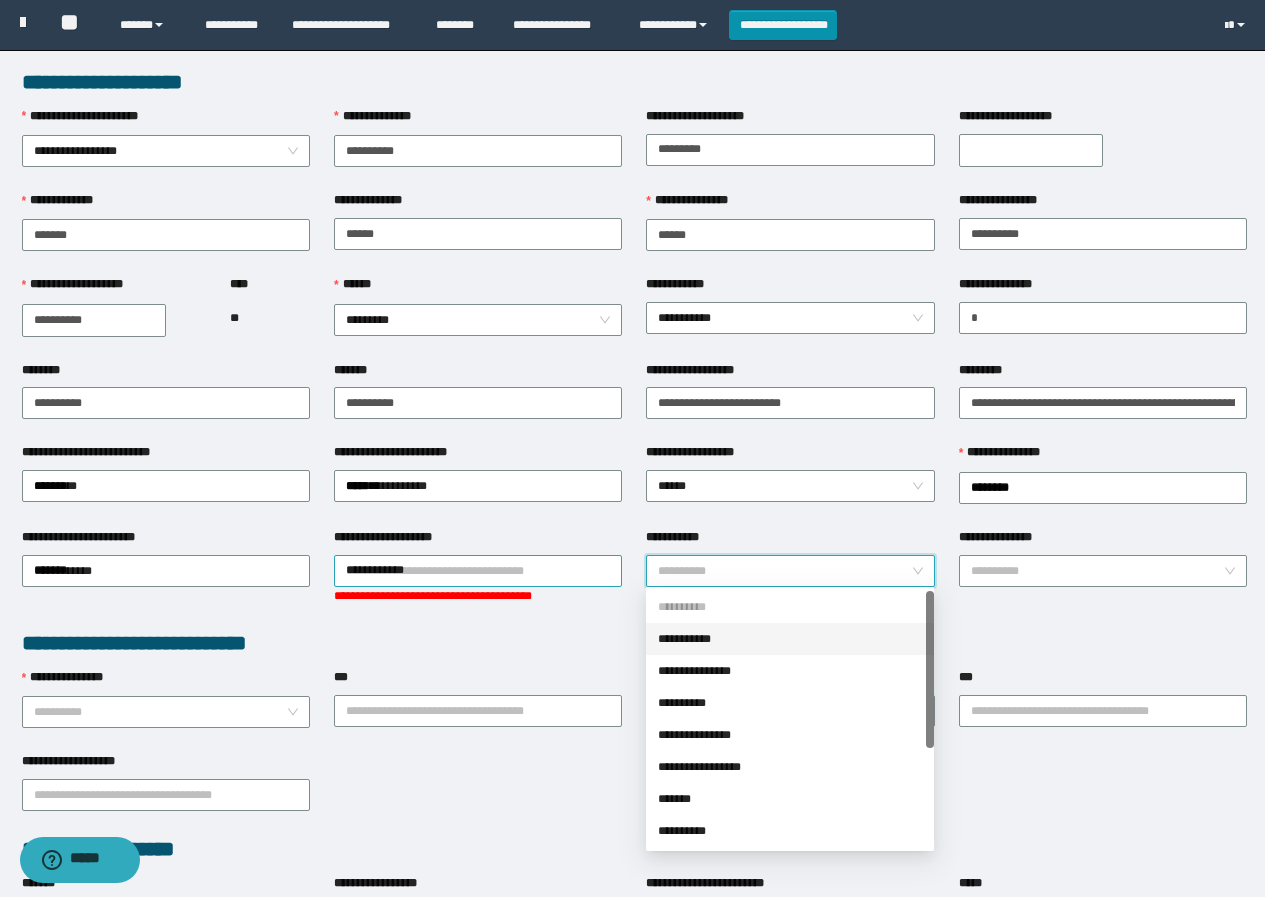 click on "**********" at bounding box center [478, 571] 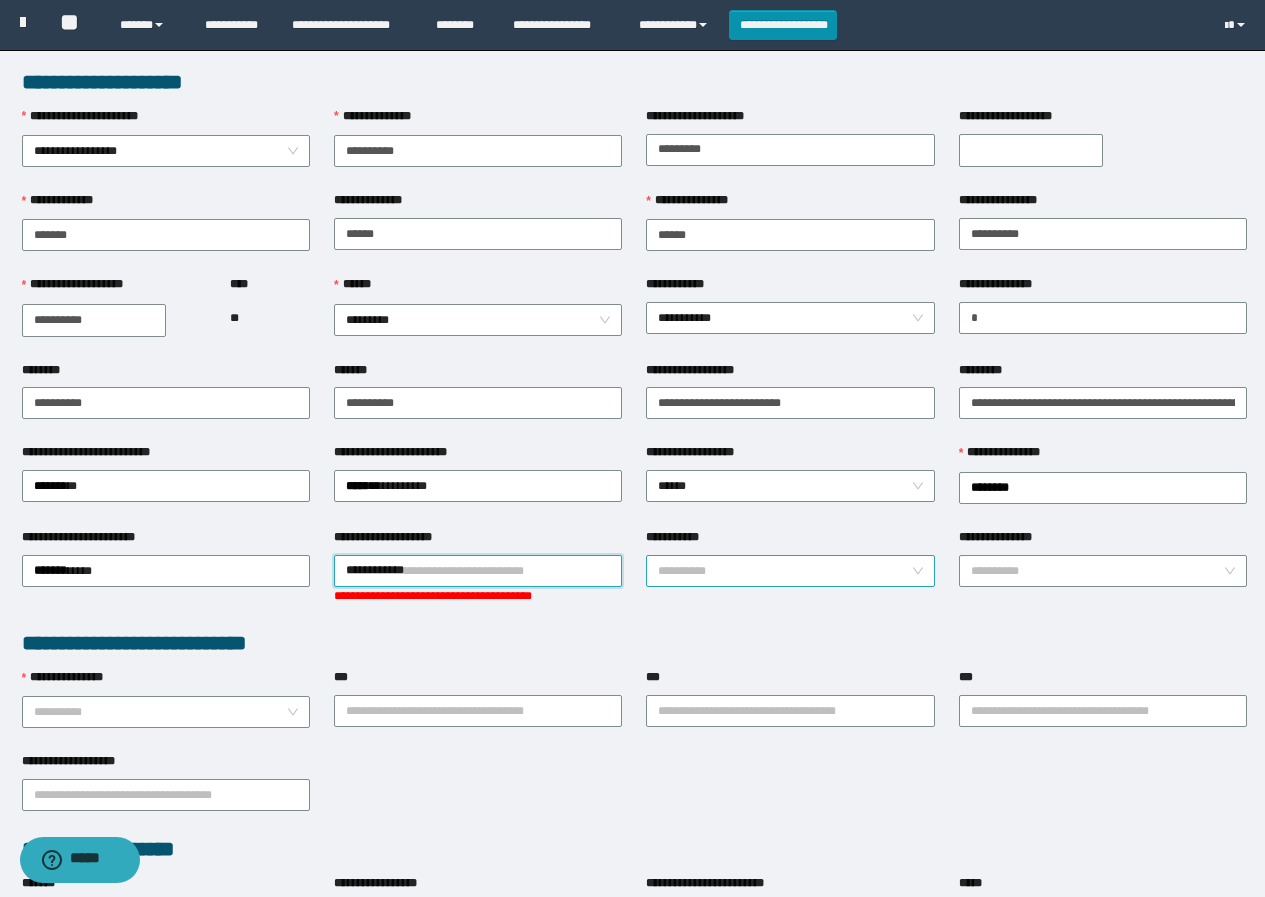 click on "**********" at bounding box center [784, 571] 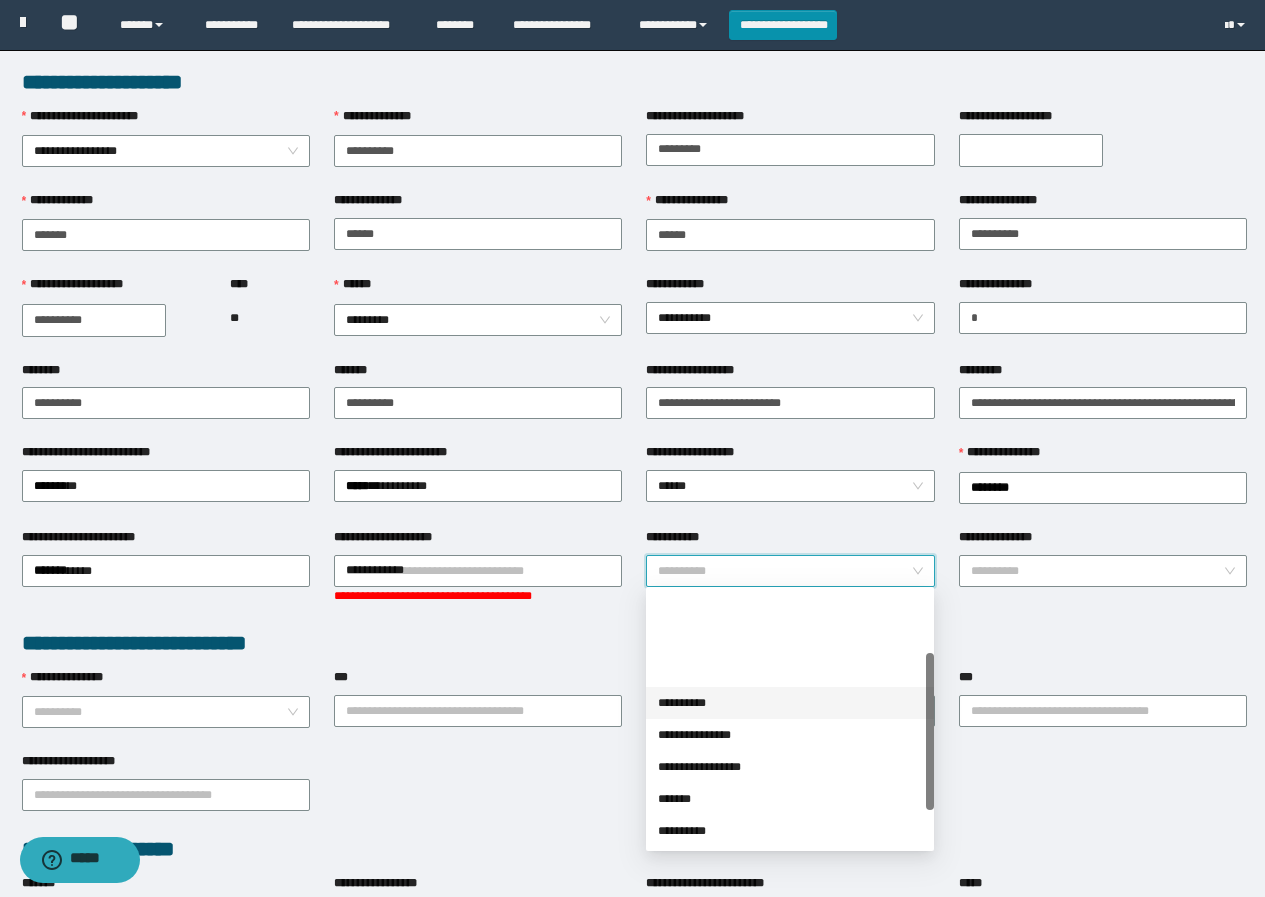 scroll, scrollTop: 100, scrollLeft: 0, axis: vertical 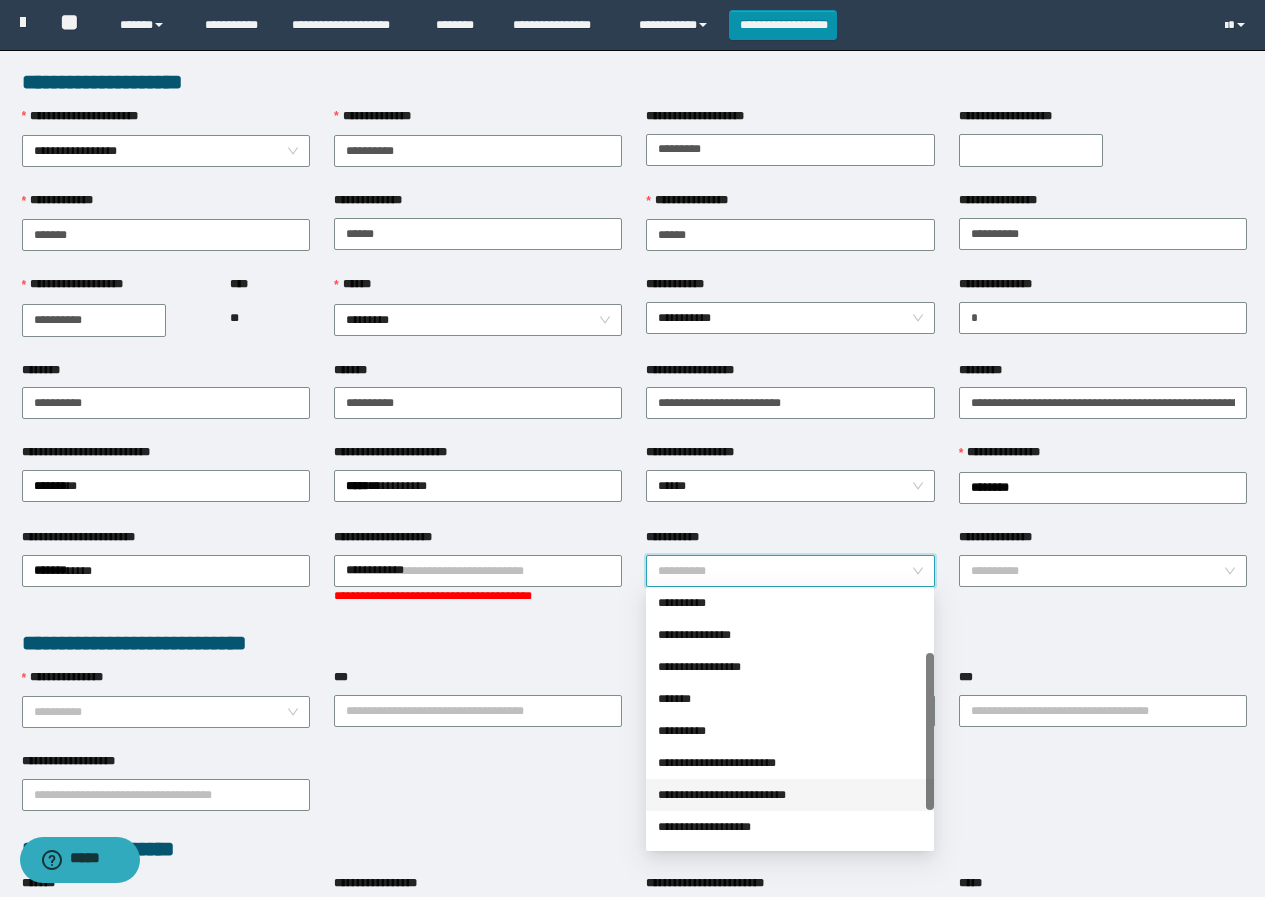 click on "**********" at bounding box center (790, 795) 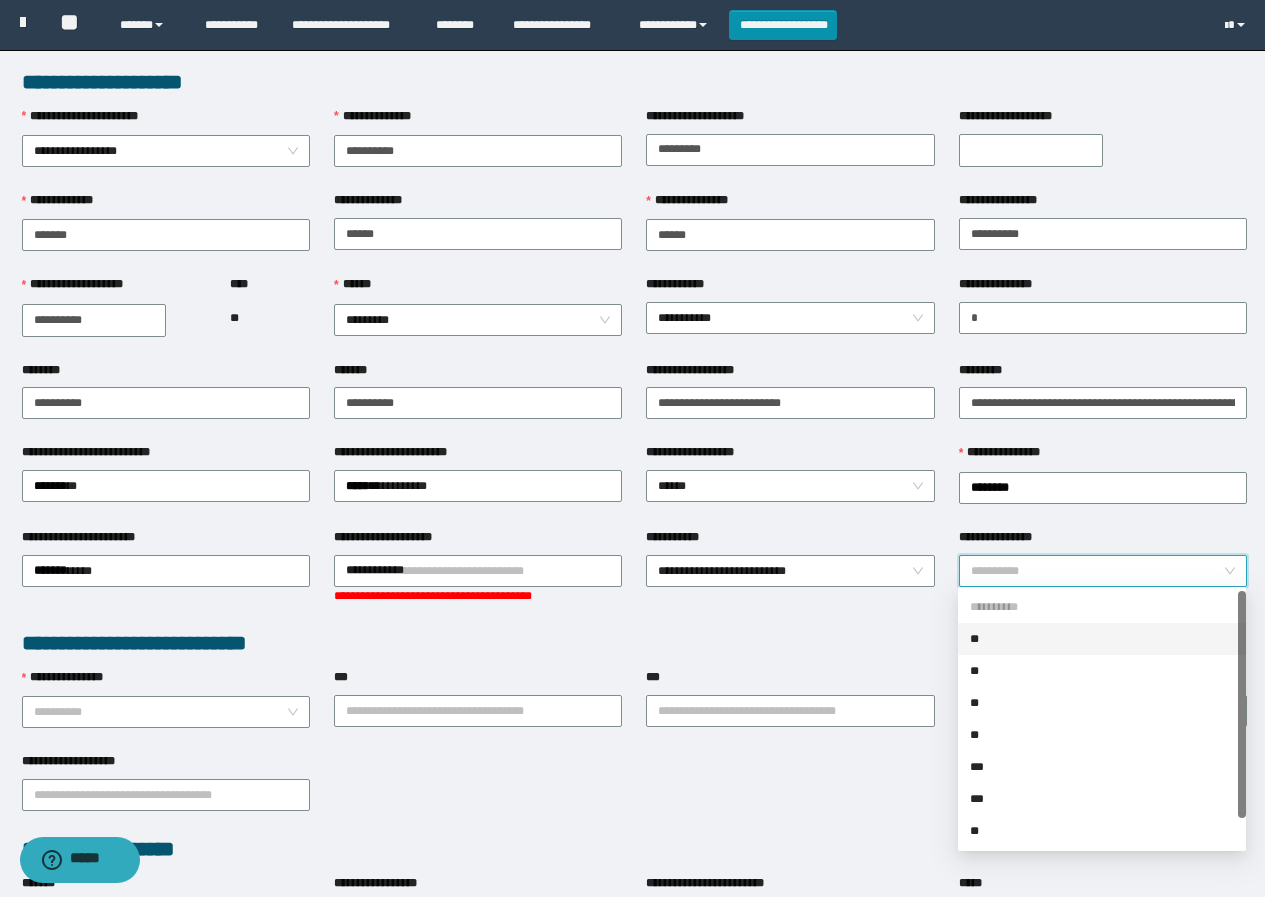 click on "**********" at bounding box center [1097, 571] 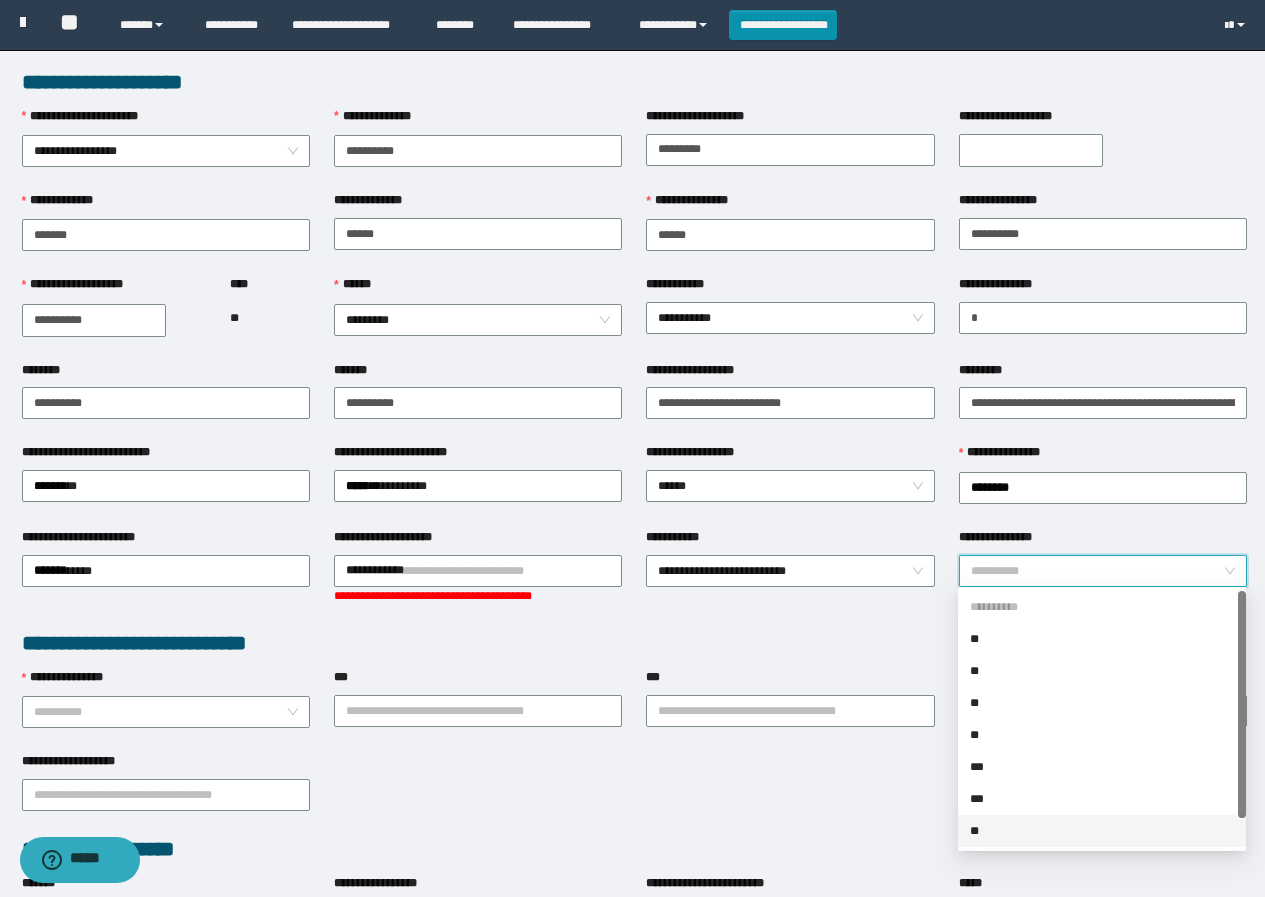click on "**" at bounding box center [1102, 831] 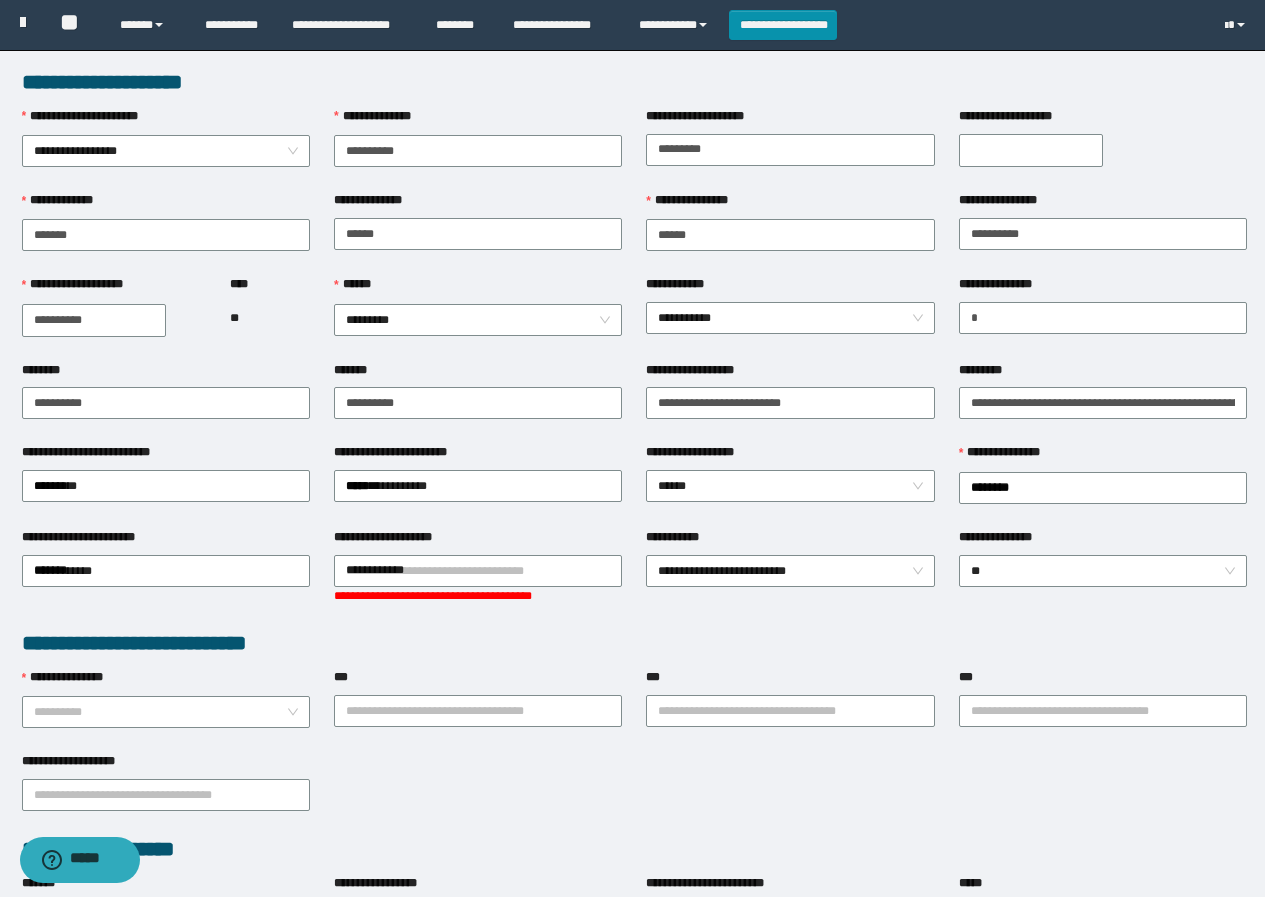 click on "**********" at bounding box center [634, 643] 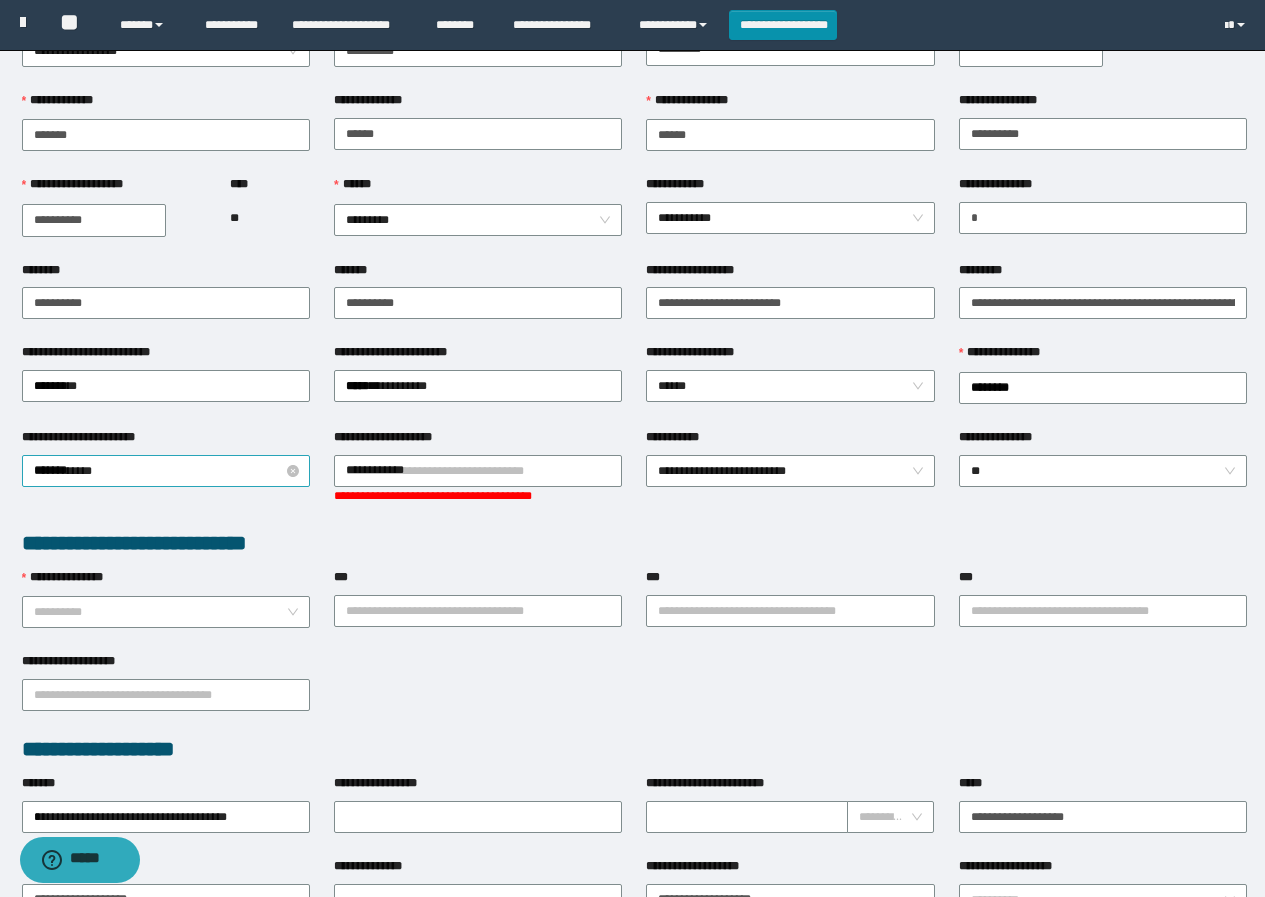 click on "**********" at bounding box center [166, 471] 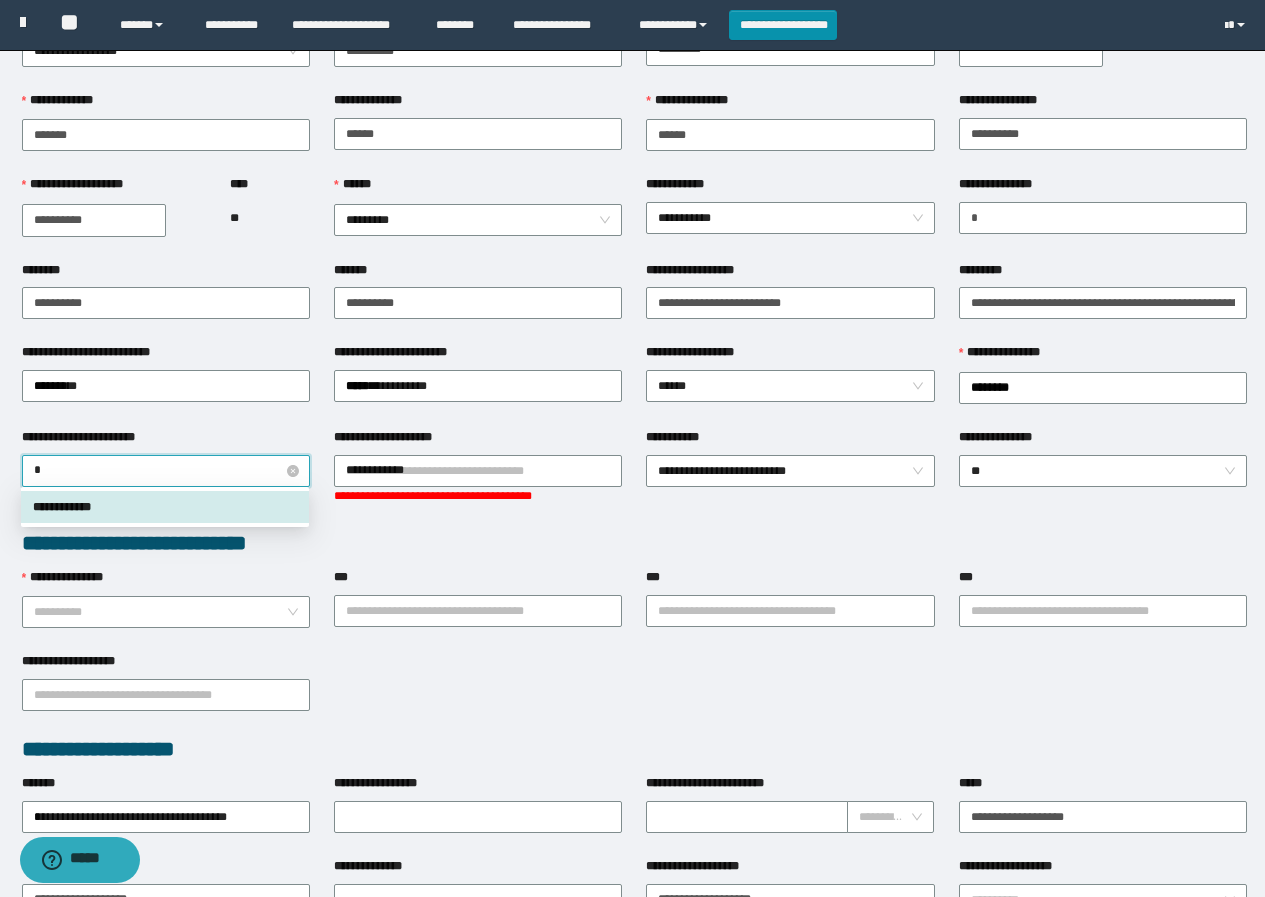 type on "**" 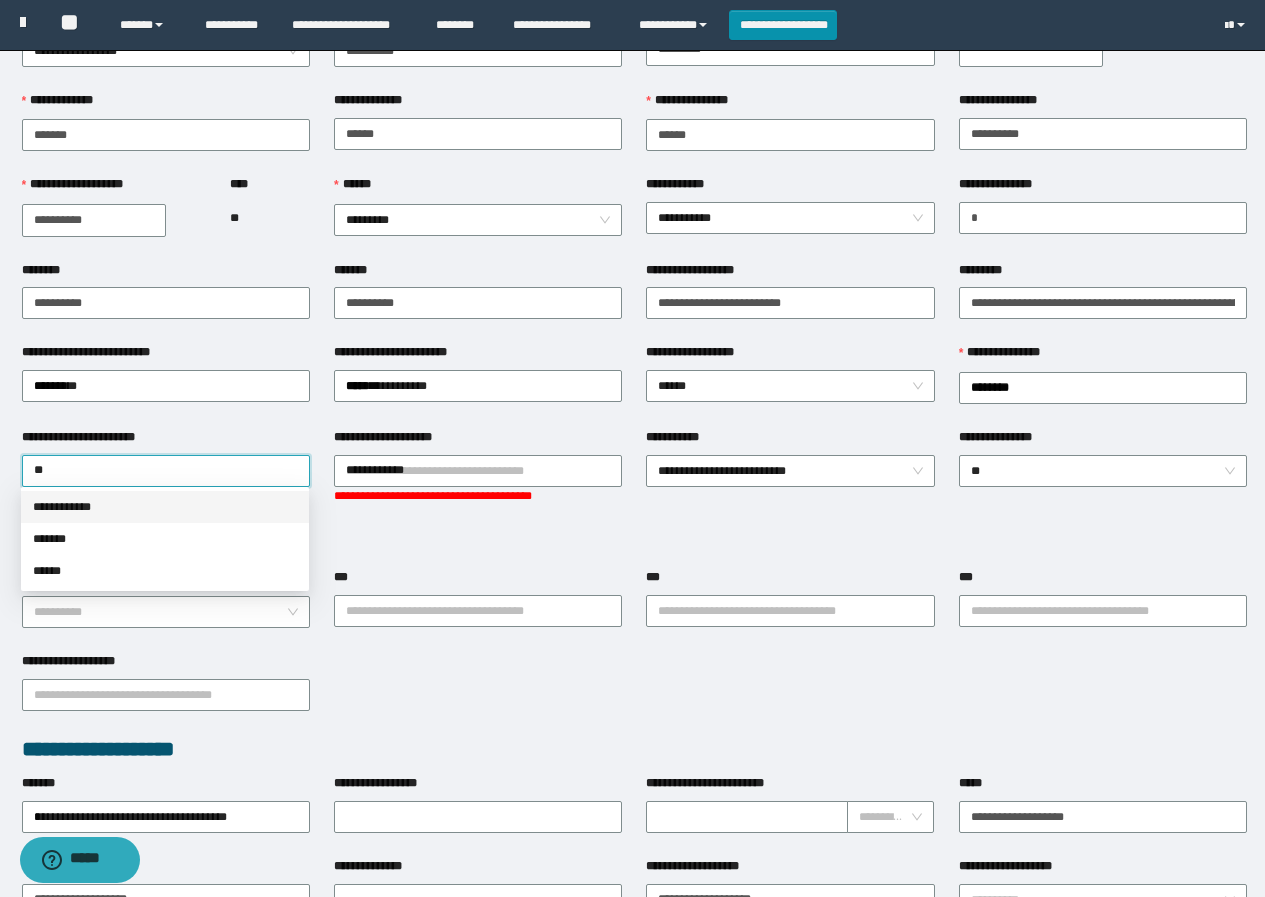 click on "**********" at bounding box center (165, 507) 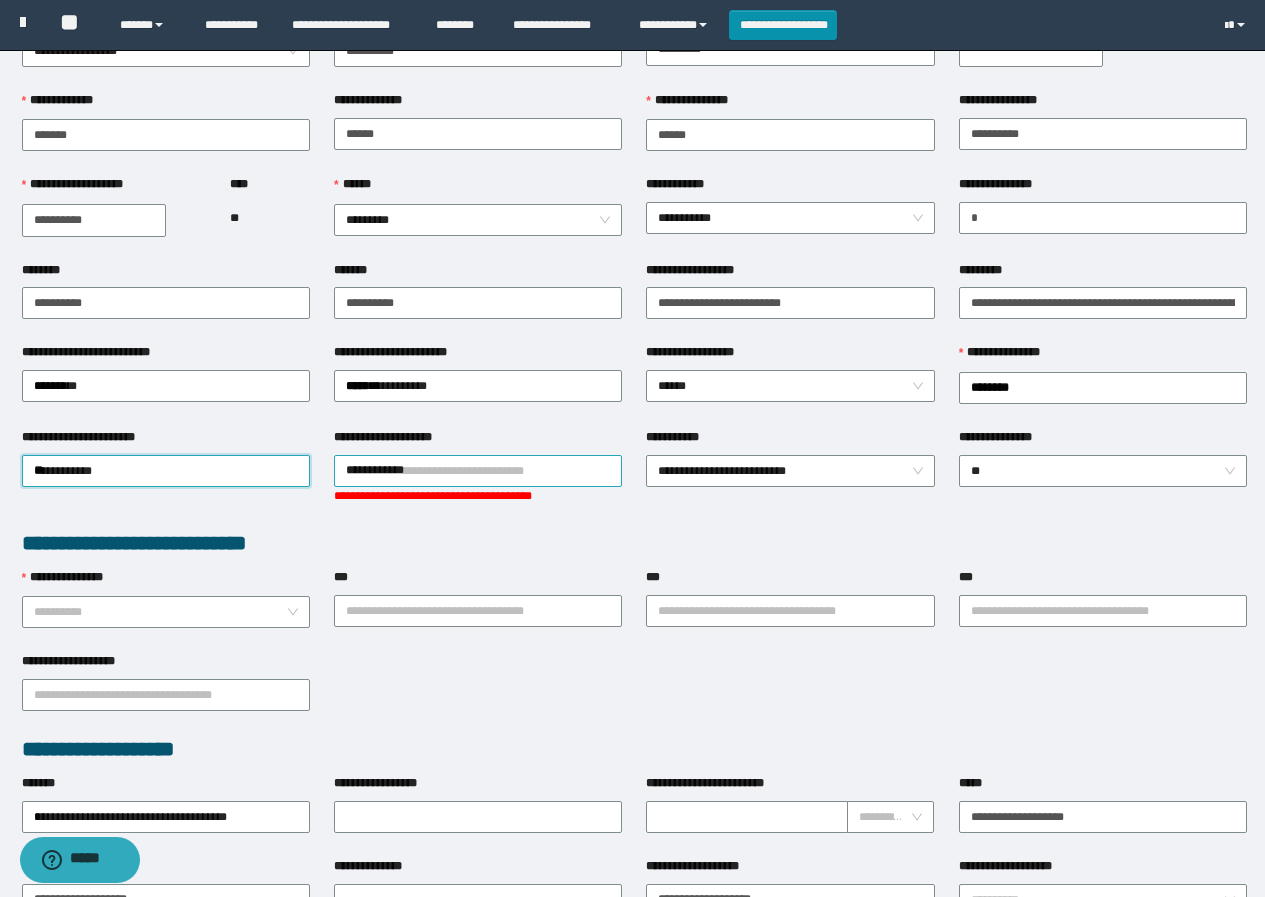 click on "**********" at bounding box center [478, 471] 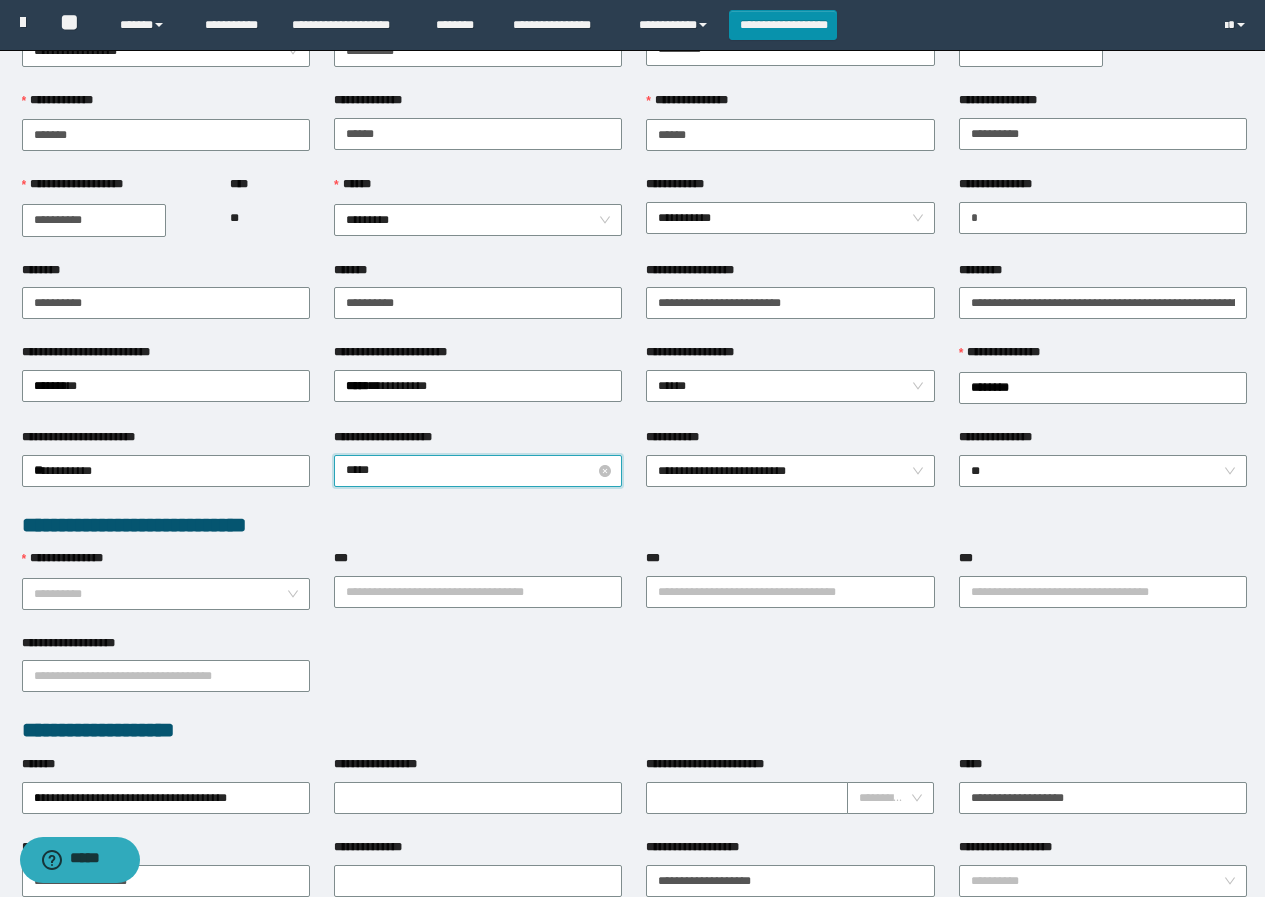 type on "****" 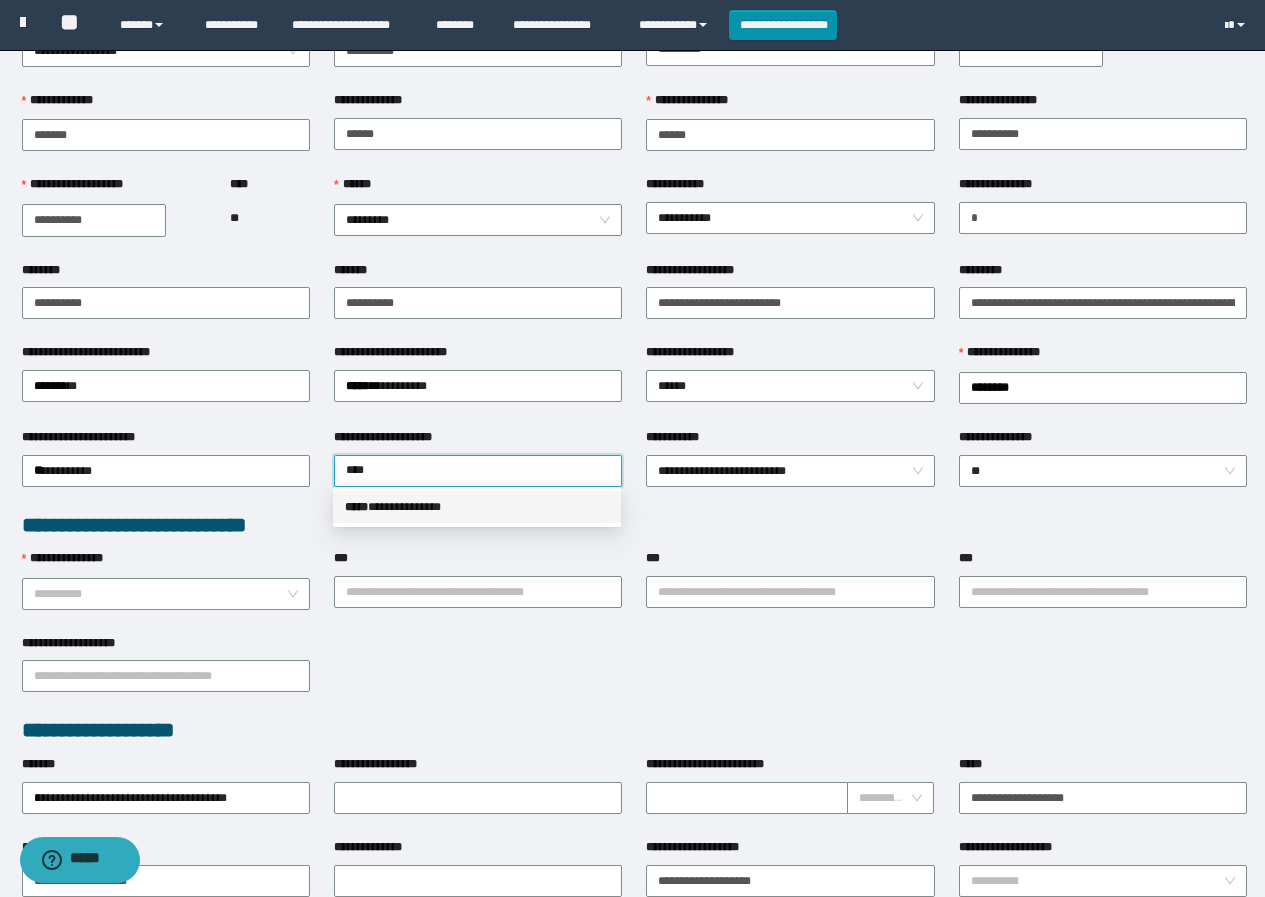 click on "**********" at bounding box center (477, 507) 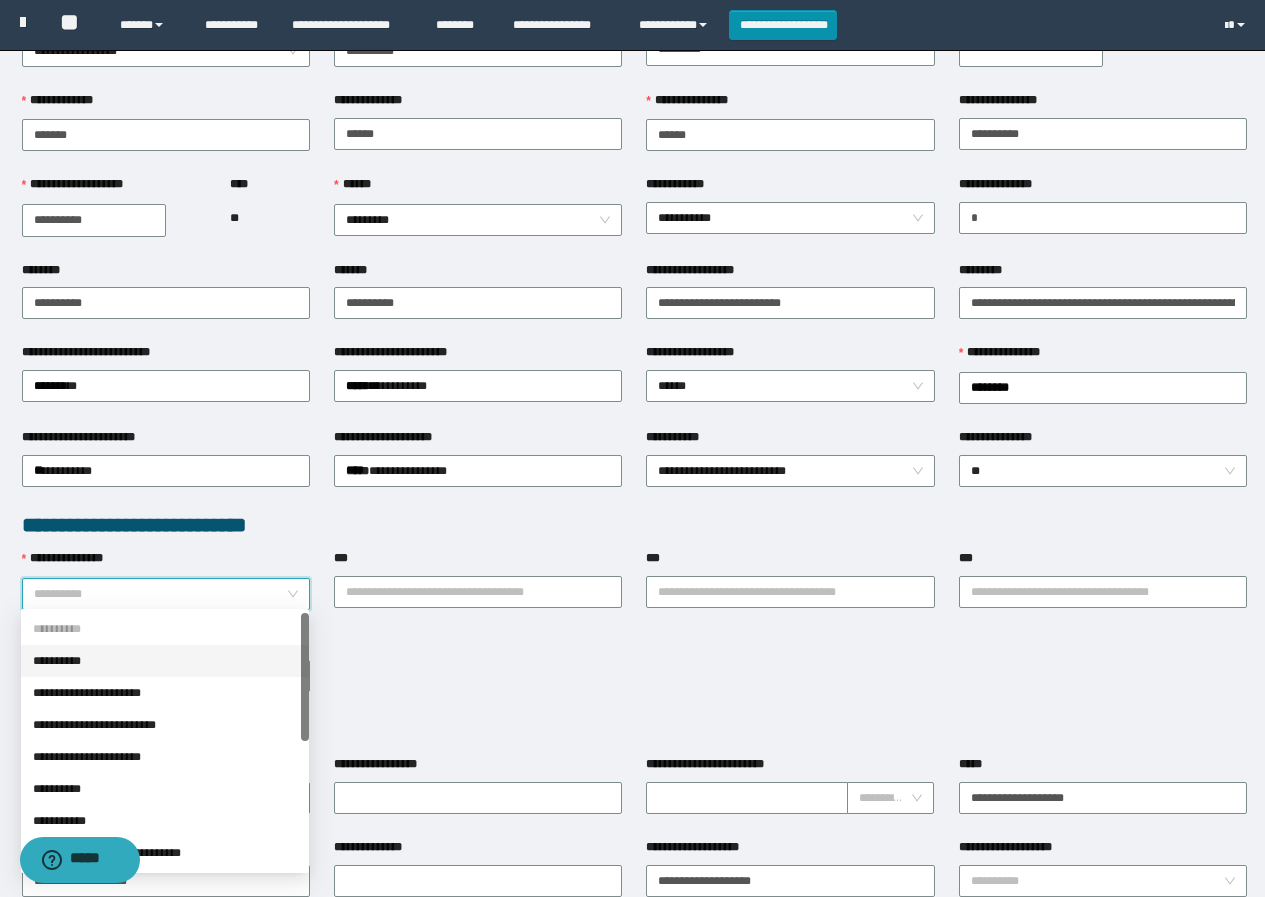 click on "**********" at bounding box center (160, 594) 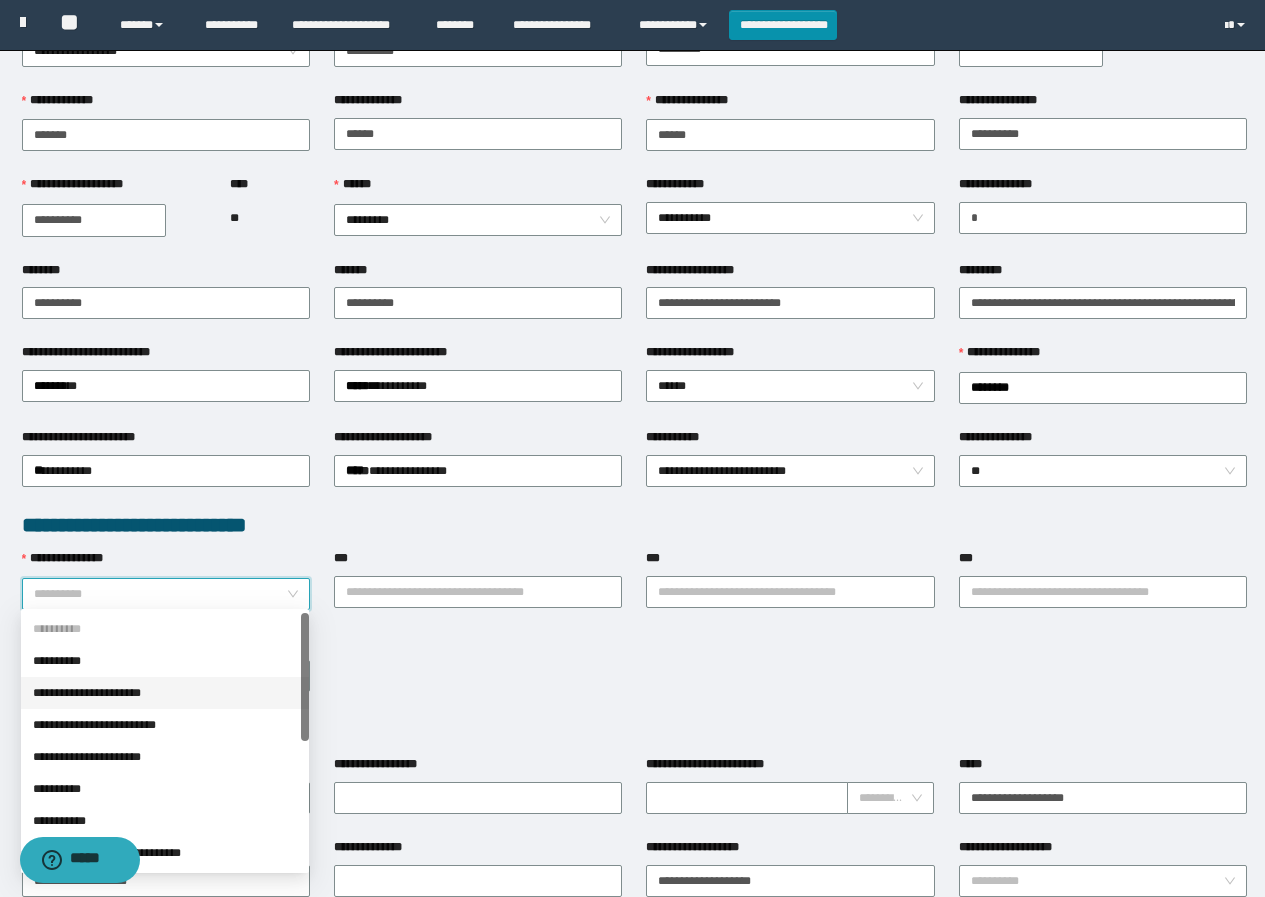click on "**********" at bounding box center [165, 693] 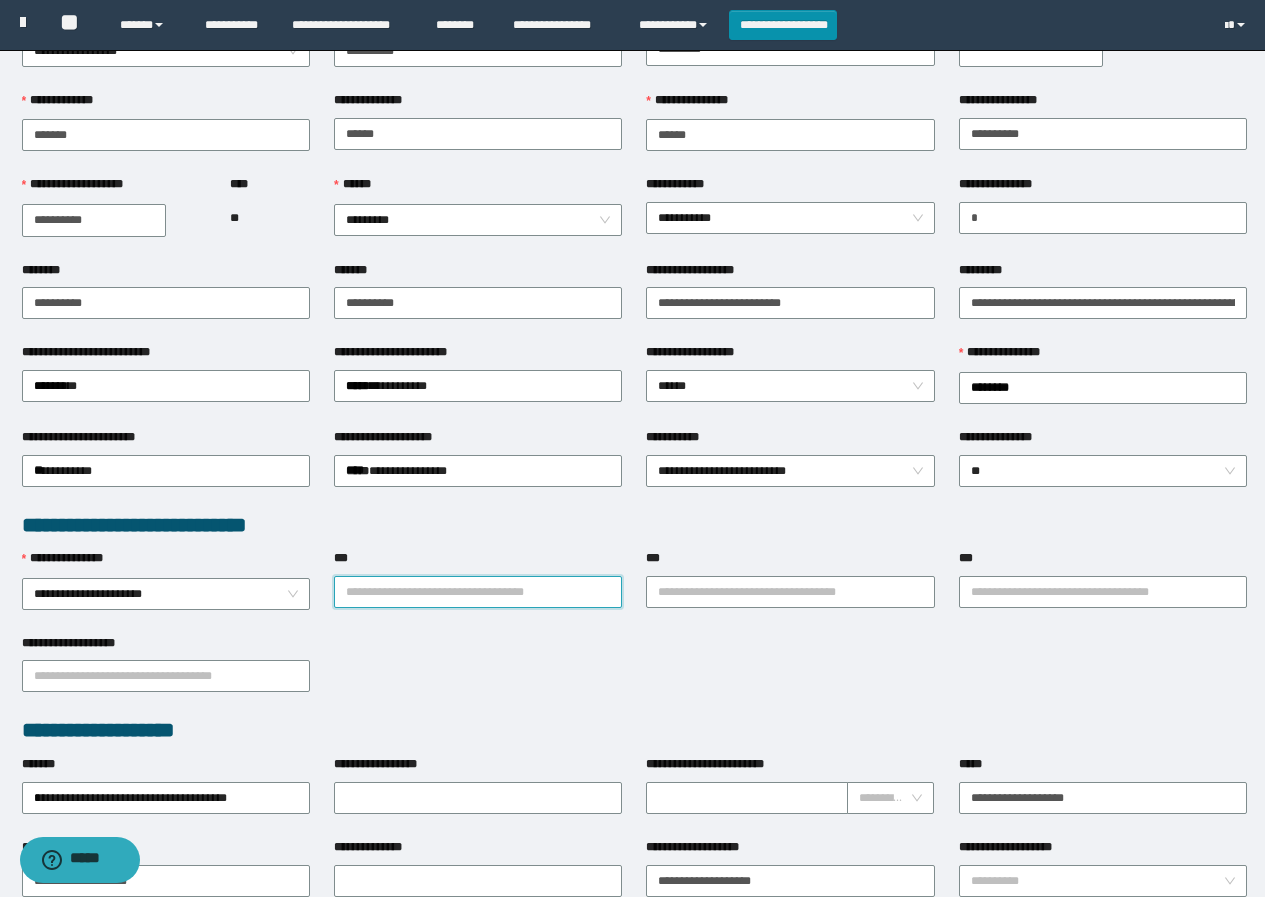 click on "***" at bounding box center [478, 592] 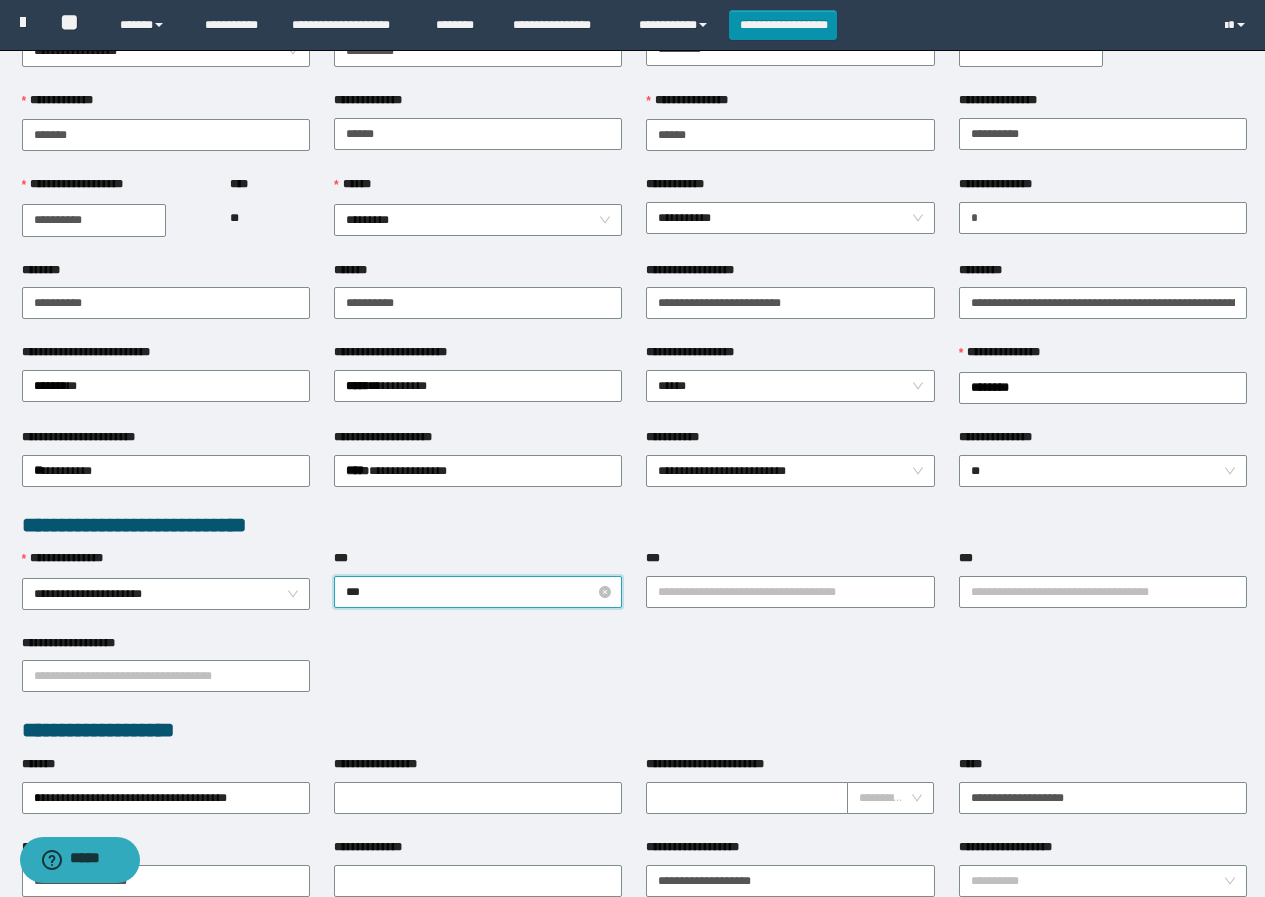 type on "****" 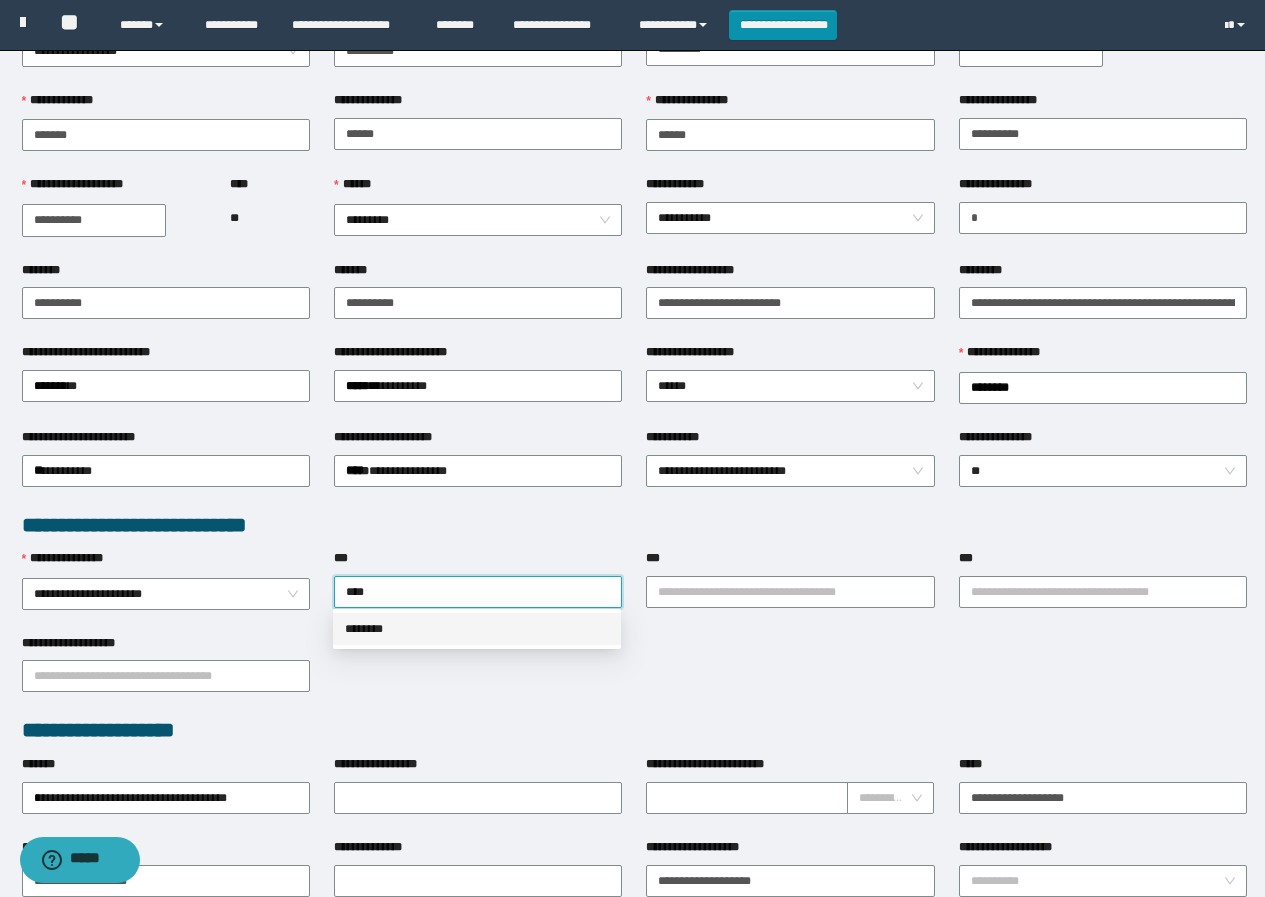 click on "********" at bounding box center [477, 629] 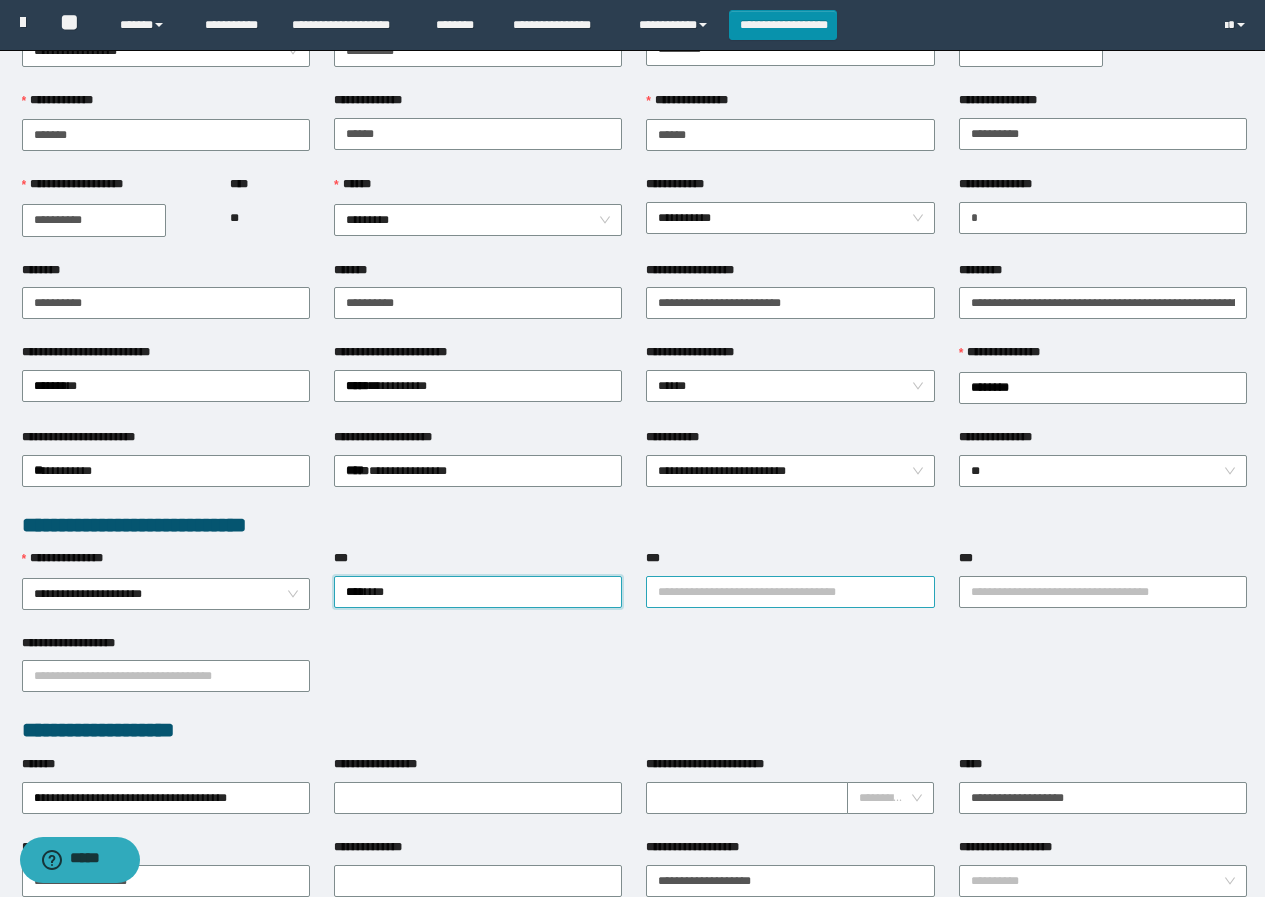 click on "***" at bounding box center [790, 592] 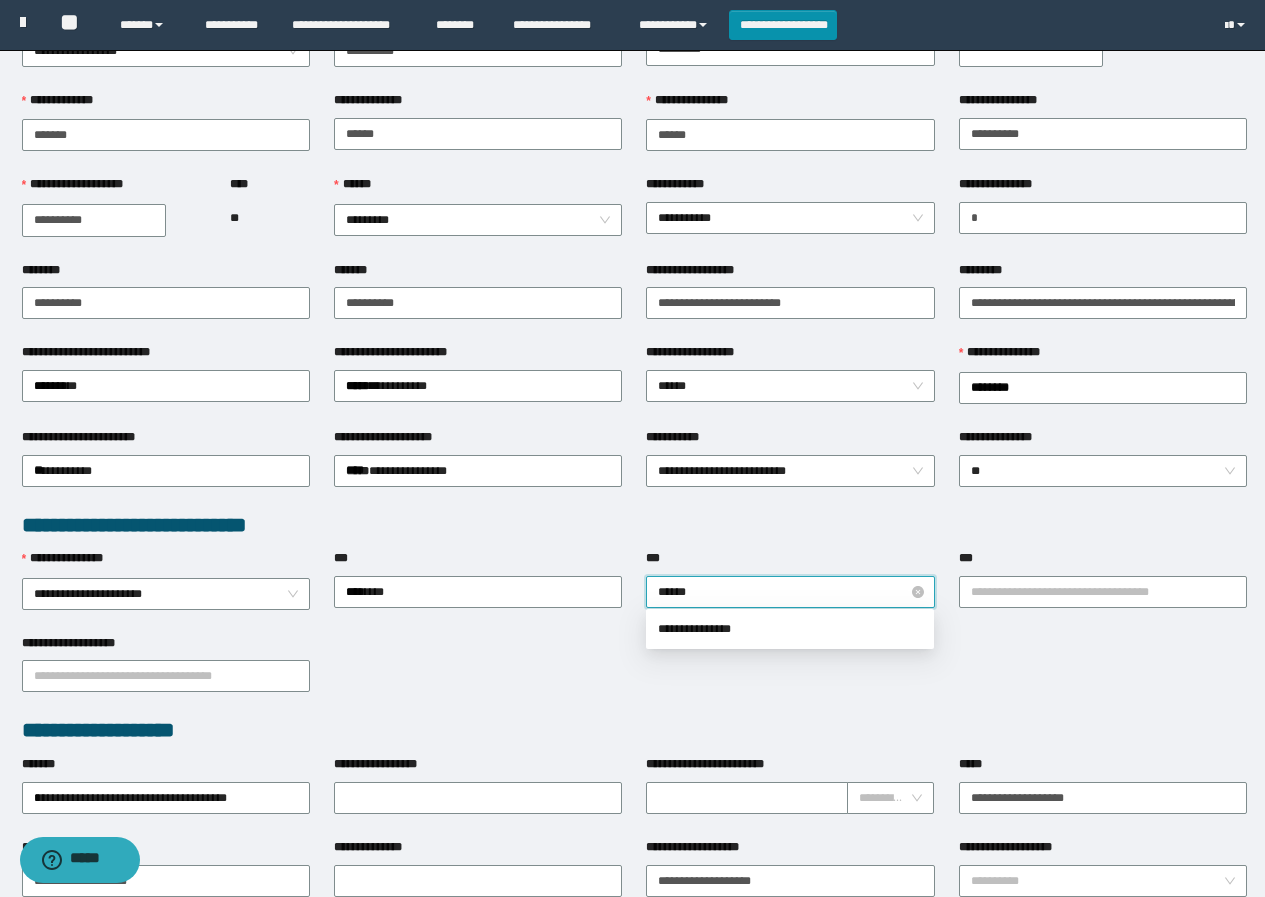 type on "*******" 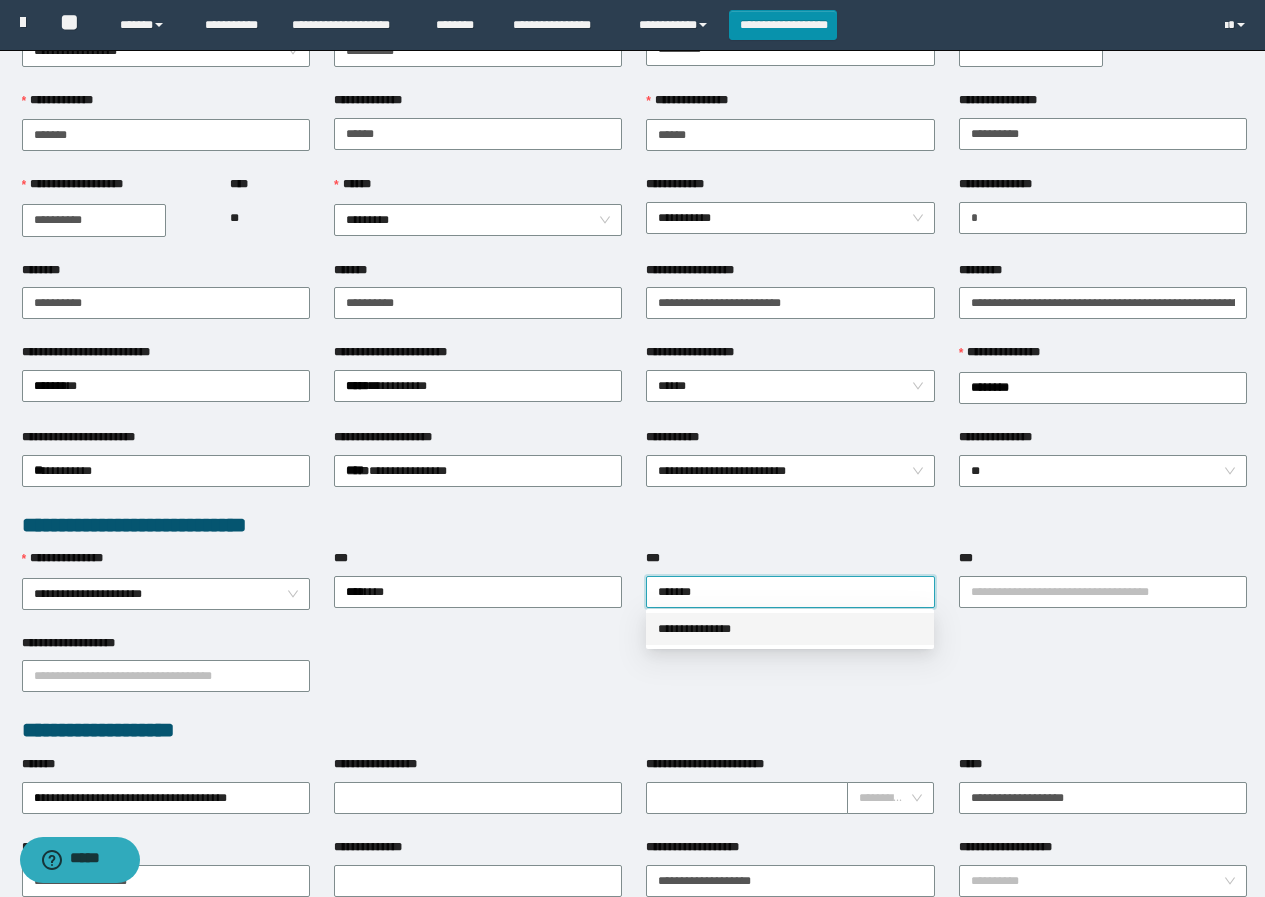 click on "**********" at bounding box center [790, 629] 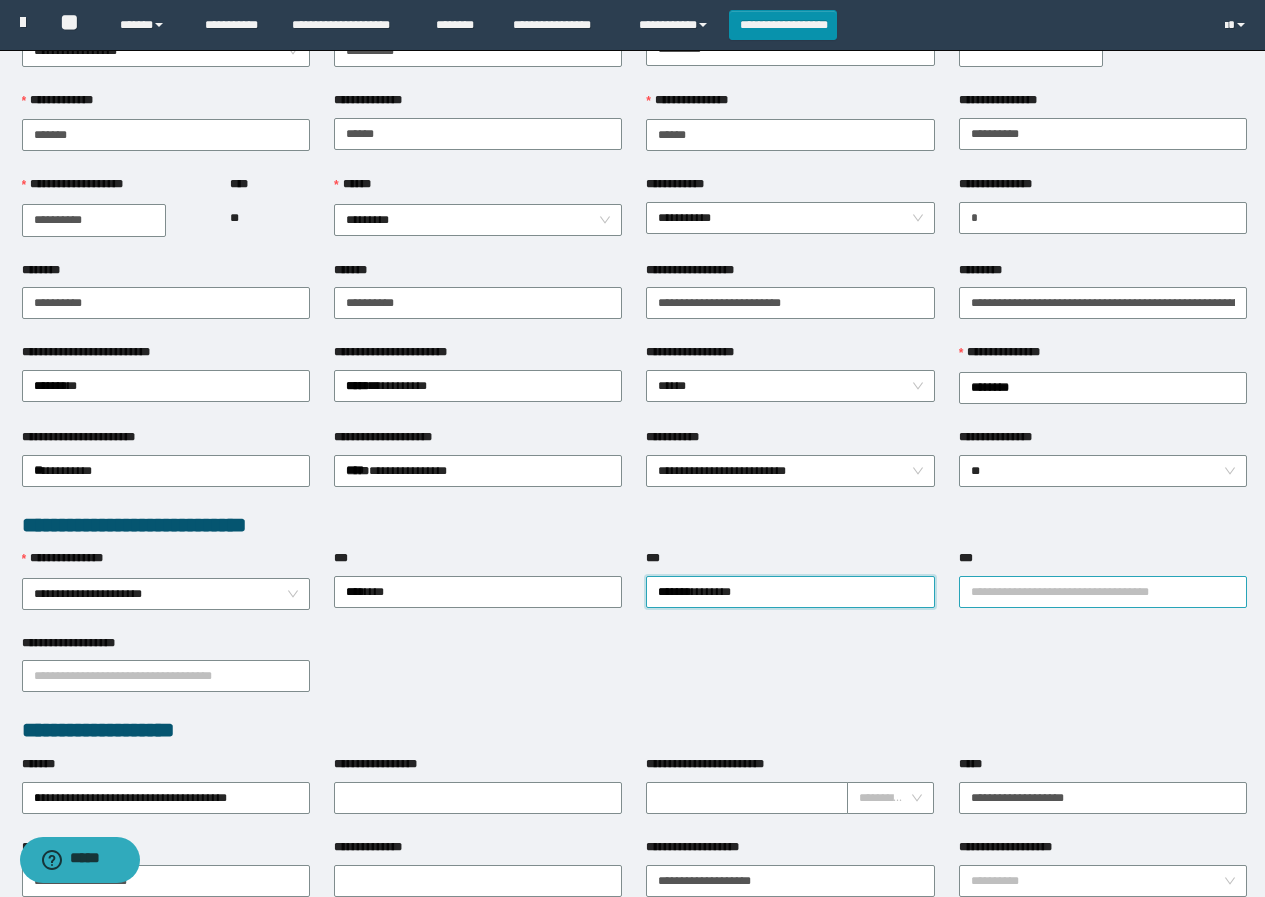 click on "***" at bounding box center [1103, 592] 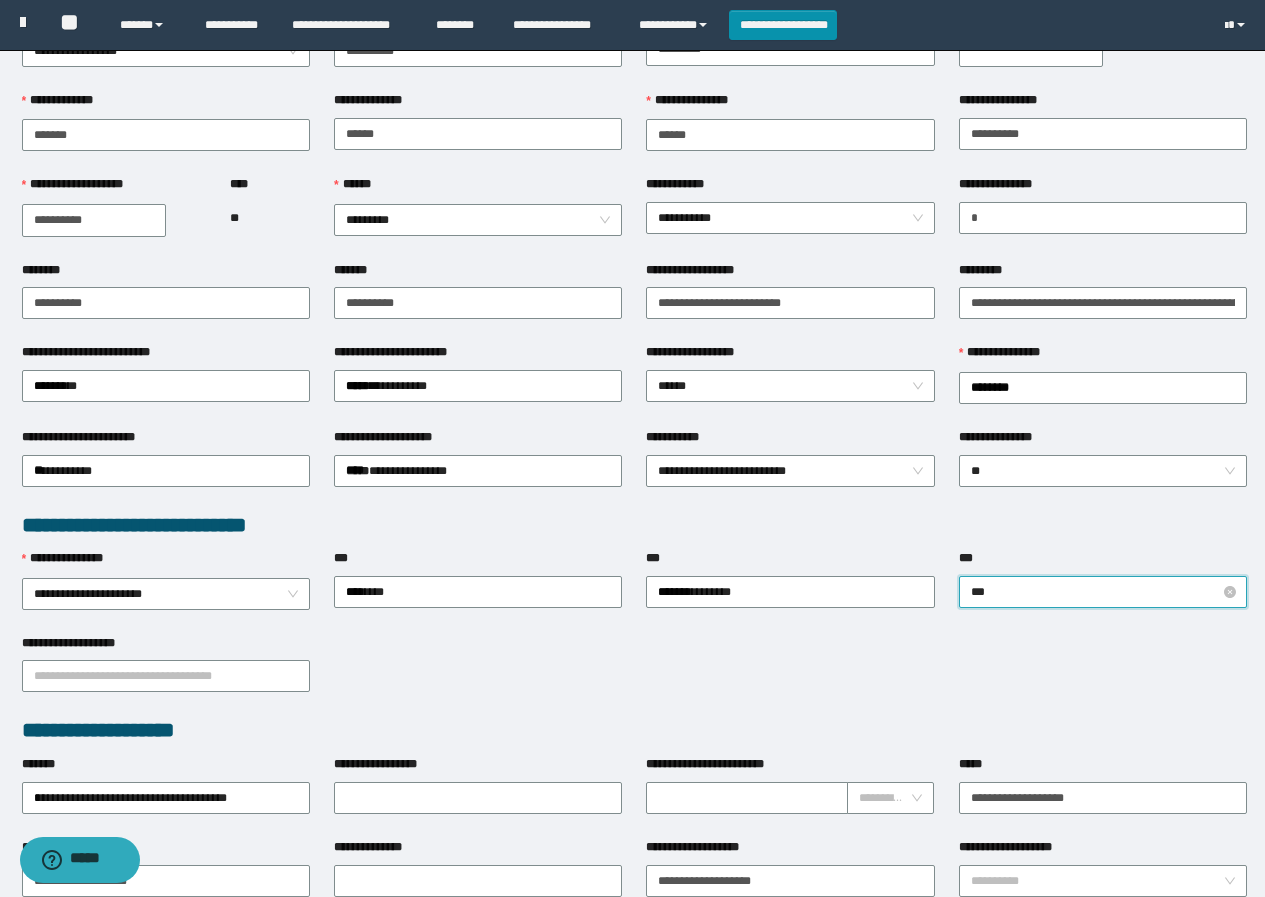 type on "****" 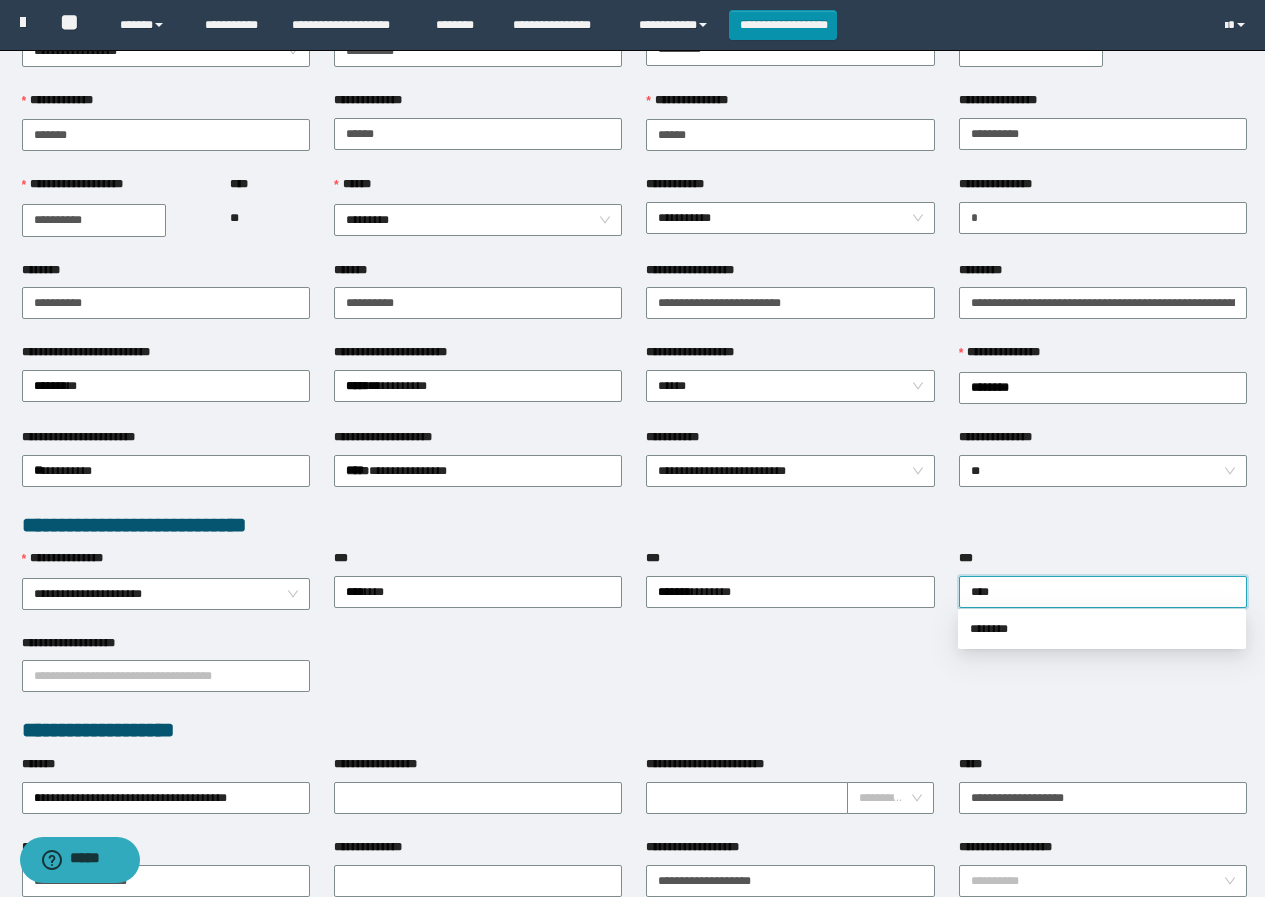 click on "**********" at bounding box center (632, 348) 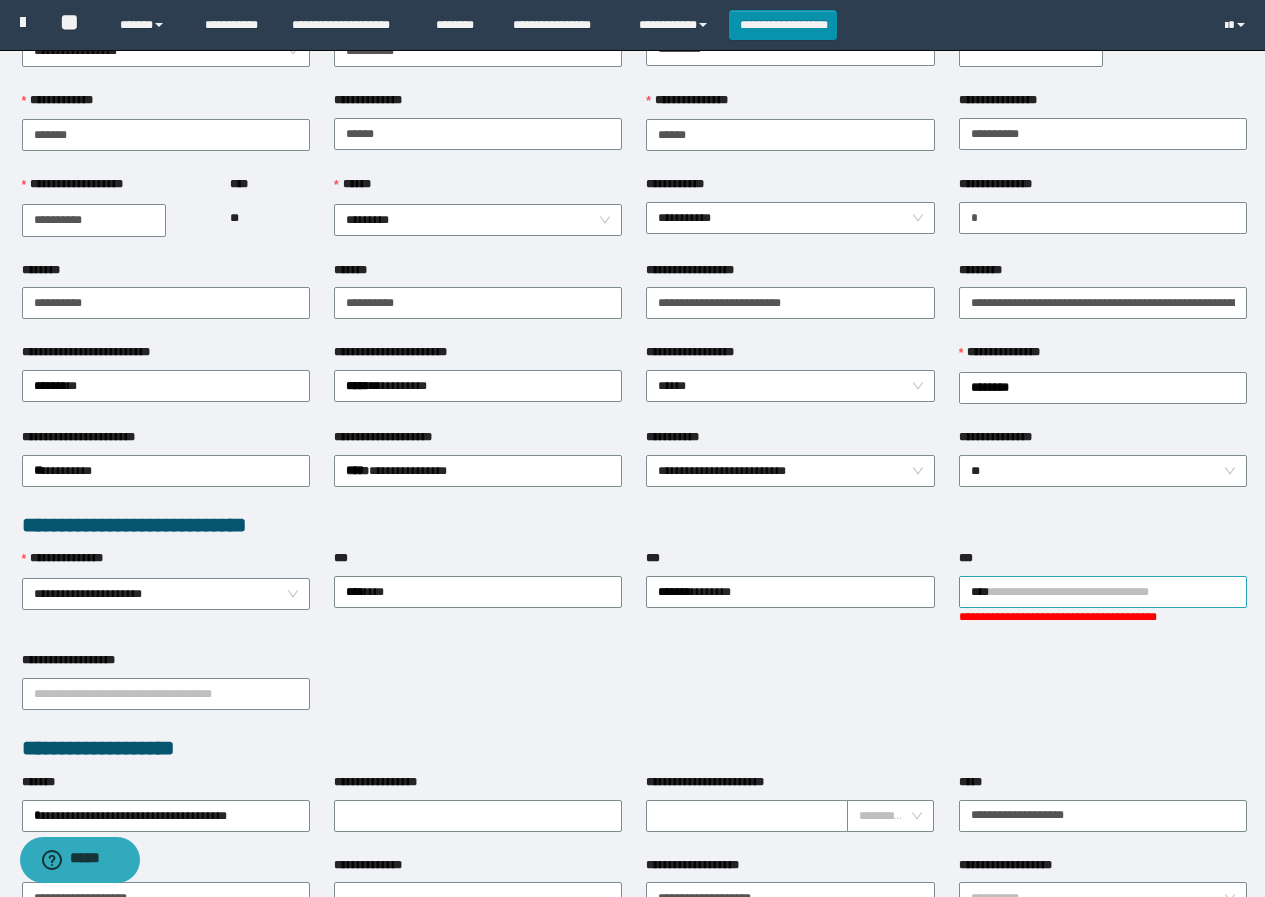 click on "****" at bounding box center (1103, 592) 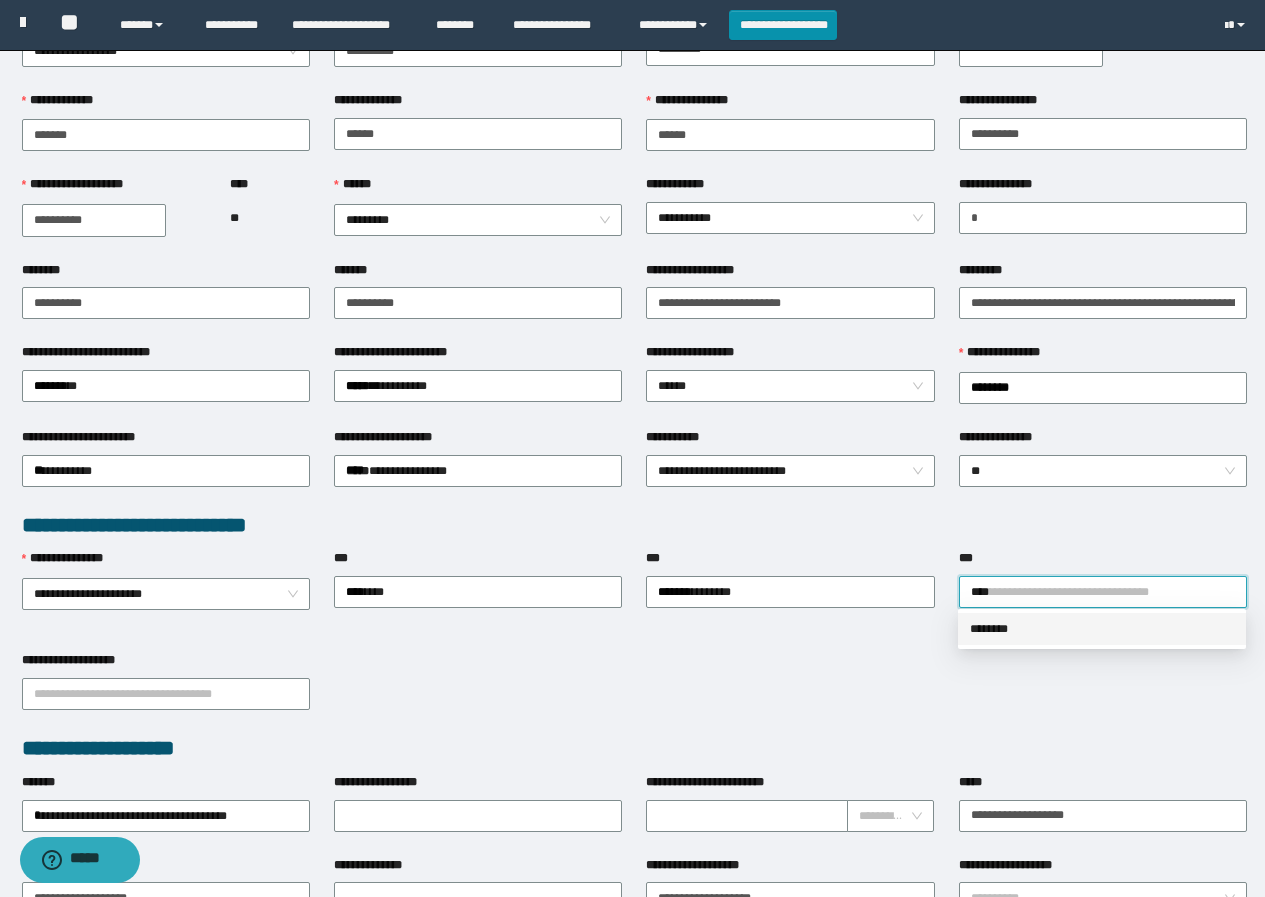 click on "********" at bounding box center [1102, 629] 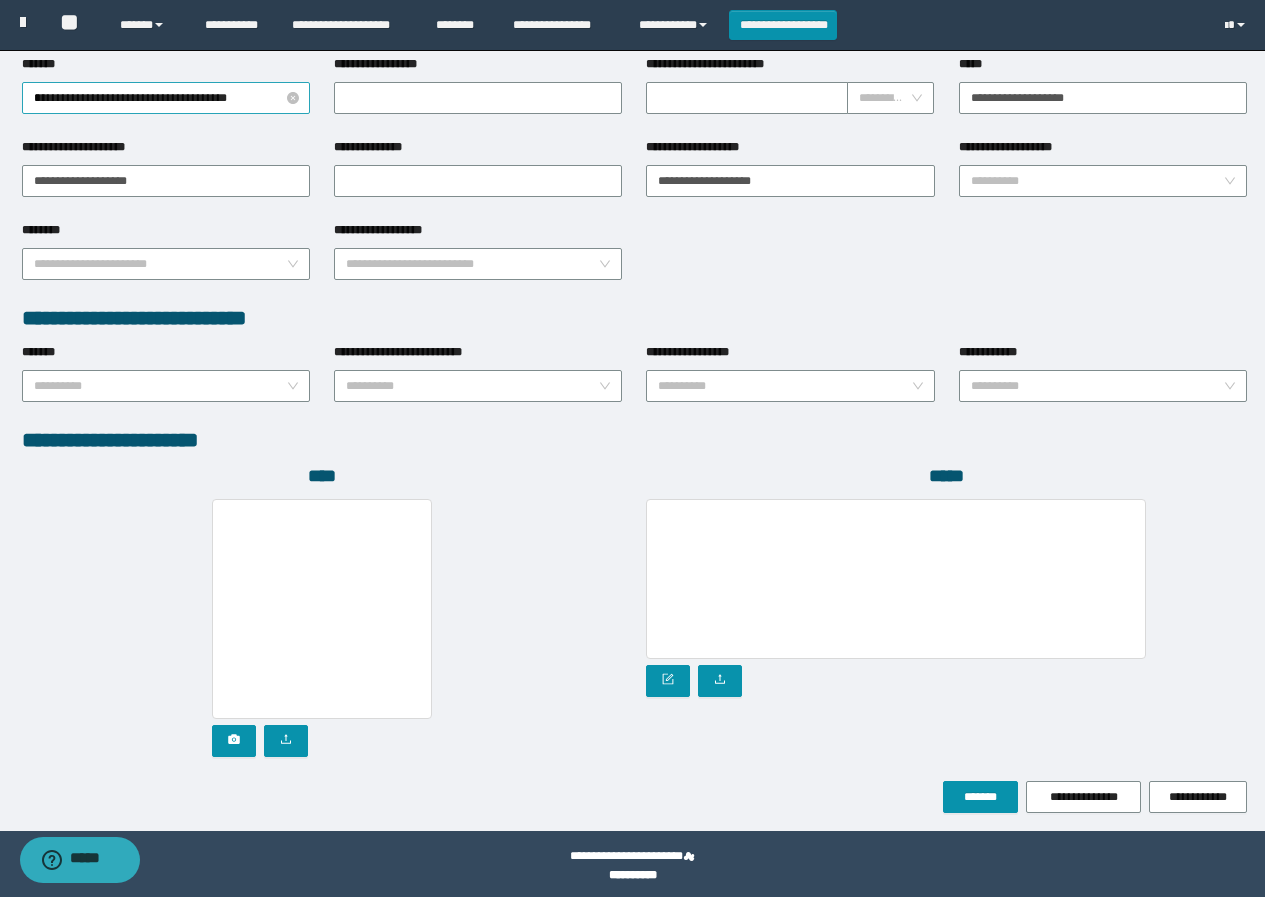 scroll, scrollTop: 808, scrollLeft: 0, axis: vertical 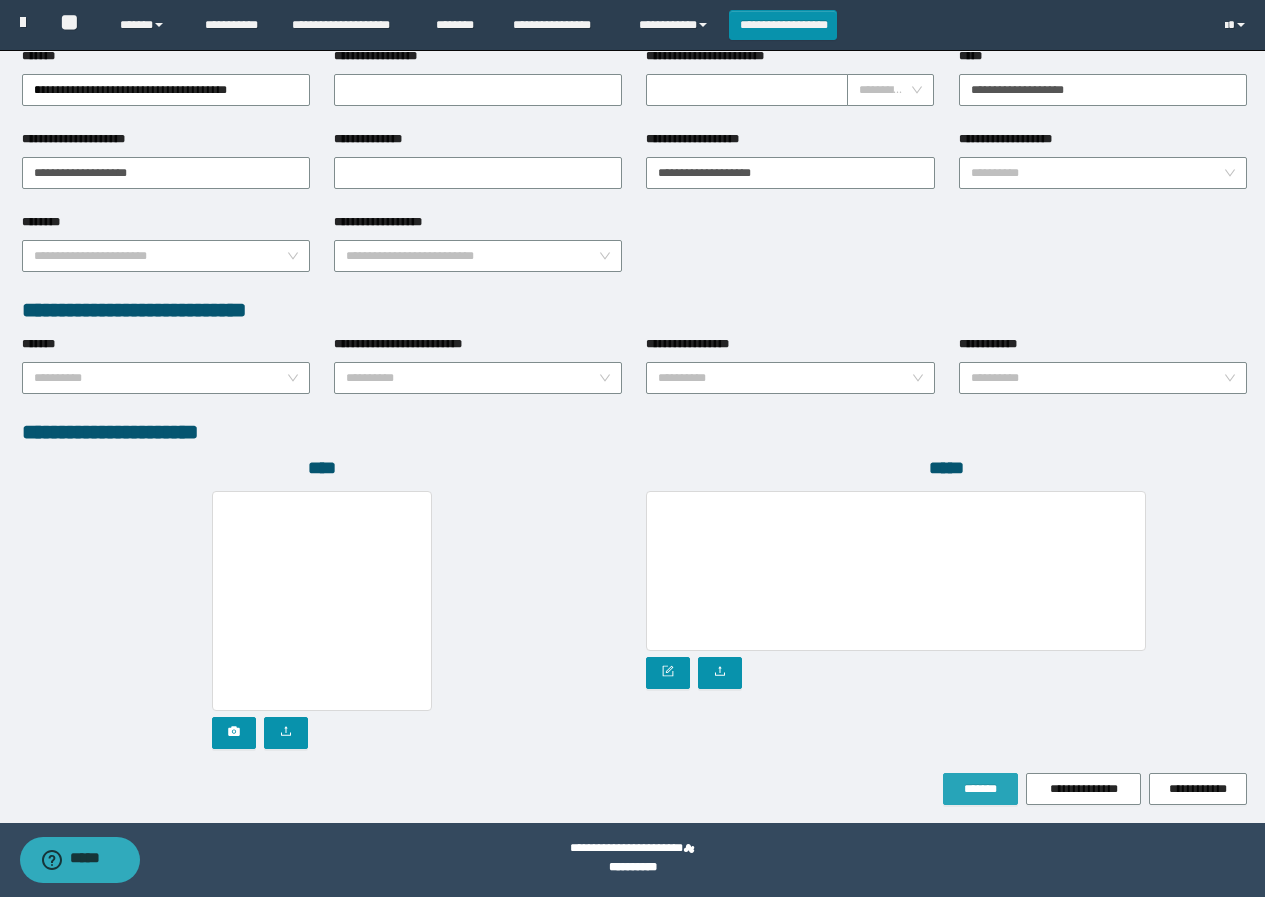 click on "*******" at bounding box center (980, 789) 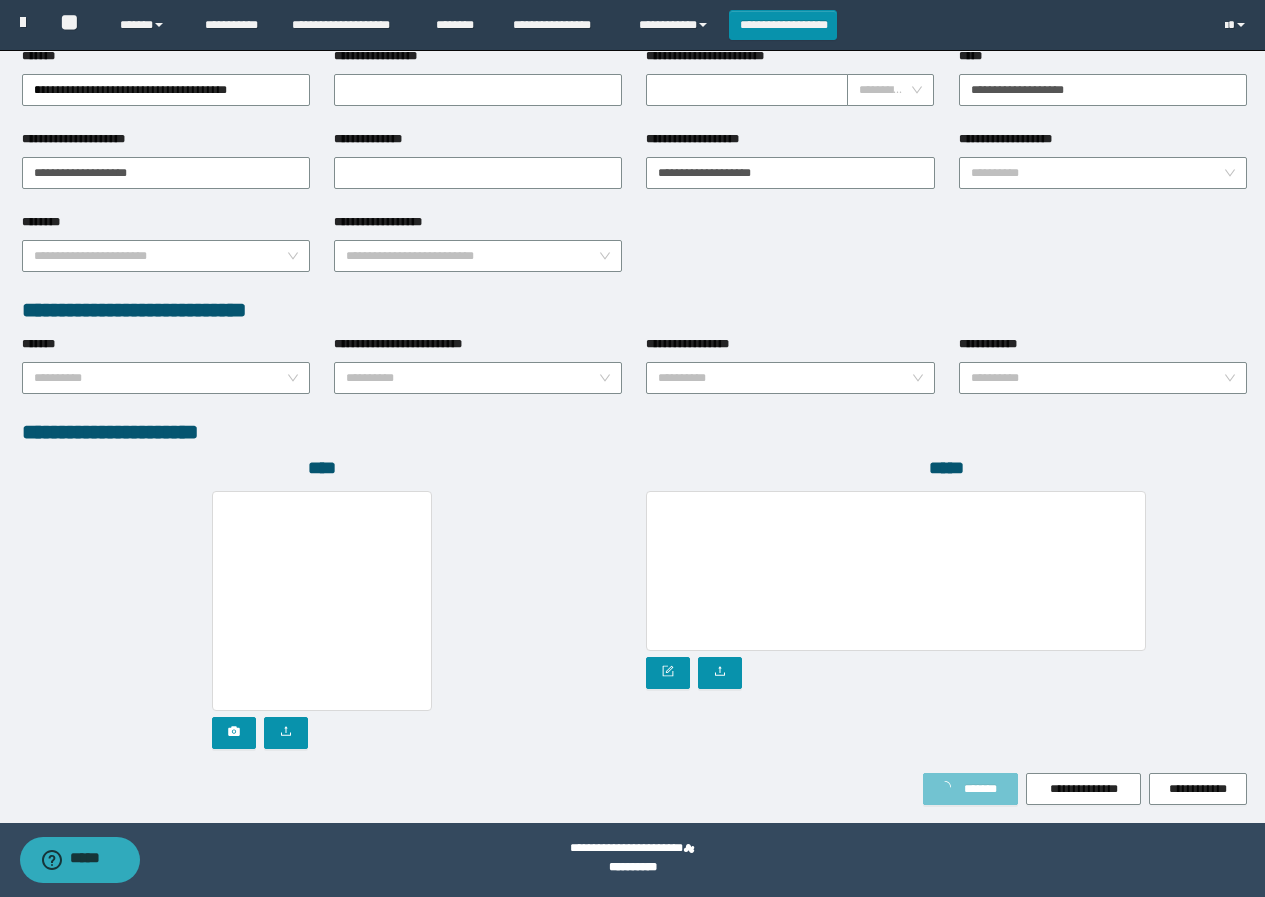 scroll, scrollTop: 861, scrollLeft: 0, axis: vertical 